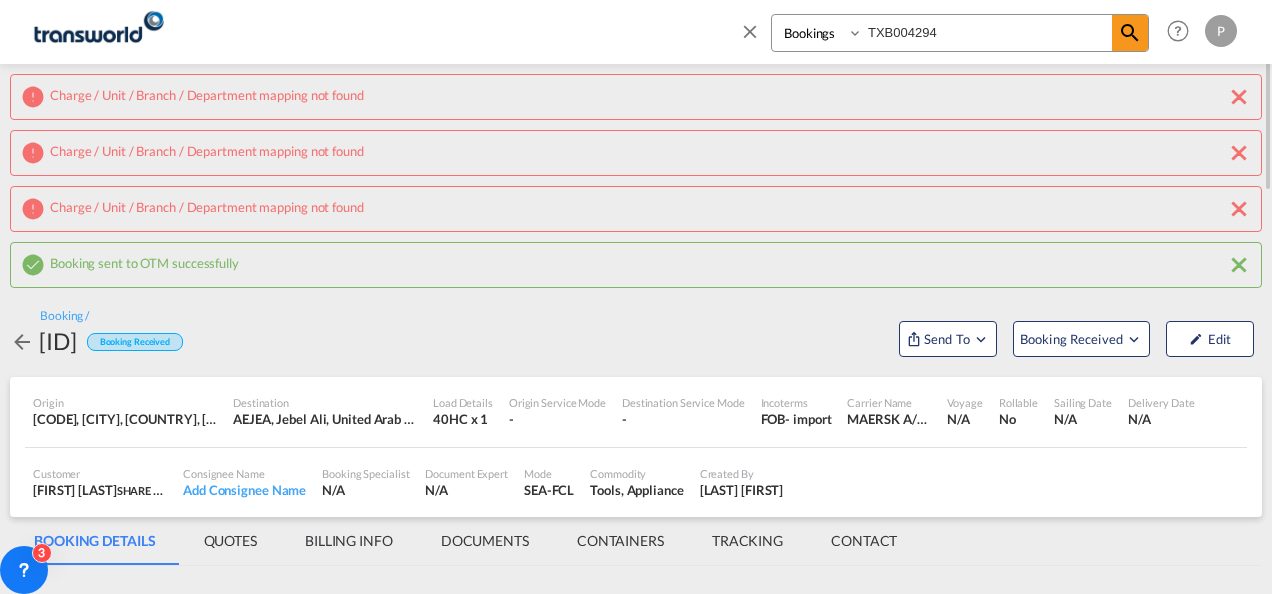 scroll, scrollTop: 0, scrollLeft: 0, axis: both 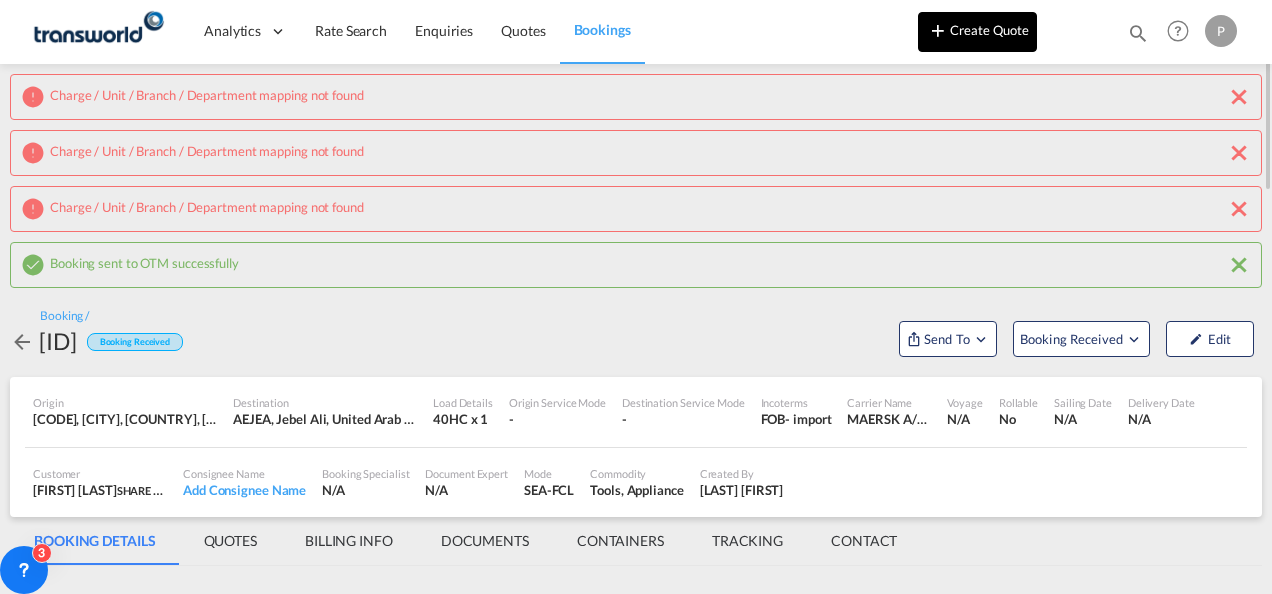 click on "Create Quote" at bounding box center (977, 32) 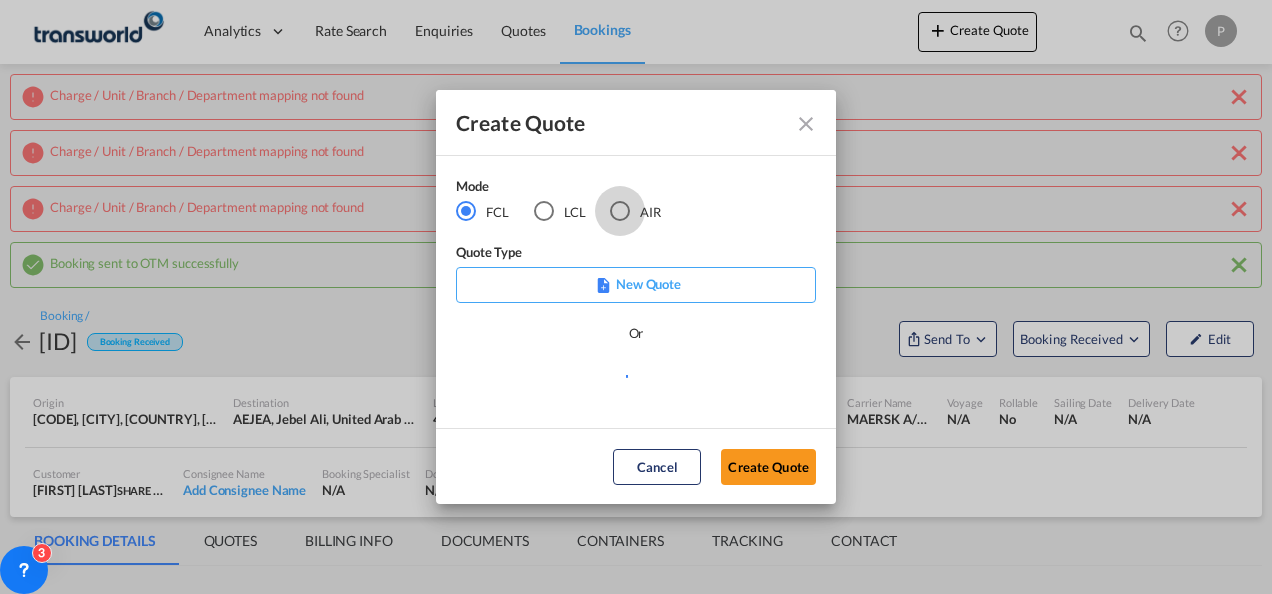 click at bounding box center (620, 211) 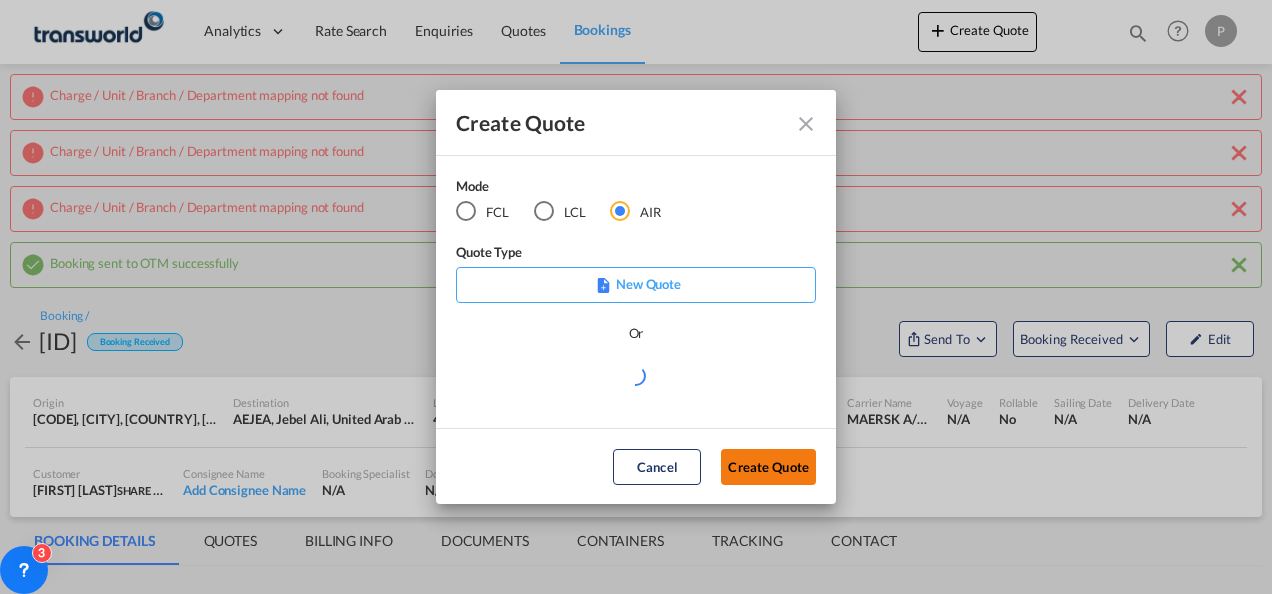 click on "Create Quote" 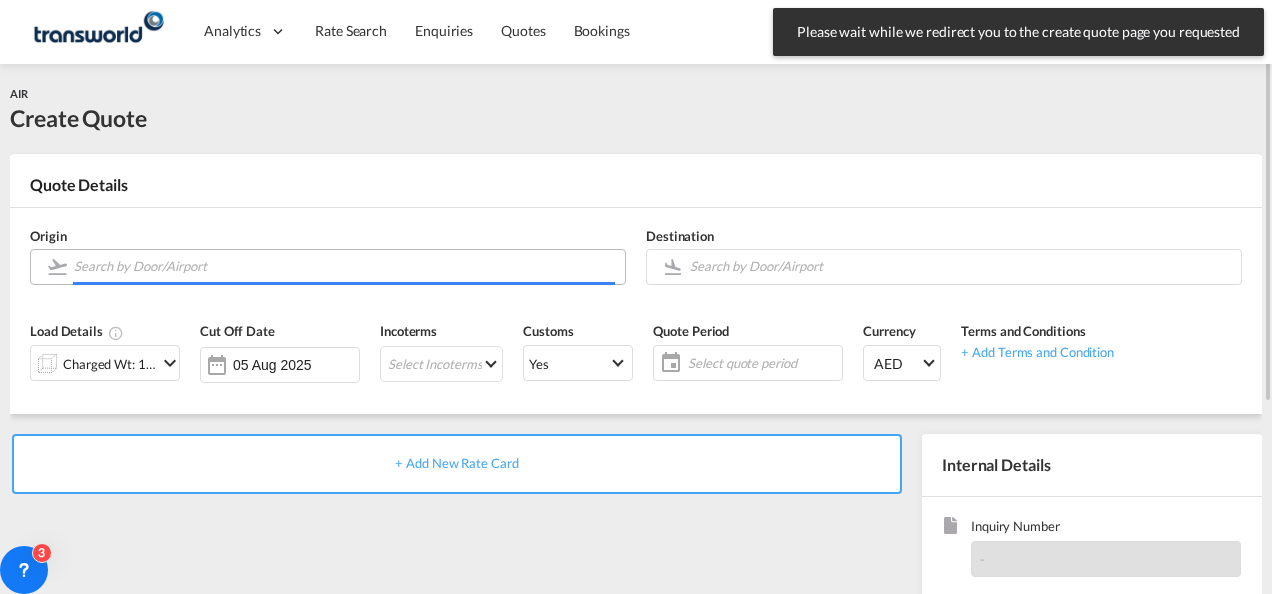 click at bounding box center [344, 266] 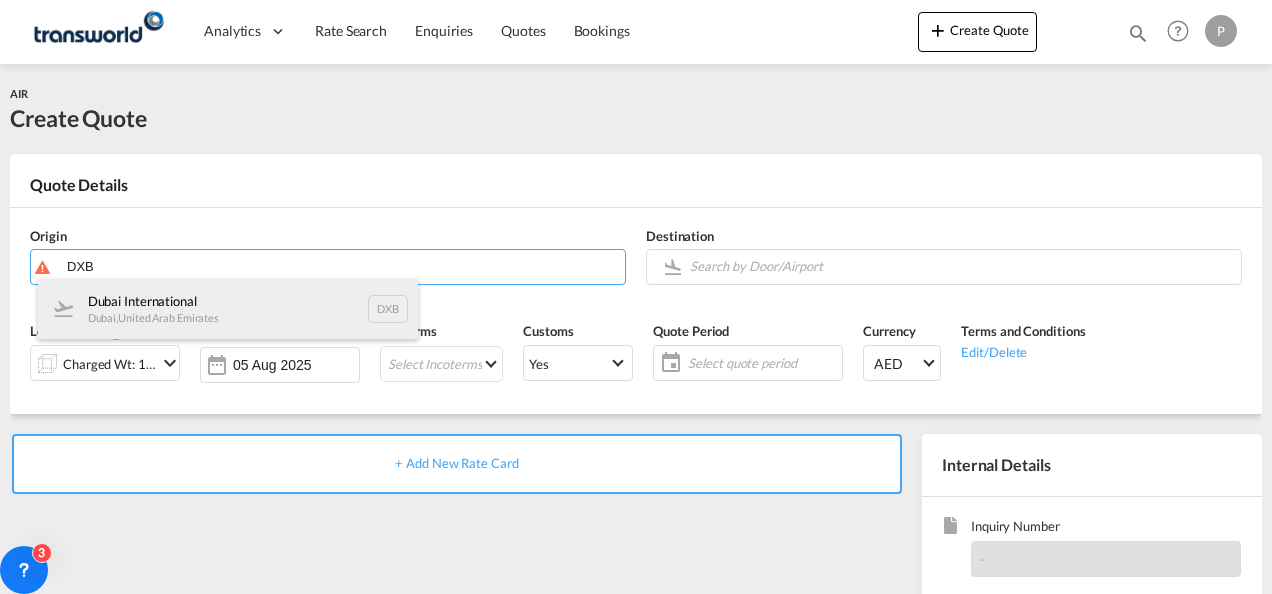 click on "[CITY] International [CITY], [COUNTRY]
[CODE]" at bounding box center (228, 309) 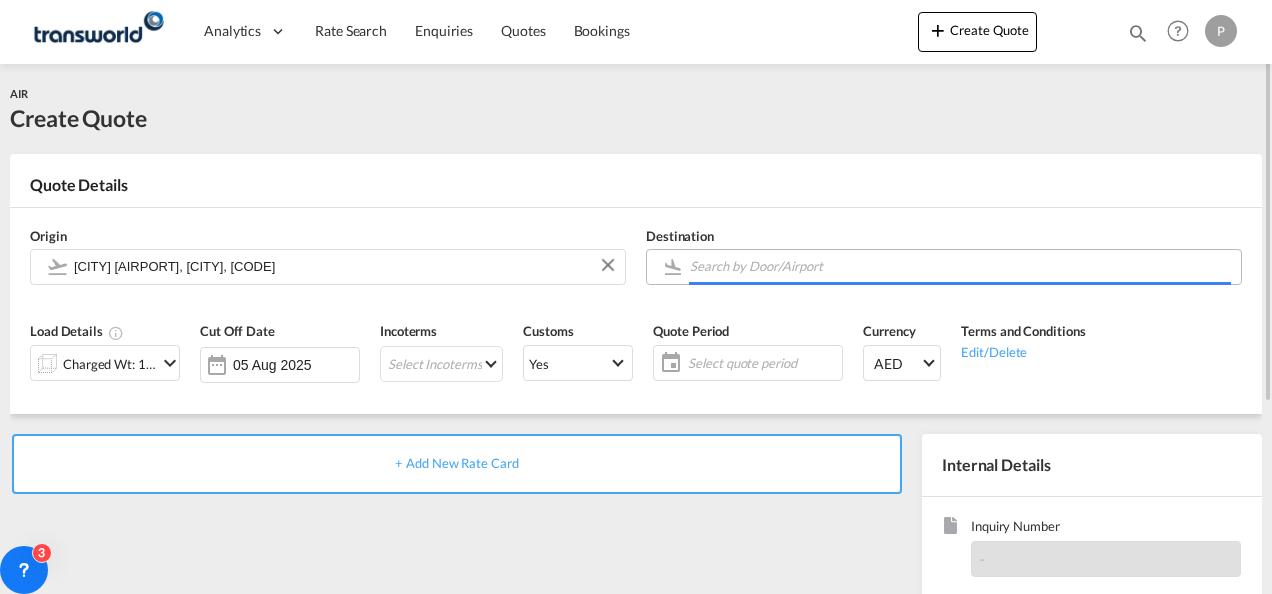 click at bounding box center (960, 266) 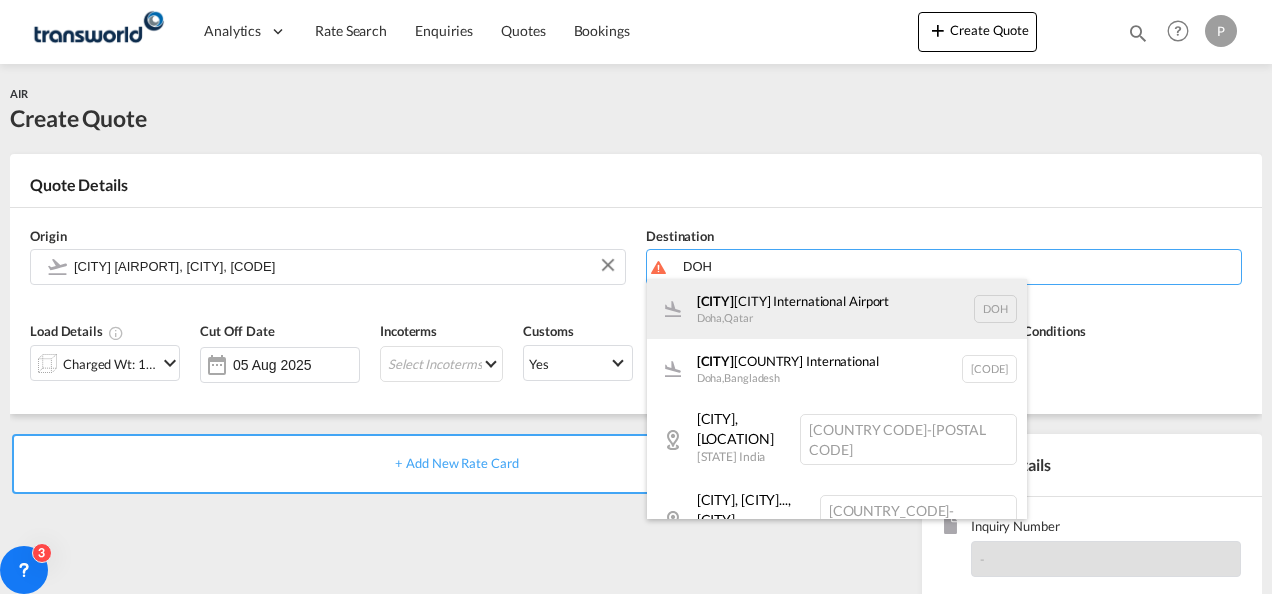 click on "[AIRPORT] [AIRPORT]
[CITY] , [COUNTRY]
[CODE]" at bounding box center (837, 309) 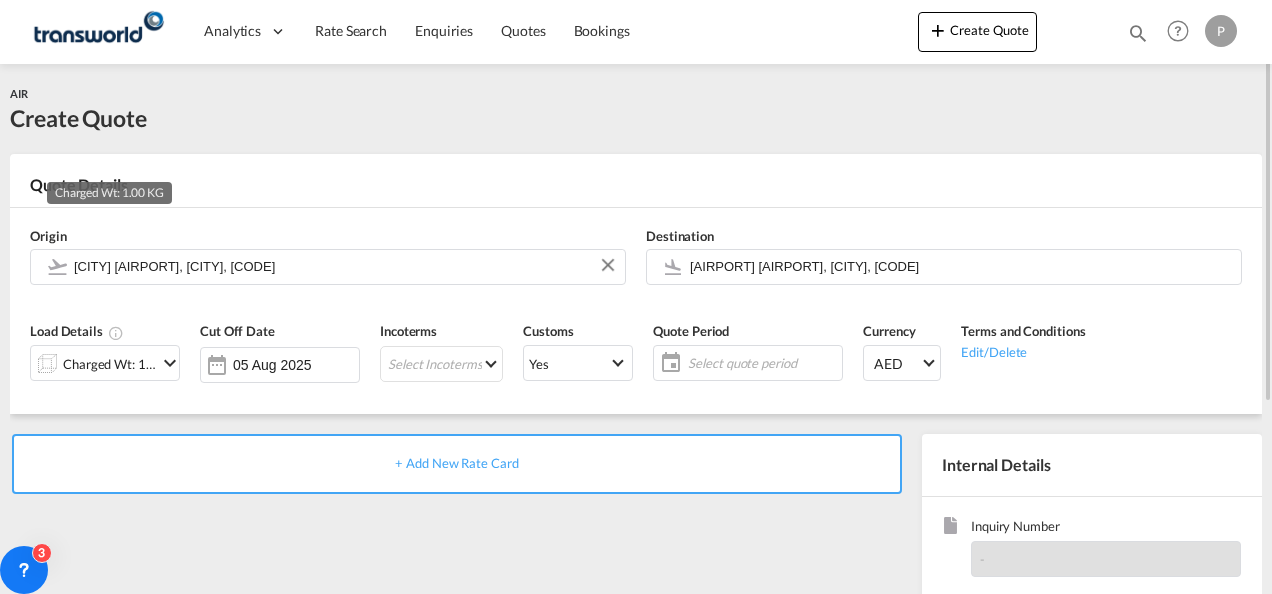 click on "Charged Wt: 1.00 KG" at bounding box center (110, 364) 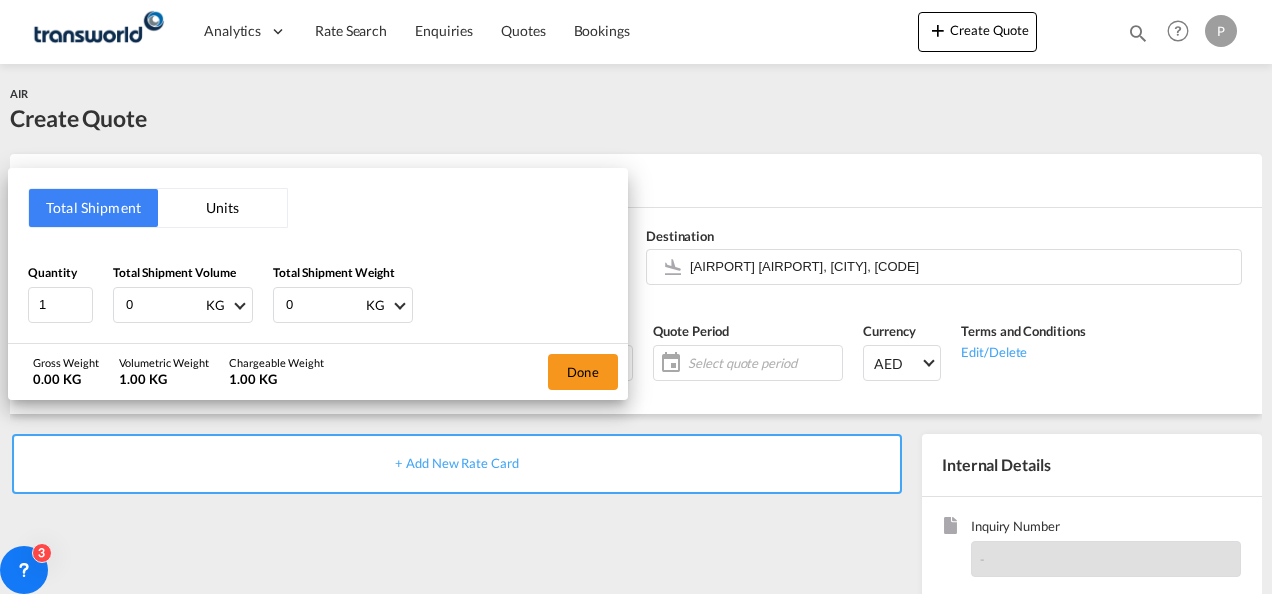 click on "0" at bounding box center (164, 305) 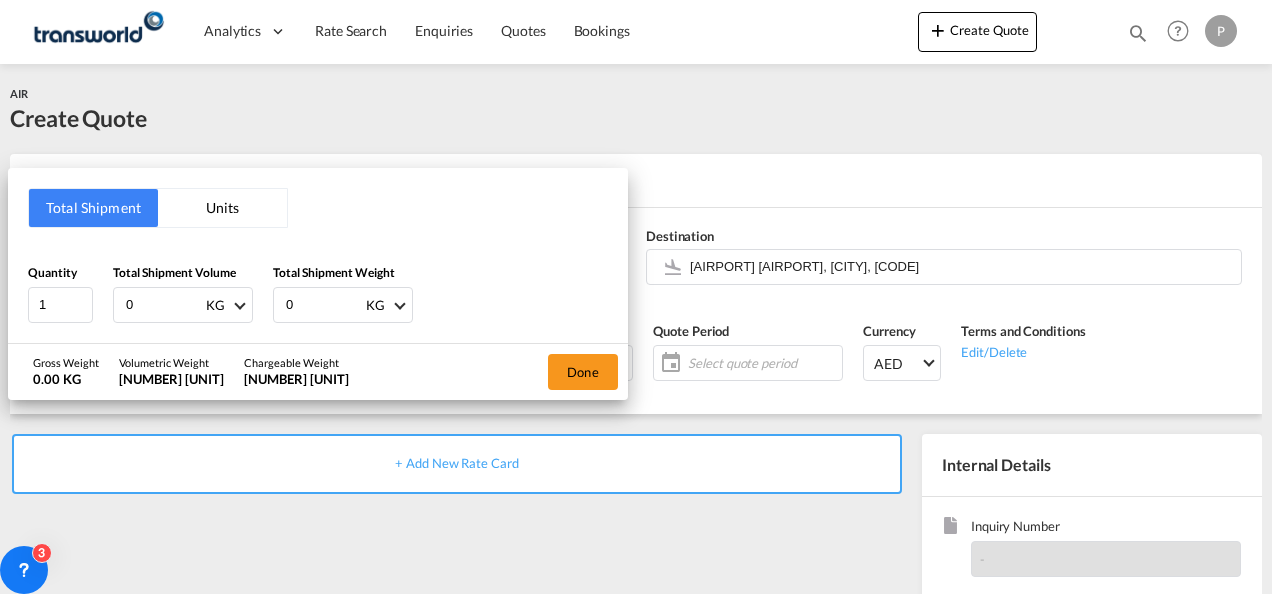 type on "[NUMBER]" 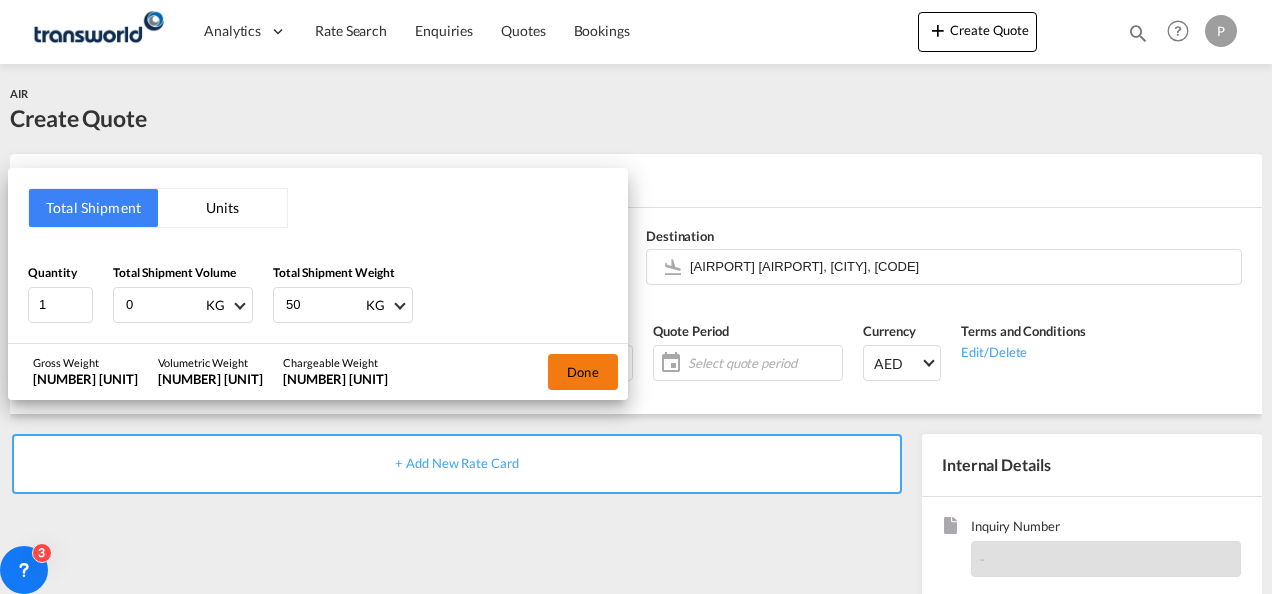 type on "50" 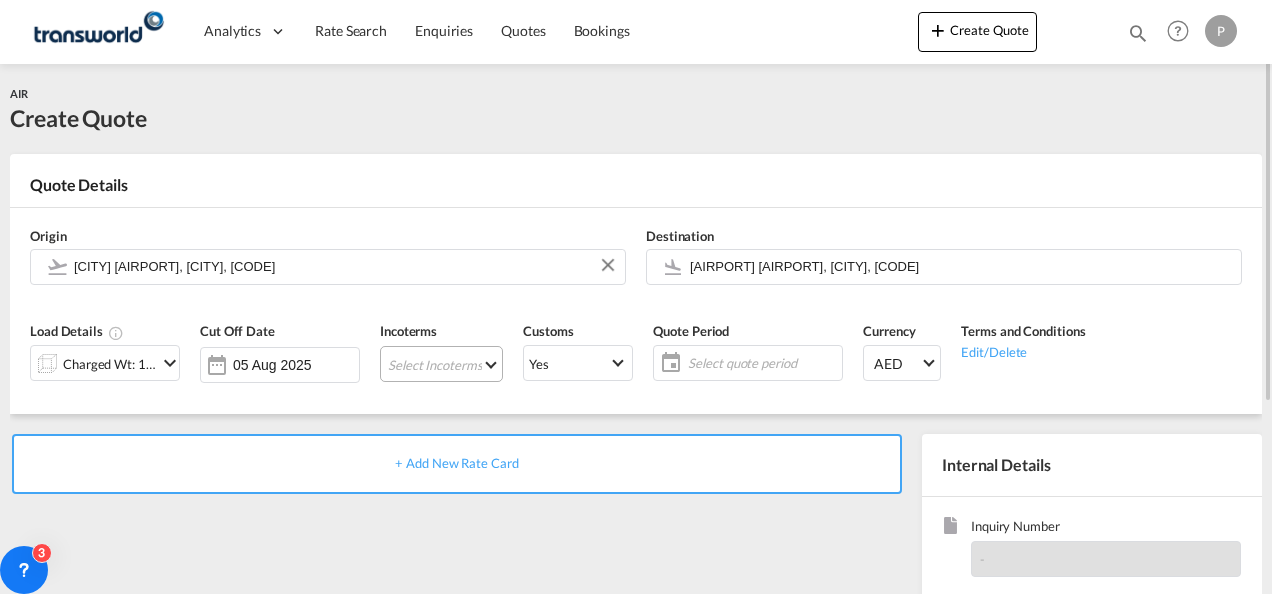 click on "Select Incoterms
FCA - import
Free Carrier DPU - export
Delivery at Place Unloaded DPU - import
Delivery at Place Unloaded CPT - export
Carrier Paid to DAP - import
Delivered at Place EXW - import
Ex Works FAS - import
Free Alongside Ship FOB - export
Free on Board CFR - export
Cost and Freight CIF - import
Cost,Insurance and Freight DDP - export
Delivery Duty Paid EXW - export
Ex Works FOB - import
Free on Board FAS - export
Free Alongside Ship CIP - import
Carriage and Insurance Paid to CPT - import
Carrier Paid to CIP - export
Carriage and Insurance Paid to DAP - export
Delivered at Place FCA - export
Free Carrier CFR - import
Cost and Freight CIF - export
Cost,Insurance and Freight" at bounding box center (441, 364) 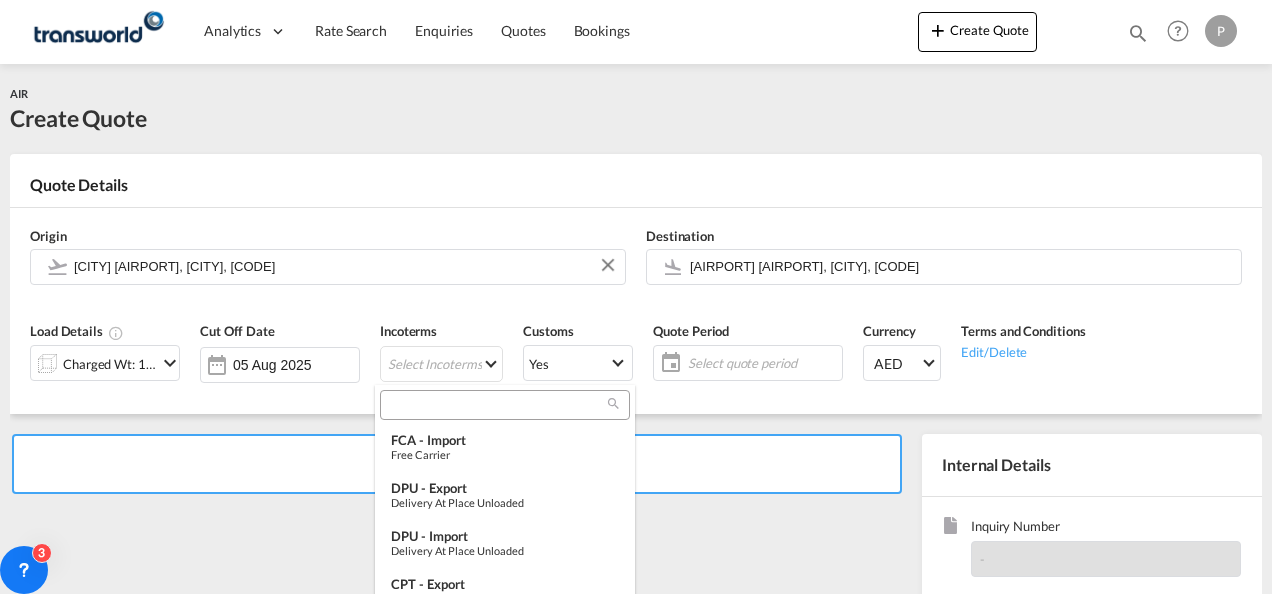 click at bounding box center [497, 405] 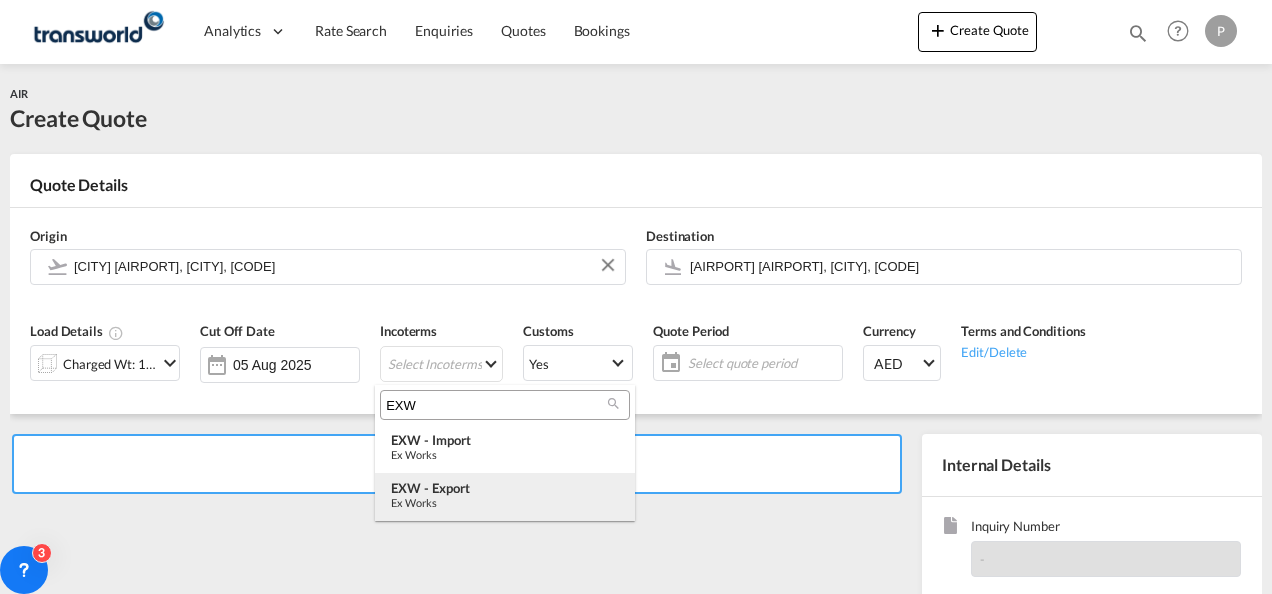 type on "EXW" 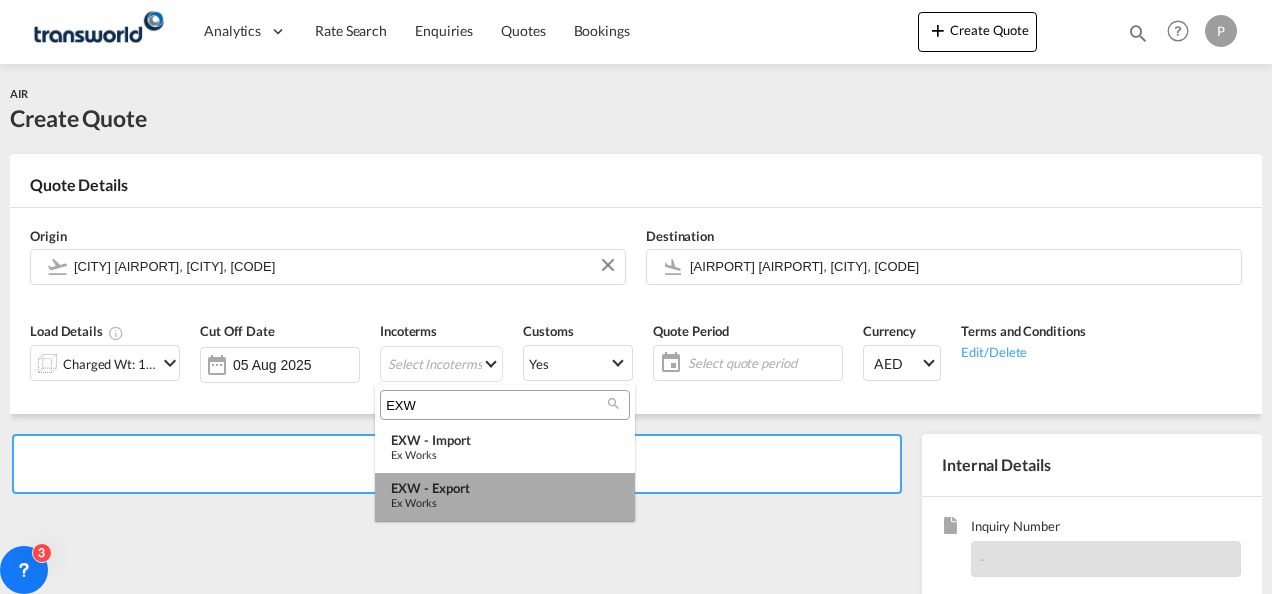 click on "EXW - export
Ex Works" at bounding box center (505, 497) 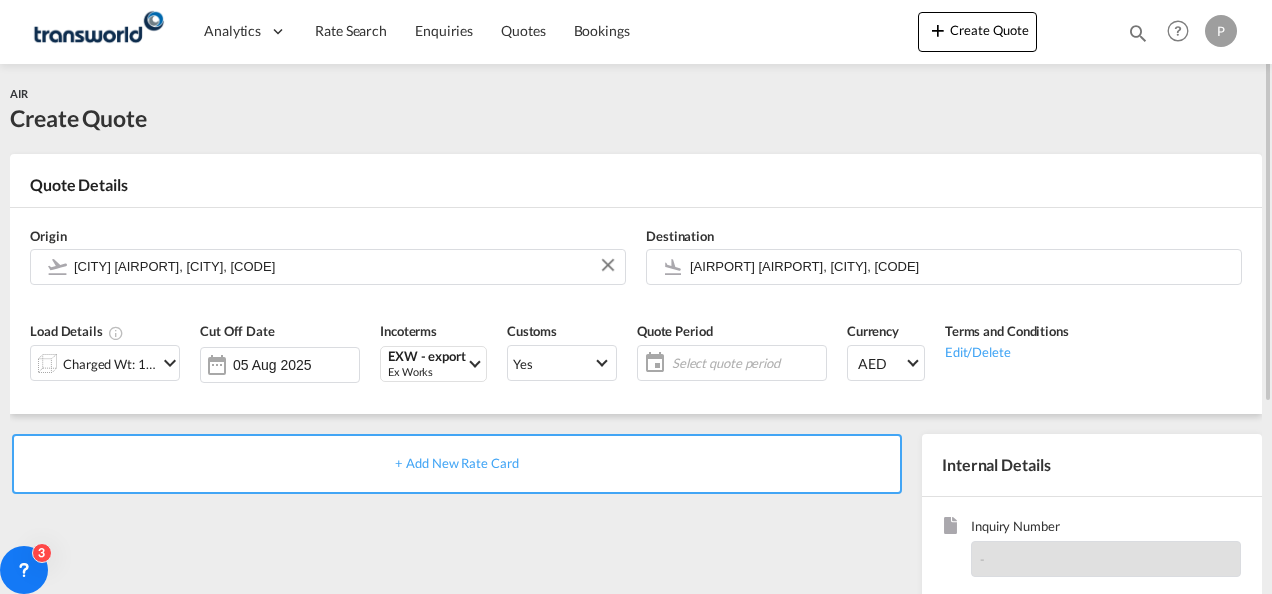 click on "Select quote period" 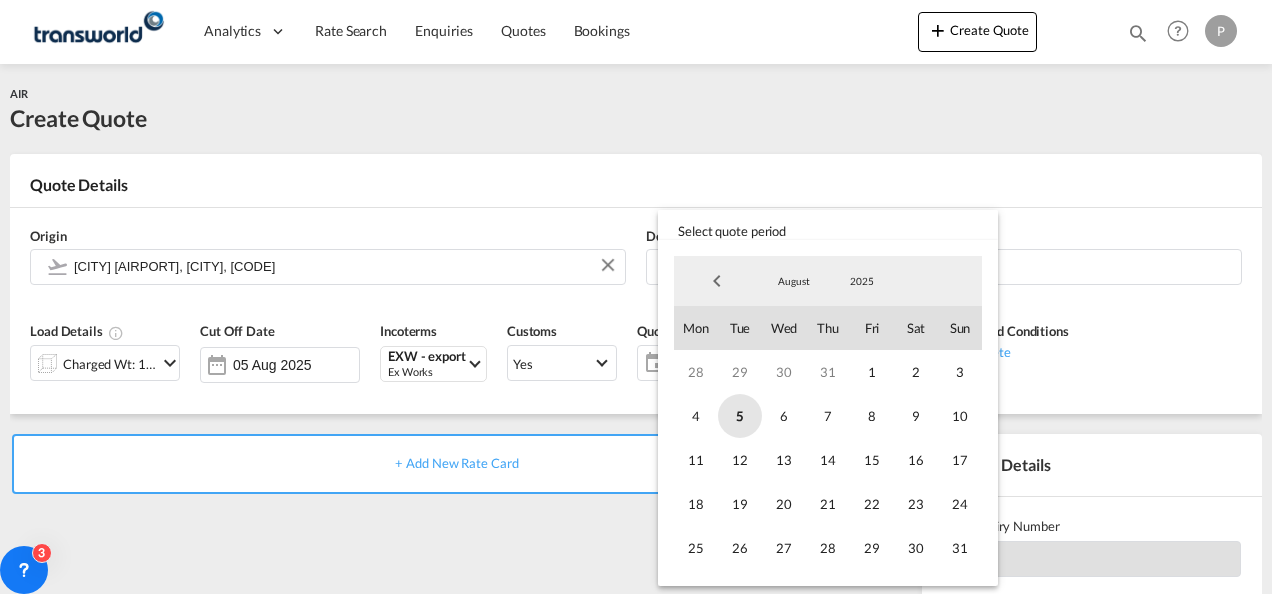 click on "5" at bounding box center (740, 416) 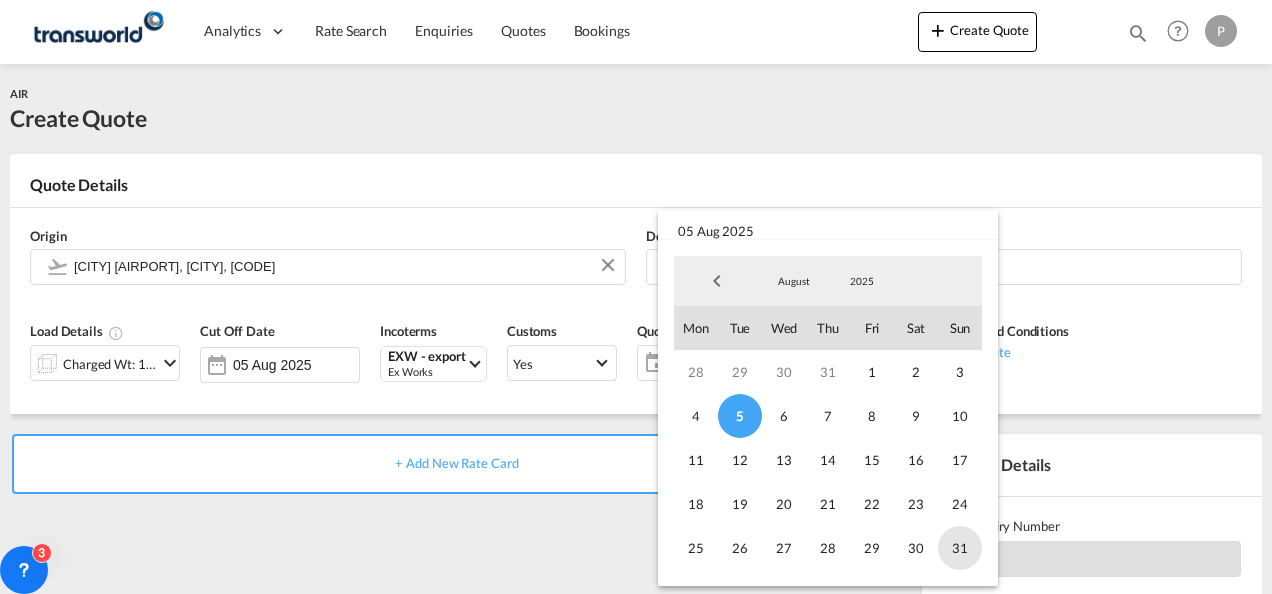 click on "31" at bounding box center [960, 548] 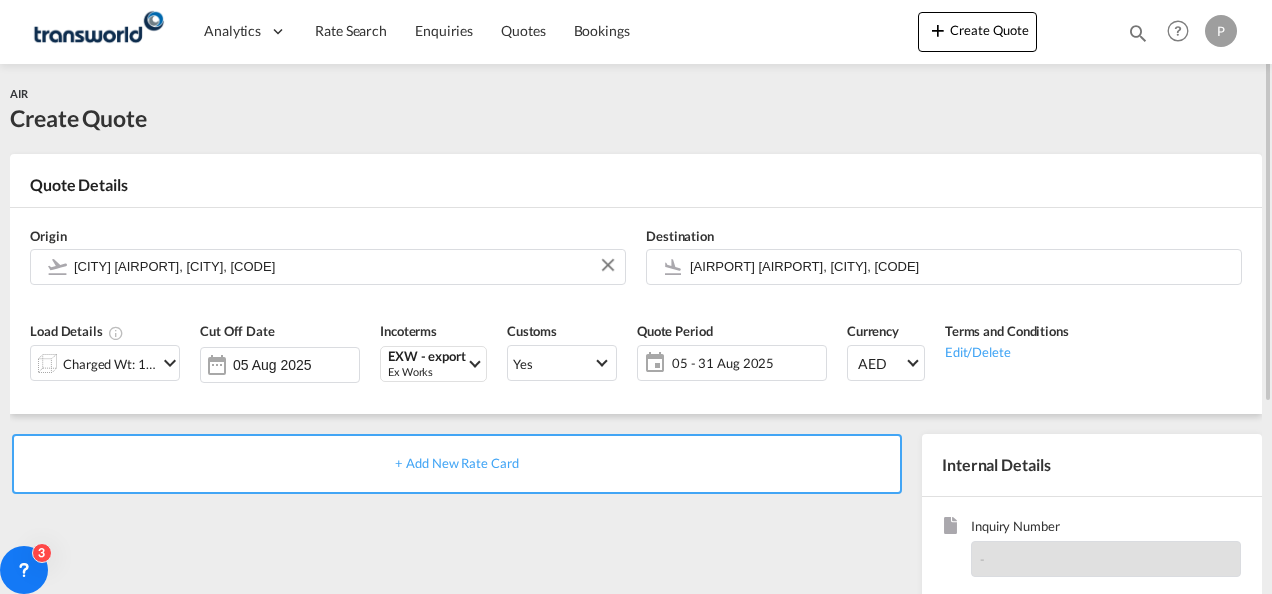 scroll, scrollTop: 128, scrollLeft: 0, axis: vertical 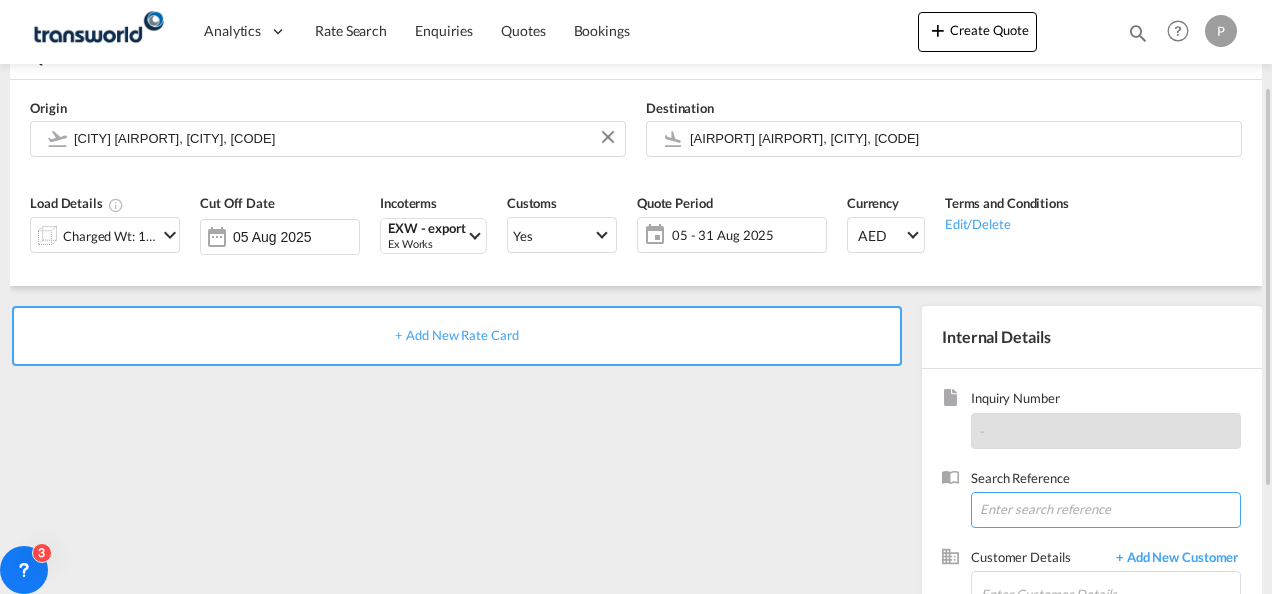 click at bounding box center (1106, 510) 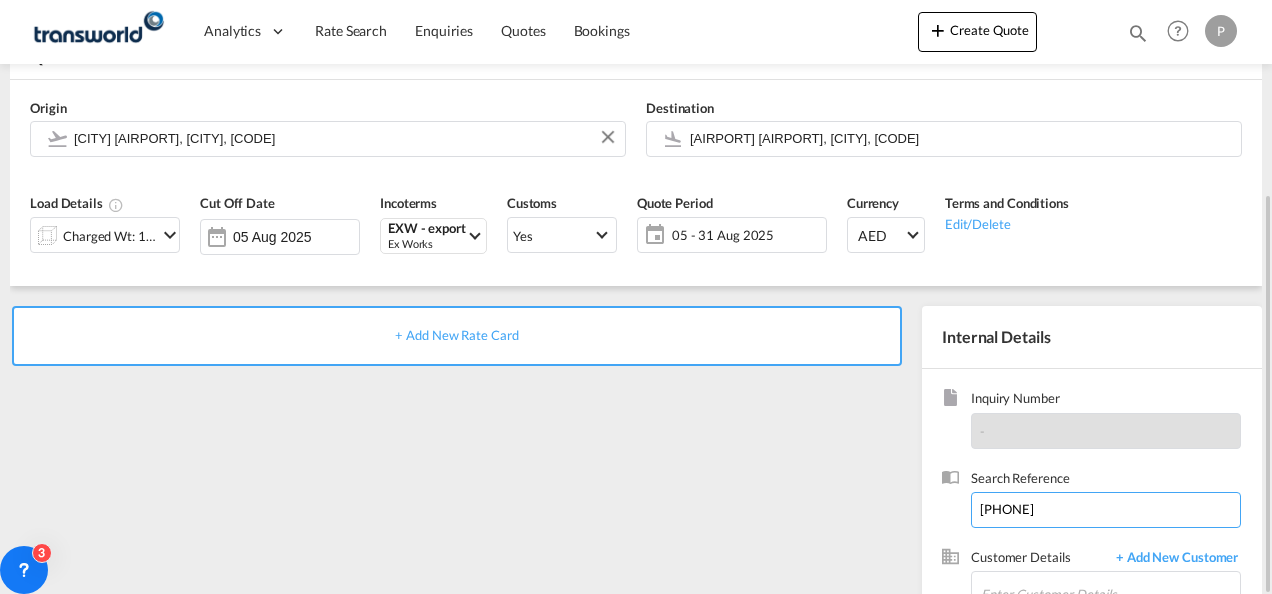 scroll, scrollTop: 282, scrollLeft: 0, axis: vertical 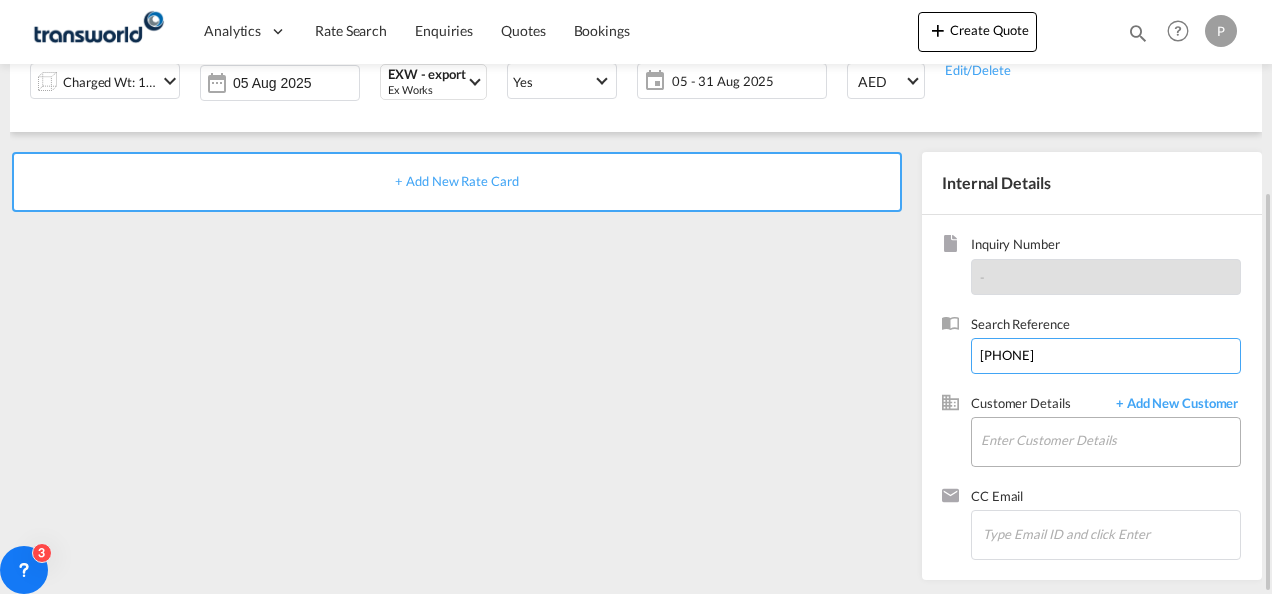 type on "[PHONE]" 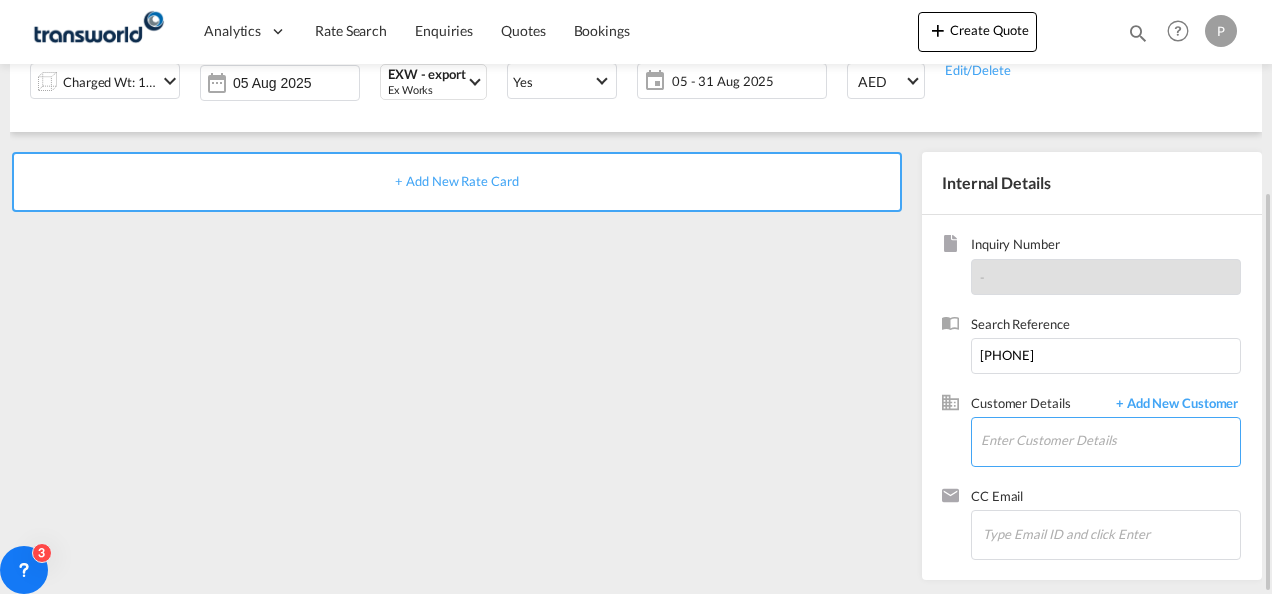 click on "Enter Customer Details" at bounding box center (1110, 440) 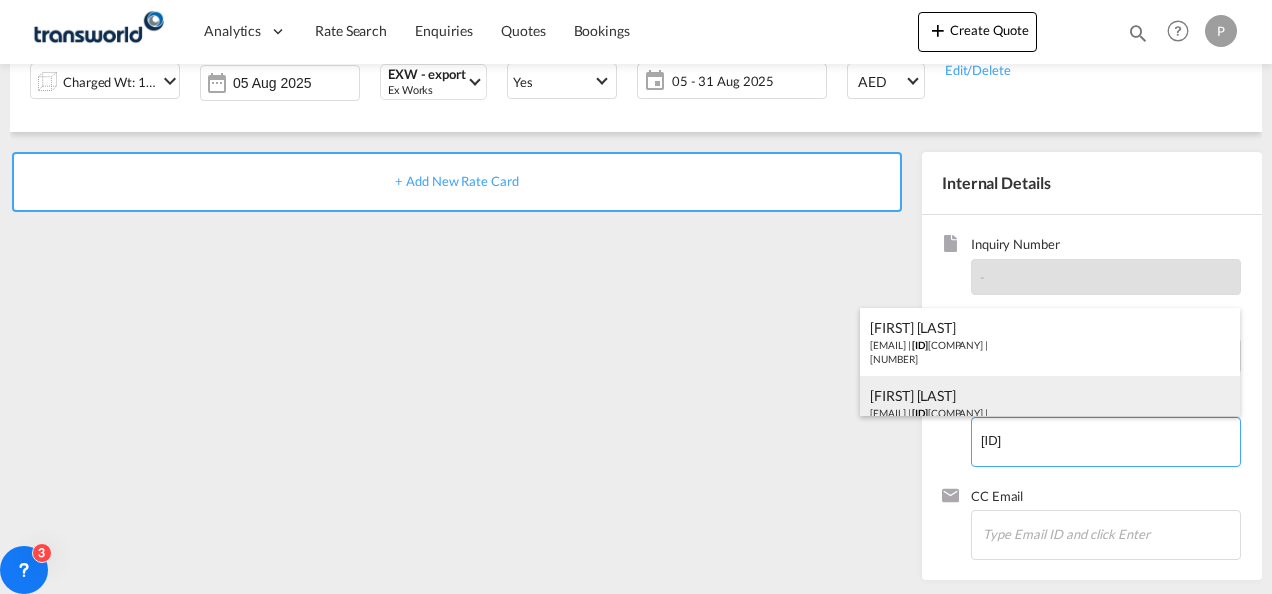 click on "[FIRST] [LAST] [EMAIL]    |    [ID]  EMEA DWC LLC
|      [NUMBER]" at bounding box center [1050, 410] 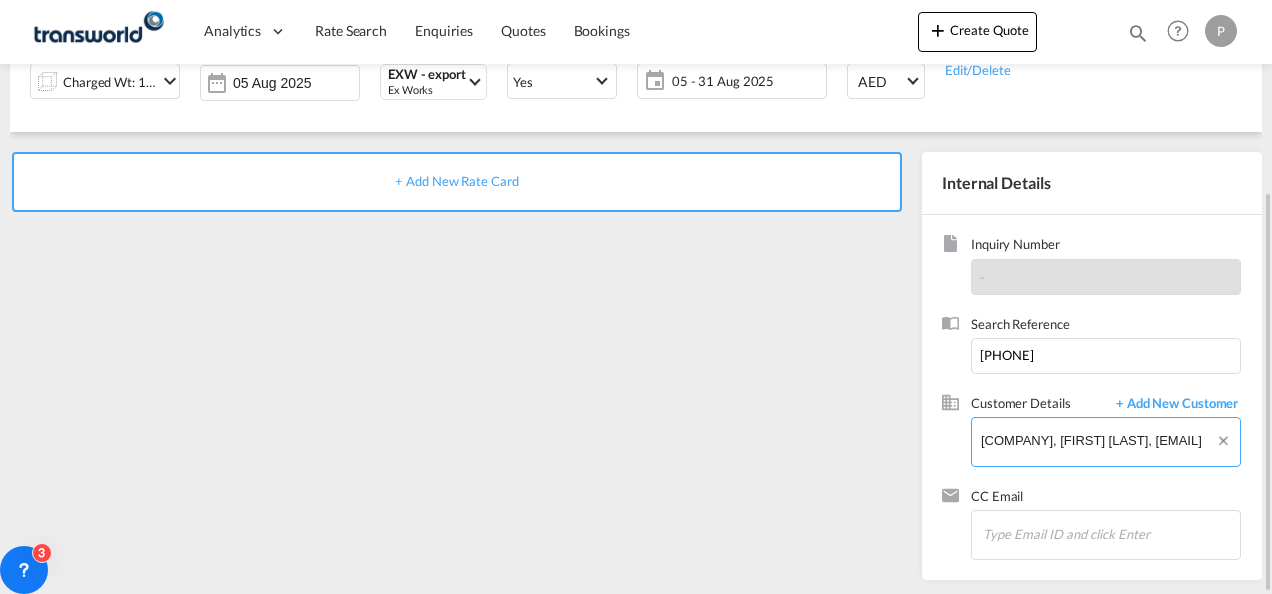 click on "[COMPANY], [FIRST] [LAST], [EMAIL]" at bounding box center [1110, 440] 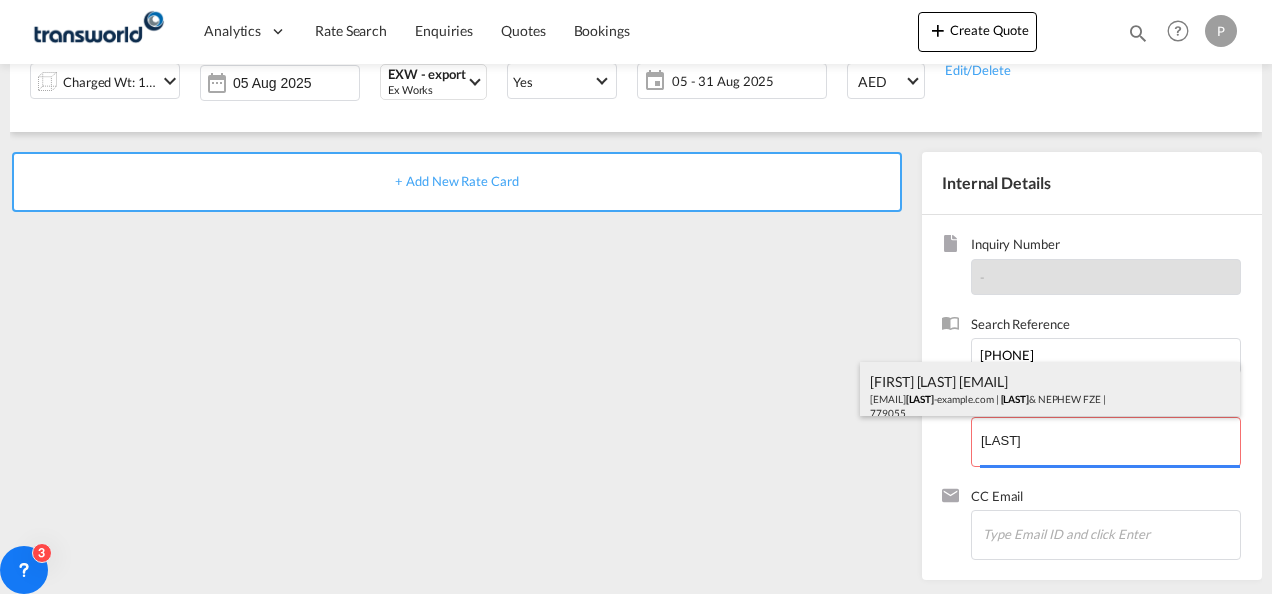 click on "Analytics
Dashboard
Rate Search
Enquiries
Quotes
Bookings" at bounding box center [636, 297] 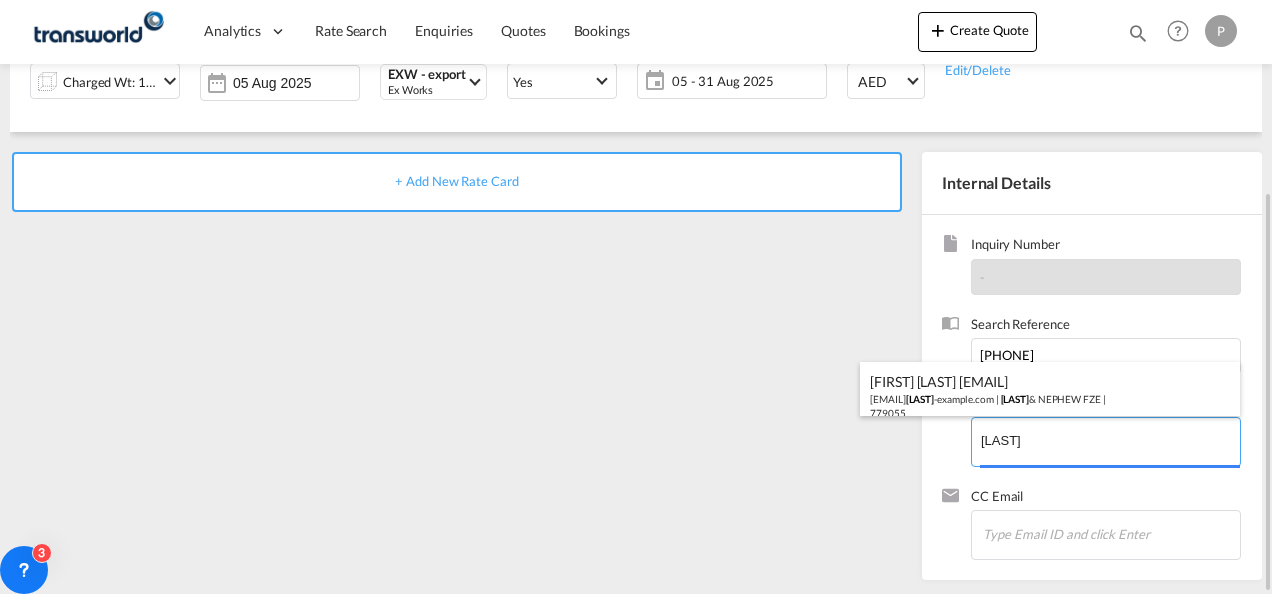 click on "Analytics
Dashboard
Rate Search
Enquiries
Quotes
Bookings" at bounding box center (636, 297) 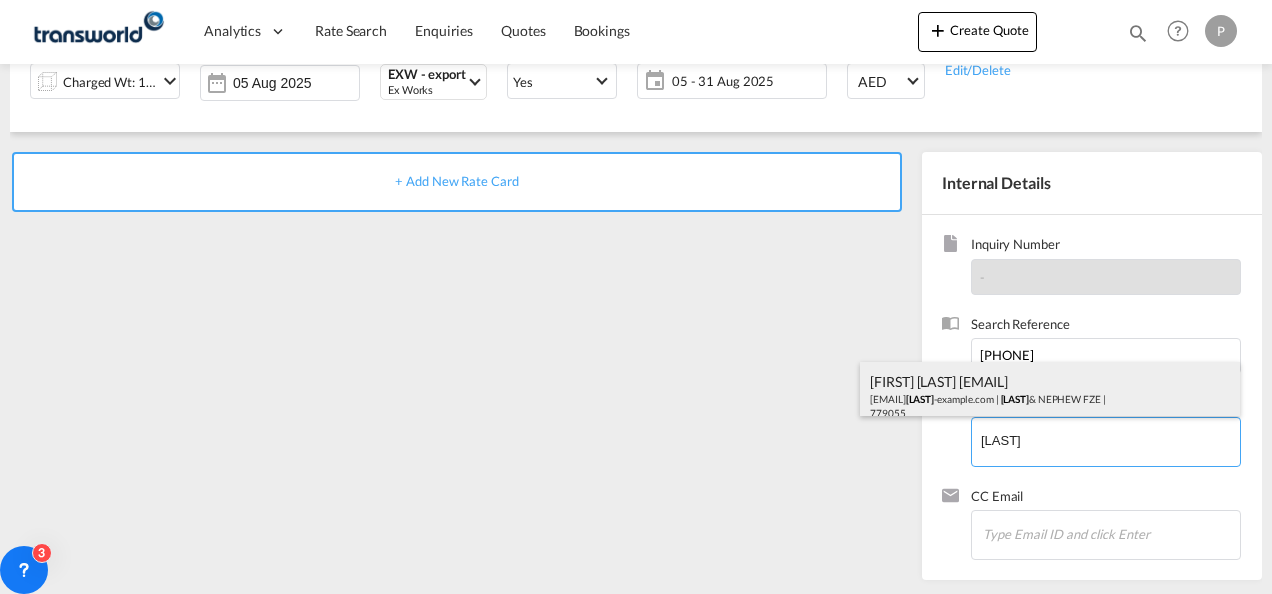 click on "[FIRST] [LAST] [EMAIL] | [COMPANY] FZE
|
[NUMBER]" at bounding box center (1050, 396) 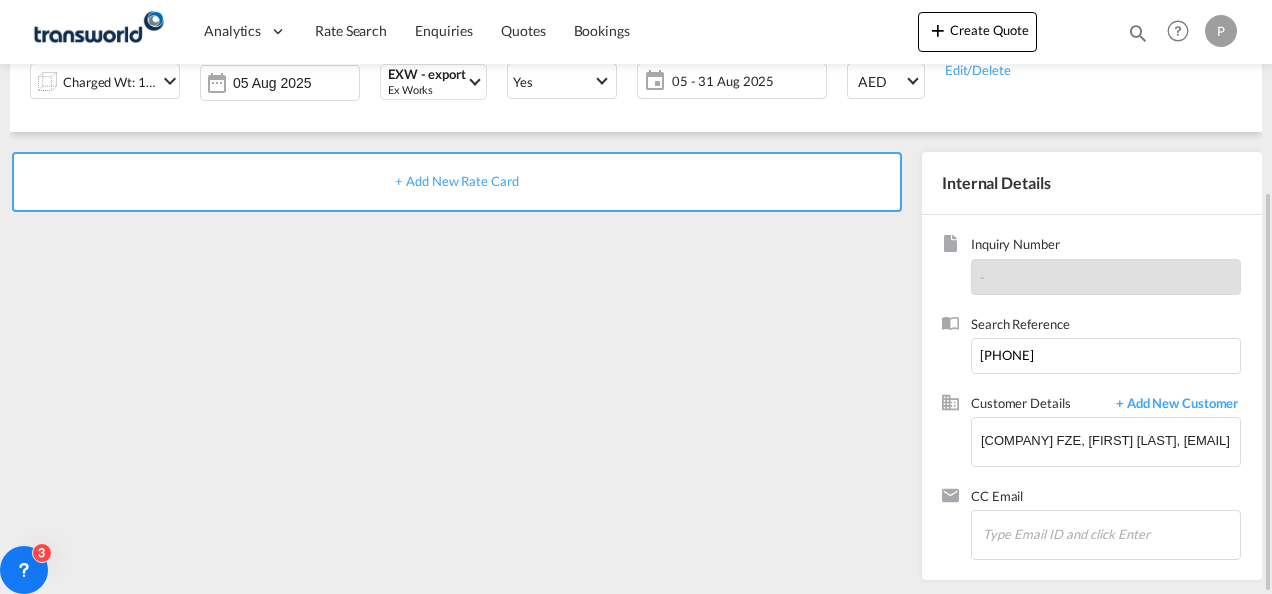 click on "+ Add New Rate Card" at bounding box center (457, 182) 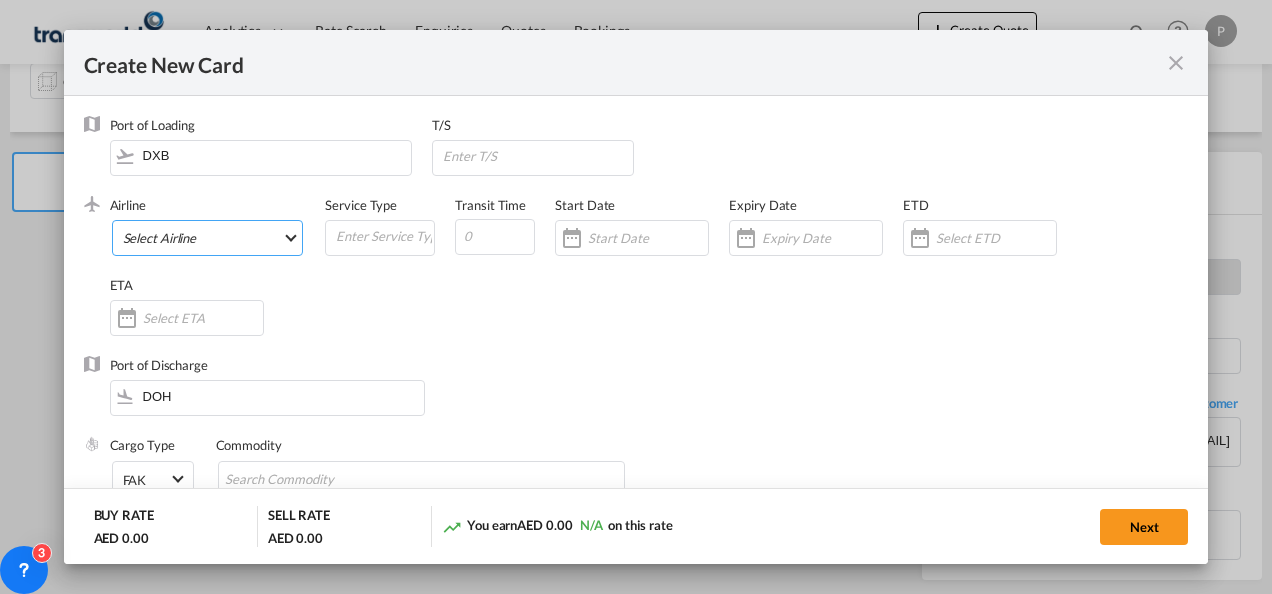 click on "Select Airline
AIR EXPRESS S.A. (1166- / -)
CMA CGM Air Cargo (1140-2C / -)
DDWL Logistics (1138-AU / -)
Fast Logistics (1150-AE / -)
NFS Airfreight (1137-NL / -)
PROAIR (1135-DE / -)
Transportdeal WW (1141-SE / -)
21 Air LLC (964-2I*-681-US / 681)
40-Mile Air, Ltd. (145-Q5* / -)
8165343 Canada Inc. dba Air Canada Rouge (164-RV / -)
9 Air Co Ltd (793-AQ-902-CN / 902)
9G Rail Limited (1101-9G* / -)
A.P.G. Distribution System (847-A1 / -)
AB AVIATION (821-Y6 / -)
ABC Aerolineas S.A. de C.V. (935-4O*-837-MX / 837)
ABSA  -  Aerolinhas Brasileiras S.A dba LATAM Cargo Brasil (95-M3-549-BR / 549)
ABX Air, Inc. (32-GB-832-US / 832)
AccesRail and Partner Railways (772-9B* / -)
ACE Belgium Freighters S.A. (222-X7-744-BE / 744)
ACP fly (1147-PA / -)
ACT Havayollari A.S. (624-9T*-556-TR / 556)
Adria Airways (JP / -)
Advanced Air, LLC (1055-AN / -)
Aegean Airlines (575-A3-390-GR / 390)
Aeko Kula, LLC dba Aloha Air Cargo (427-KH-687-US / 687)
Aer Lingus Limited (369-EI-53-IE / 53)" at bounding box center (208, 238) 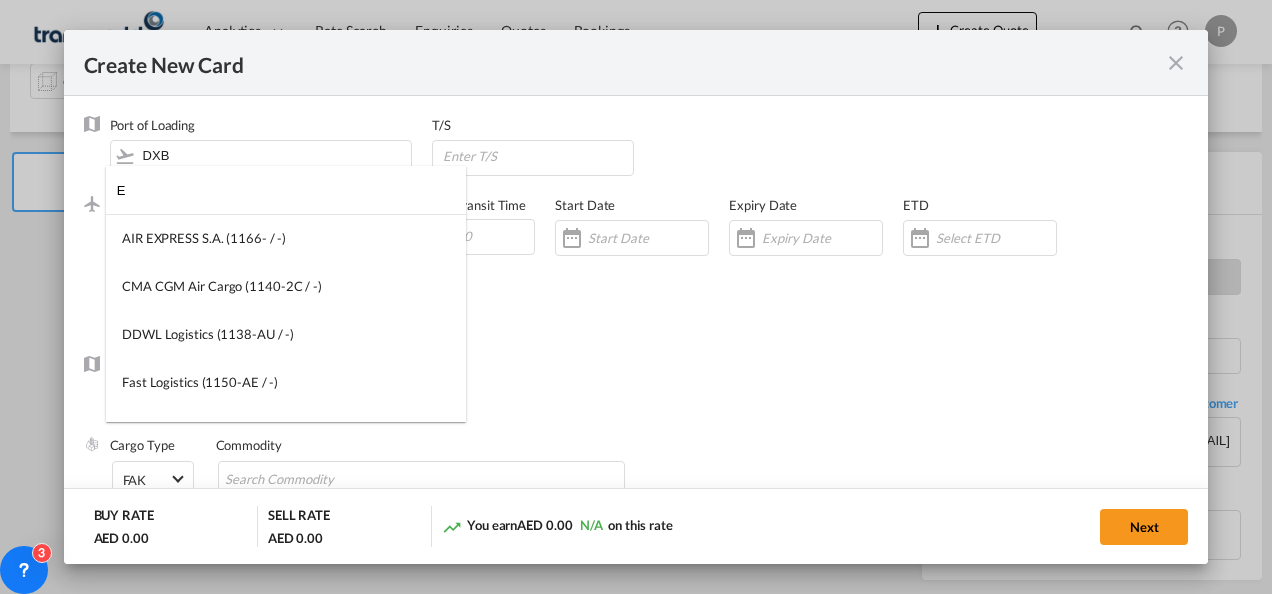 click on "E" at bounding box center (291, 190) 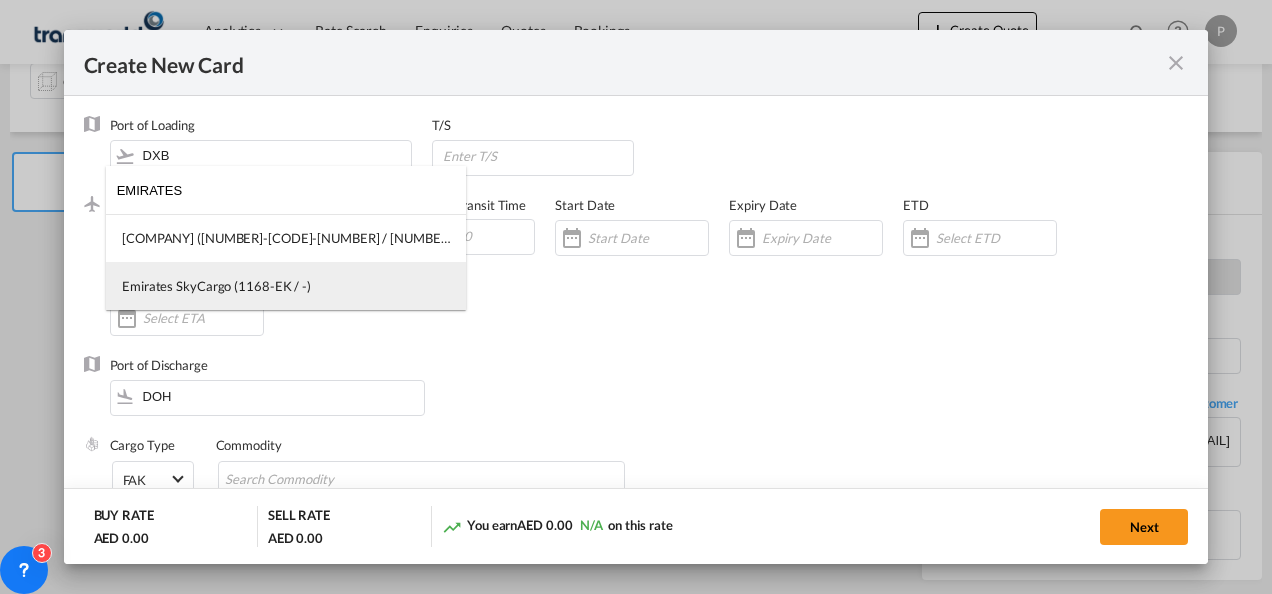 type on "EMIRATES" 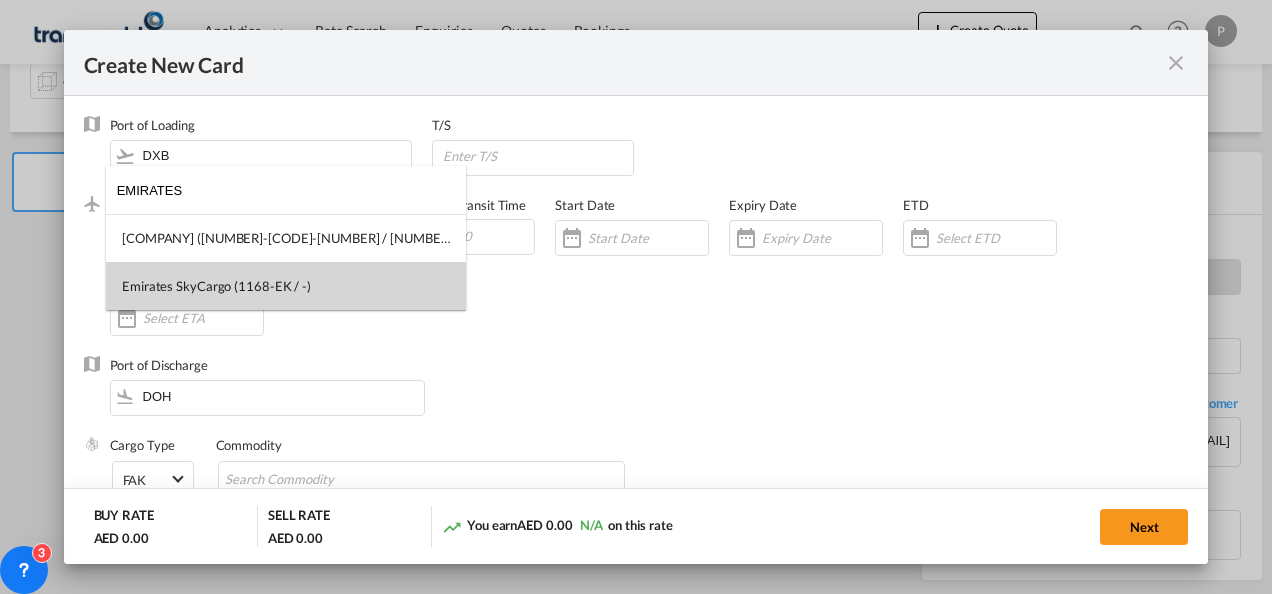 click on "Emirates SkyCargo (1168-EK / -)" at bounding box center (216, 286) 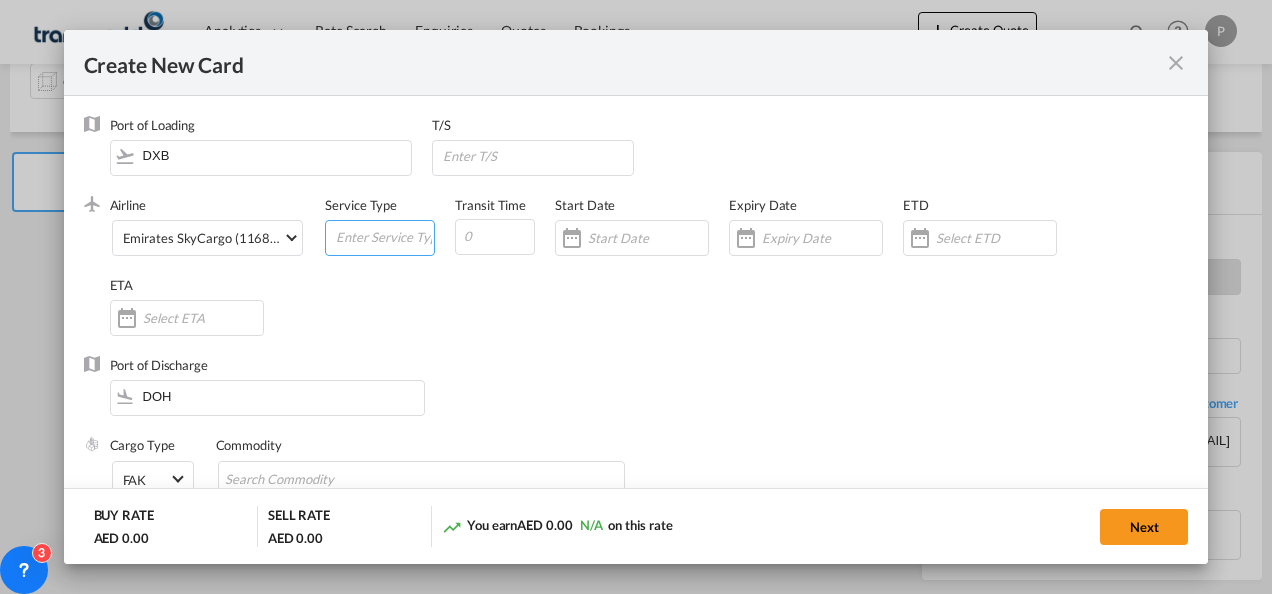 click at bounding box center (384, 236) 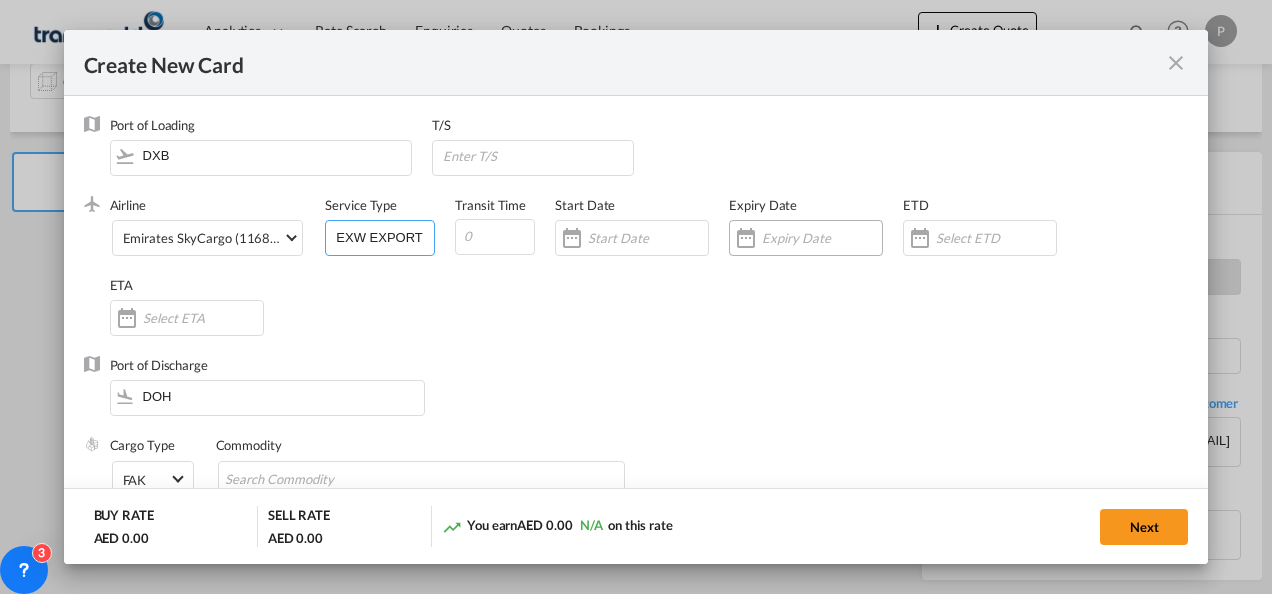 type on "EXW EXPORT" 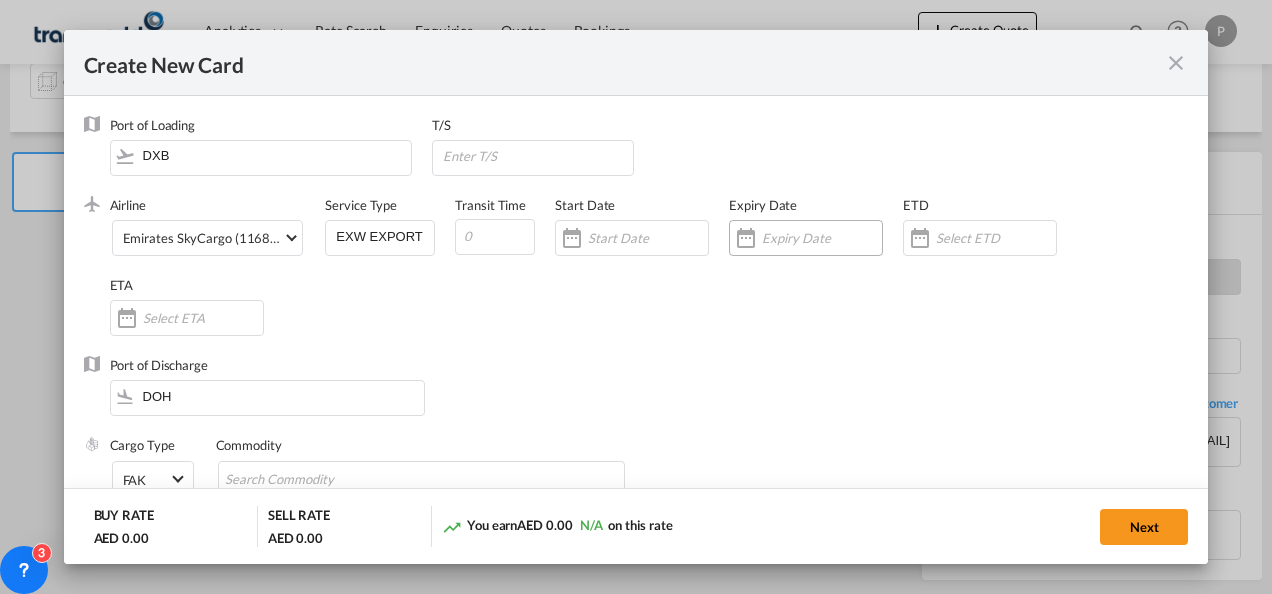 click at bounding box center [822, 238] 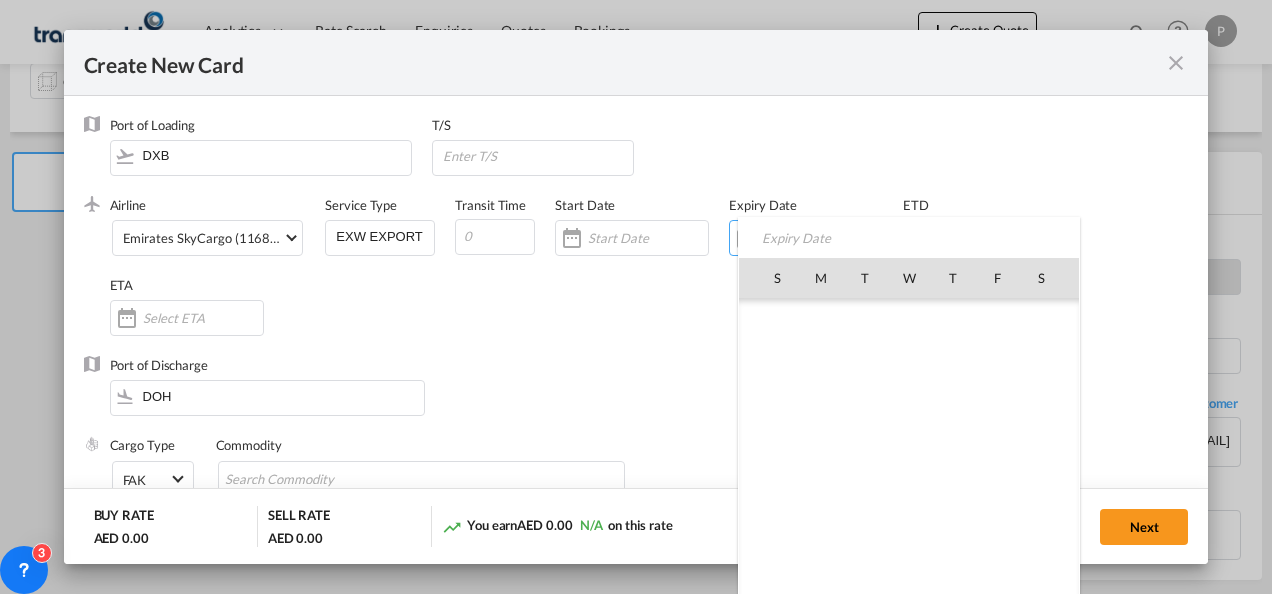 scroll, scrollTop: 462955, scrollLeft: 0, axis: vertical 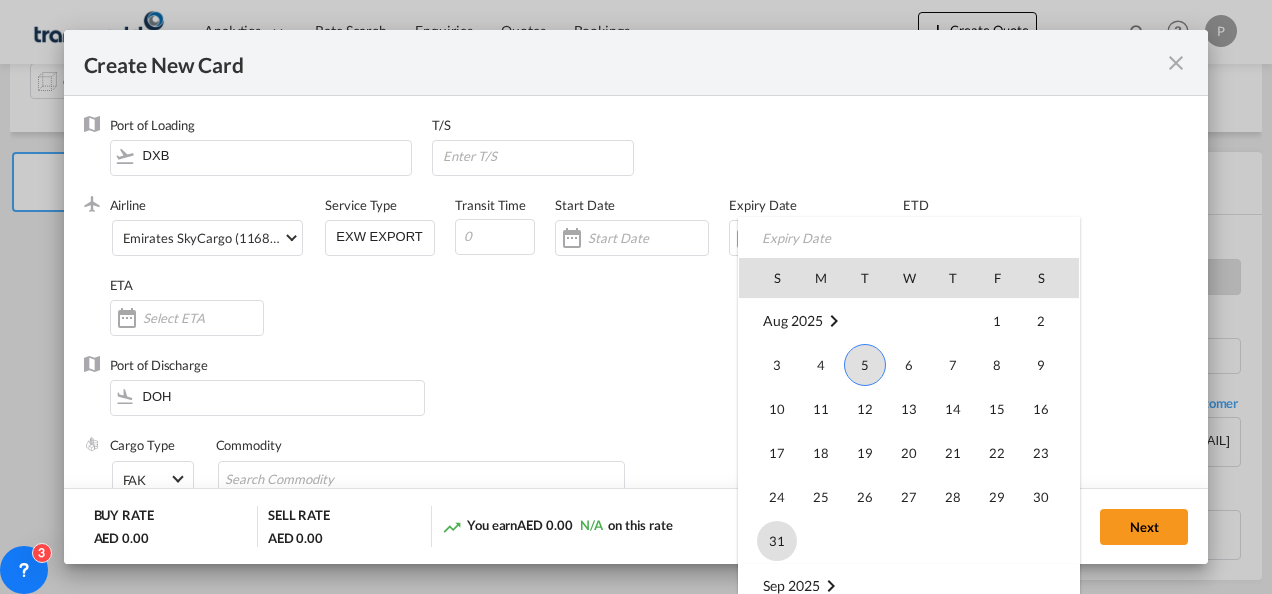 click on "31" at bounding box center (777, 541) 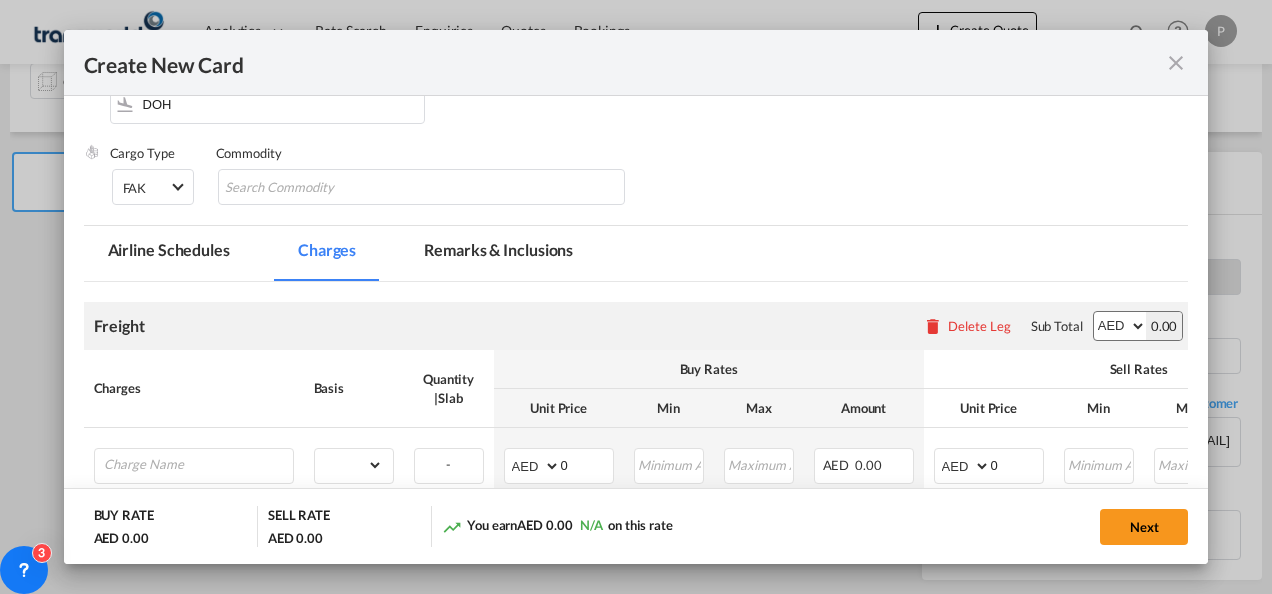 scroll, scrollTop: 293, scrollLeft: 0, axis: vertical 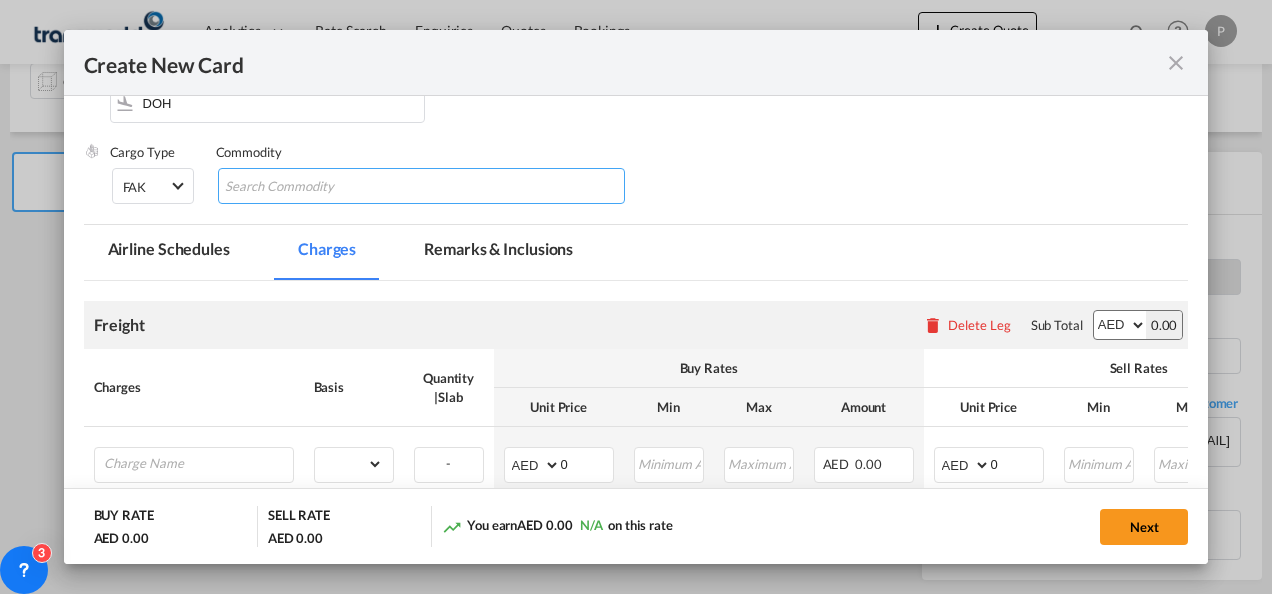 click at bounding box center [316, 187] 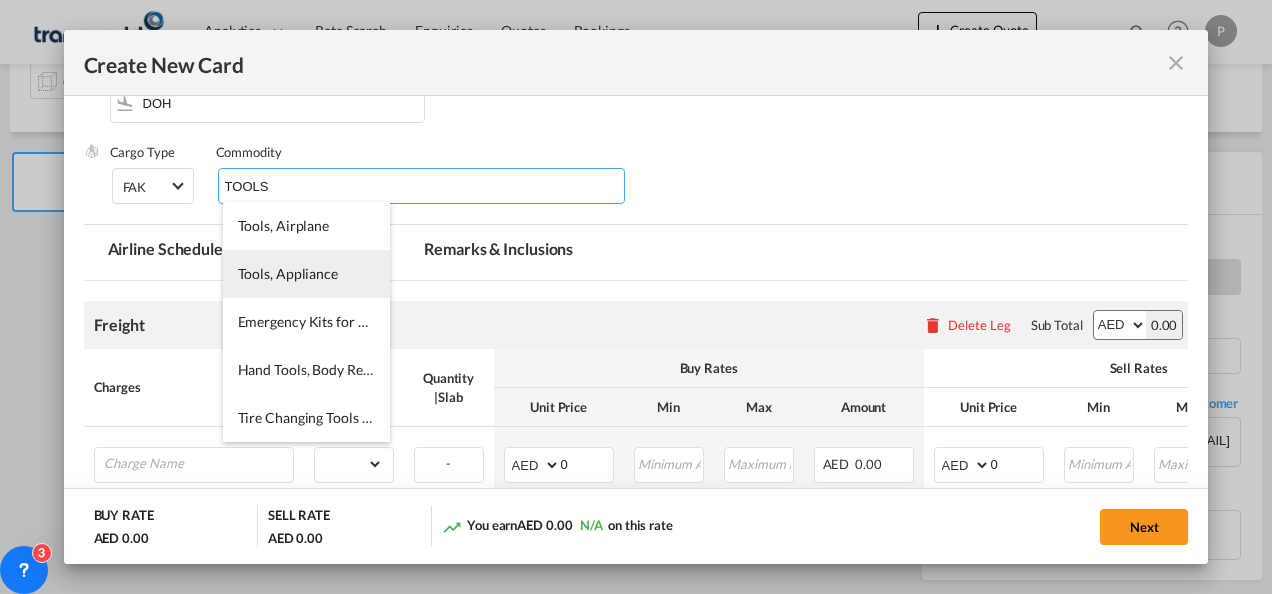 type on "TOOLS" 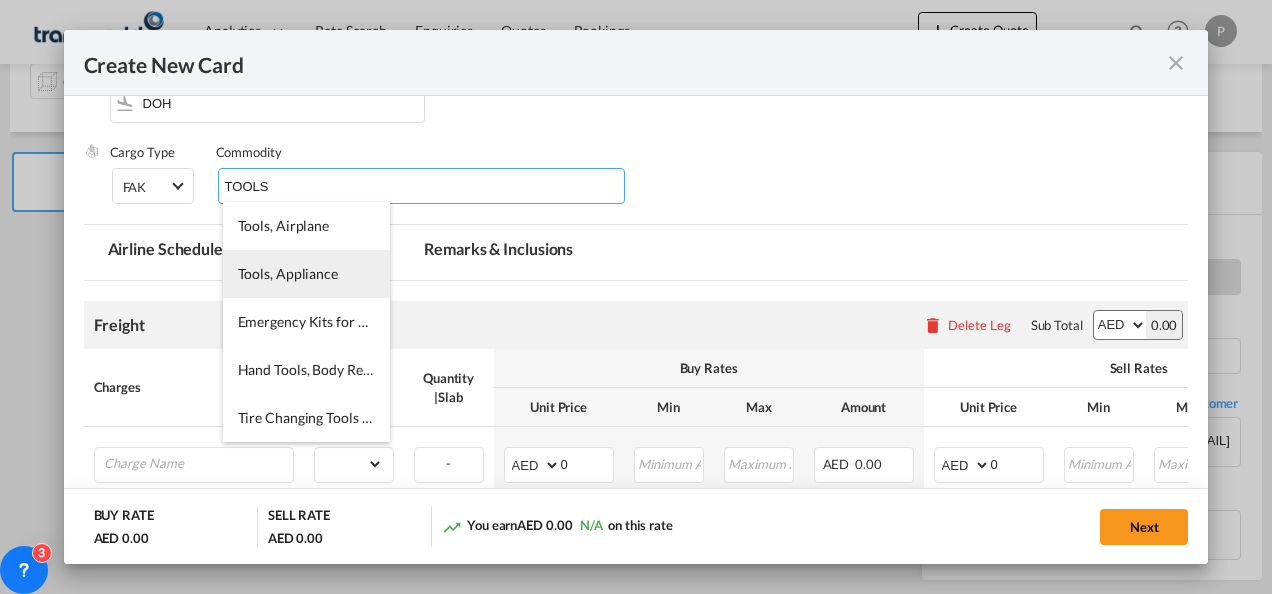 click on "Tools, Appliance" at bounding box center [306, 274] 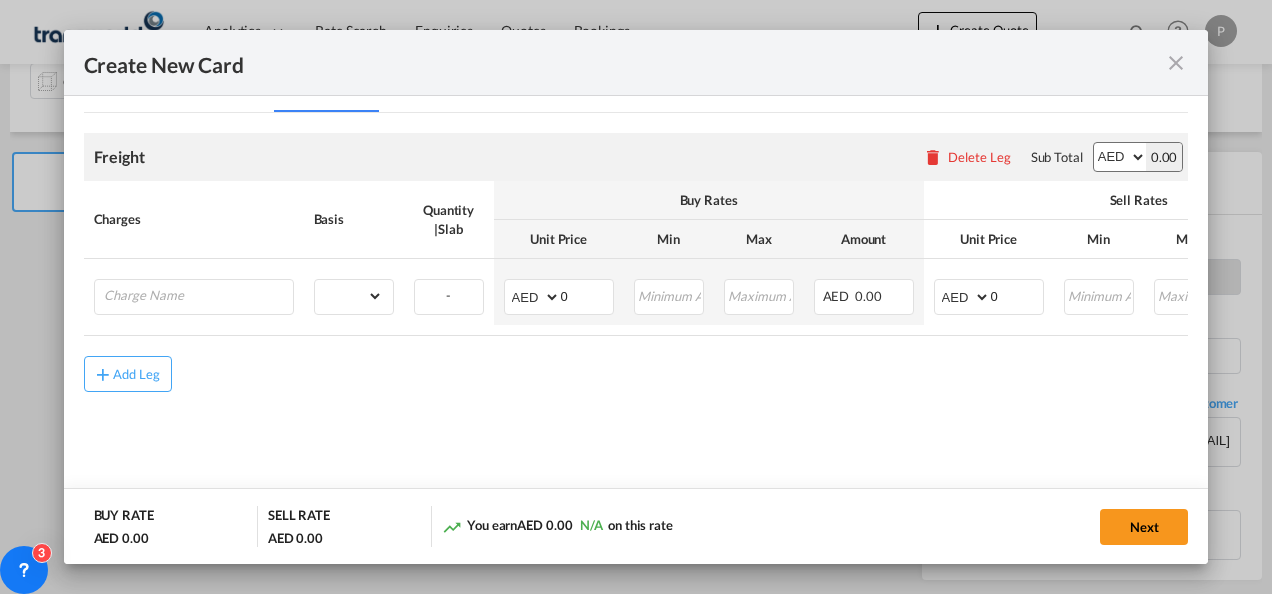 scroll, scrollTop: 463, scrollLeft: 0, axis: vertical 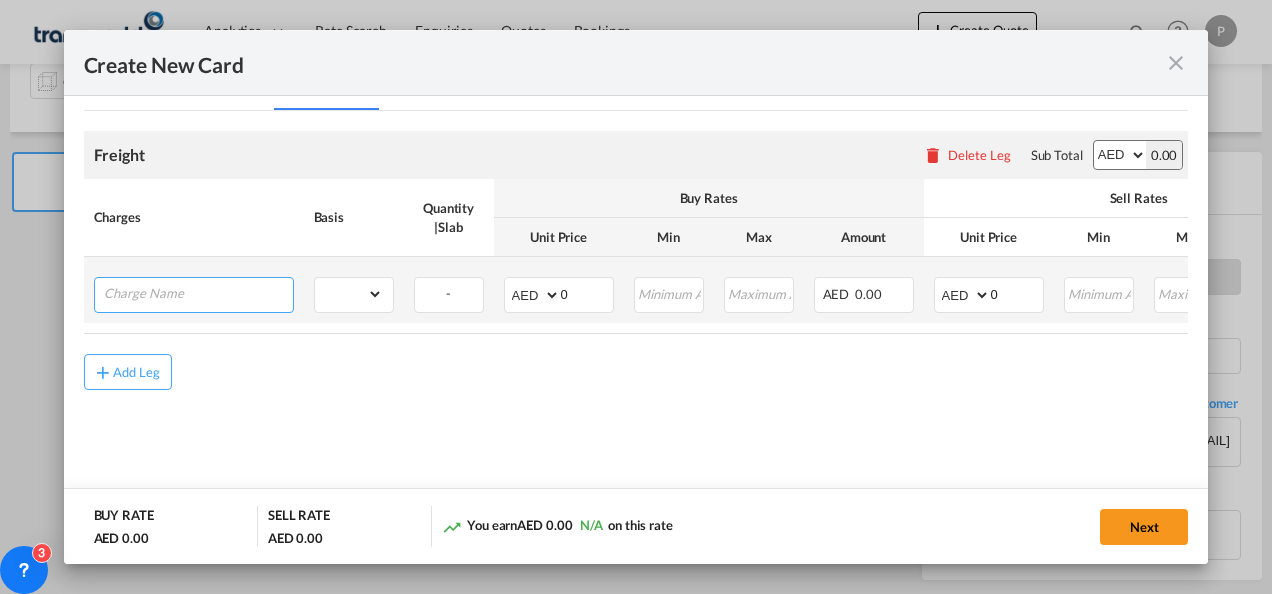 click at bounding box center [198, 293] 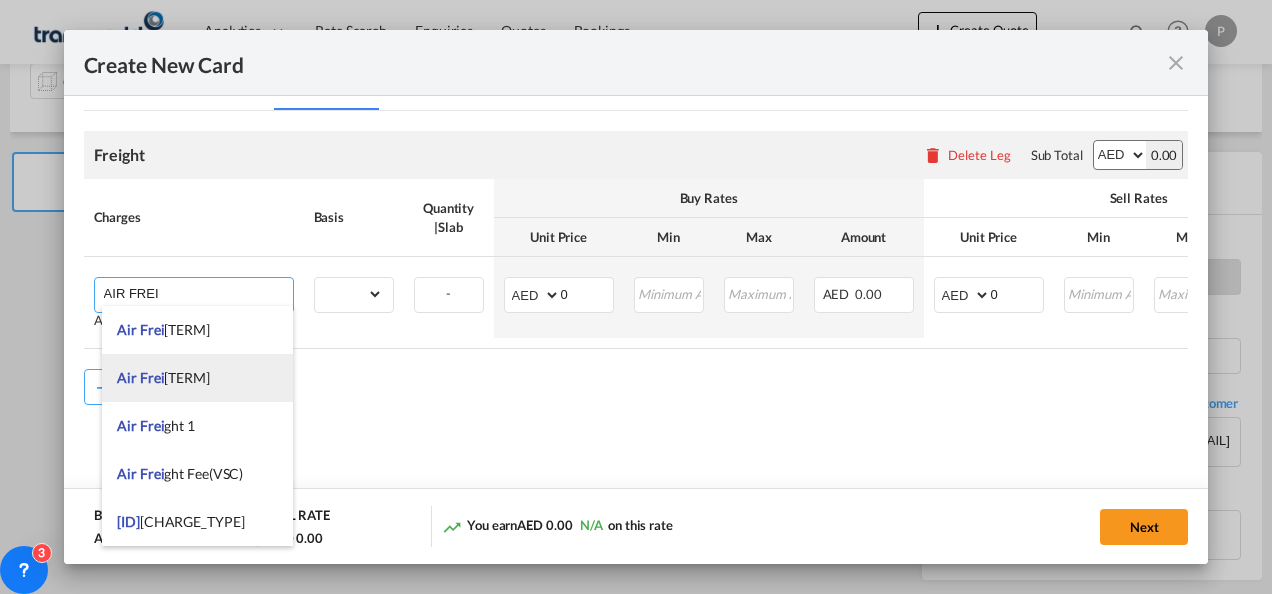 click on "[ID]" at bounding box center [197, 378] 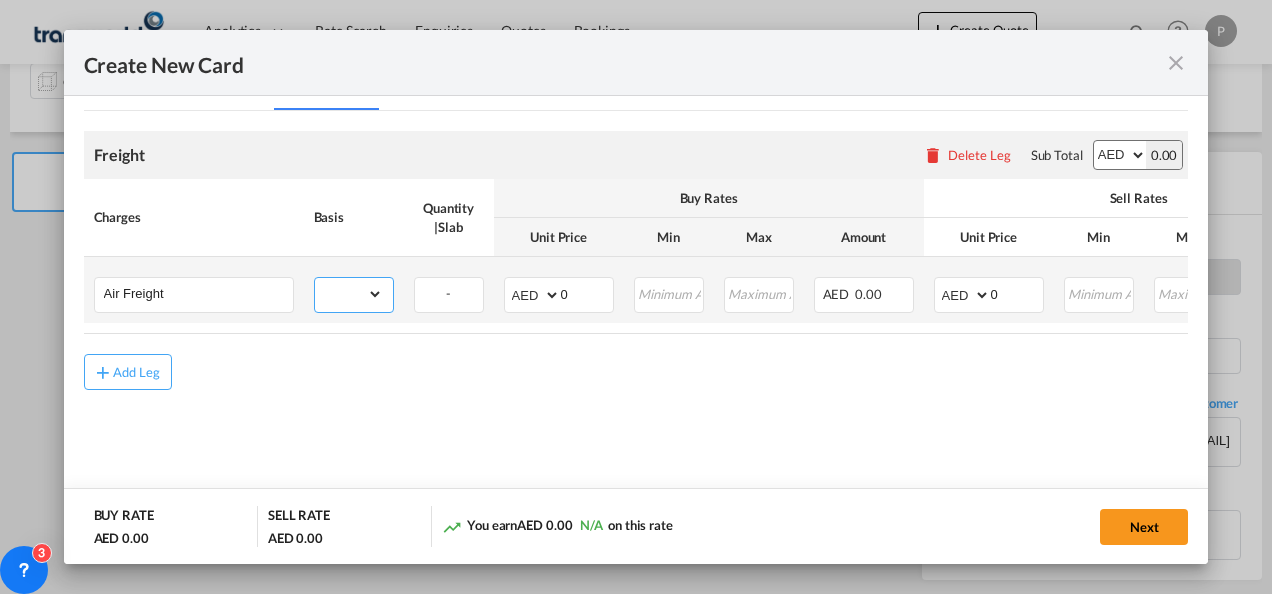 click on "gross_weight
volumetric_weight
per_shipment
per_bl
per_km
% on air freight
per_hawb
per_kg
per_pallet
per_carton
flat
chargeable_weight
per_ton
per_cbm
per_hbl
per_w/m
per_awb
per_sbl
per shipping bill
per_quintal
per_lbs
per_vehicle
per_shift
per_invoice
per_package
per_day
per_revalidation
per_declaration
per_document
per clearance" at bounding box center [349, 294] 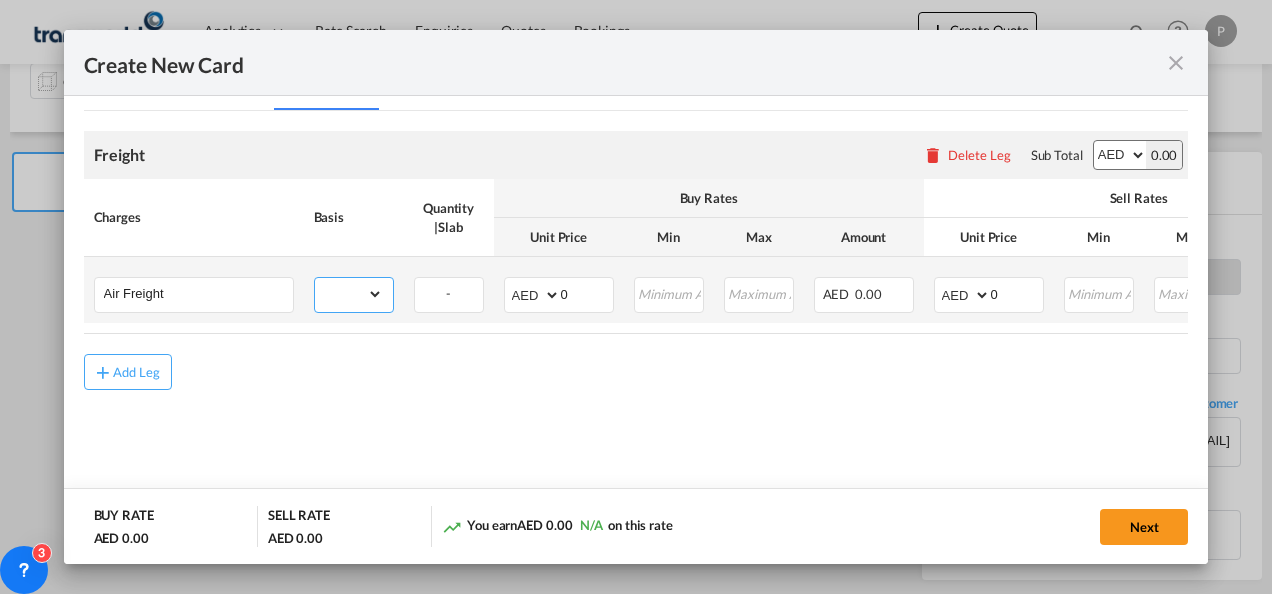 select on "per_shipment" 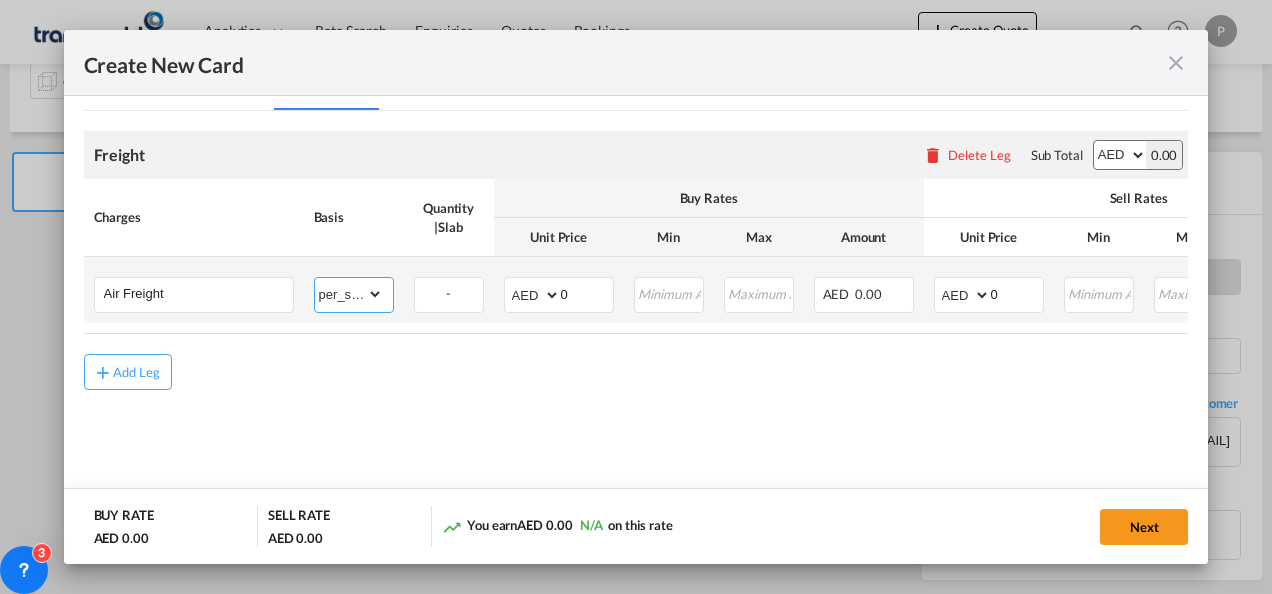 click on "gross_weight
volumetric_weight
per_shipment
per_bl
per_km
% on air freight
per_hawb
per_kg
per_pallet
per_carton
flat
chargeable_weight
per_ton
per_cbm
per_hbl
per_w/m
per_awb
per_sbl
per shipping bill
per_quintal
per_lbs
per_vehicle
per_shift
per_invoice
per_package
per_day
per_revalidation
per_declaration
per_document
per clearance" at bounding box center [349, 294] 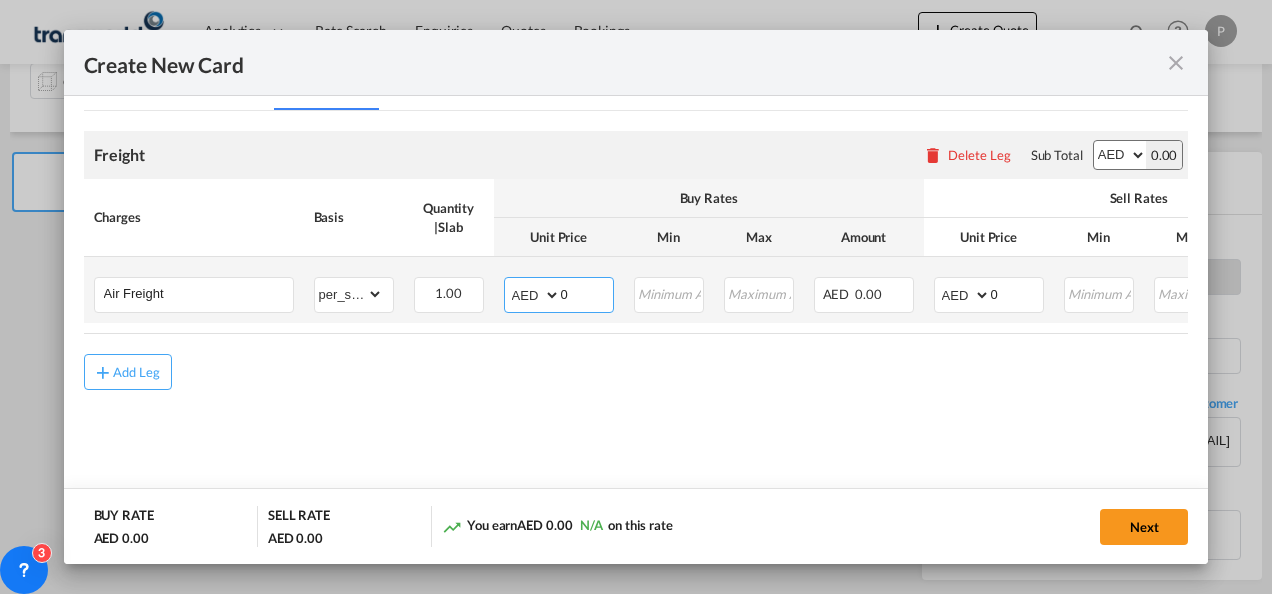 click on "0" at bounding box center (587, 293) 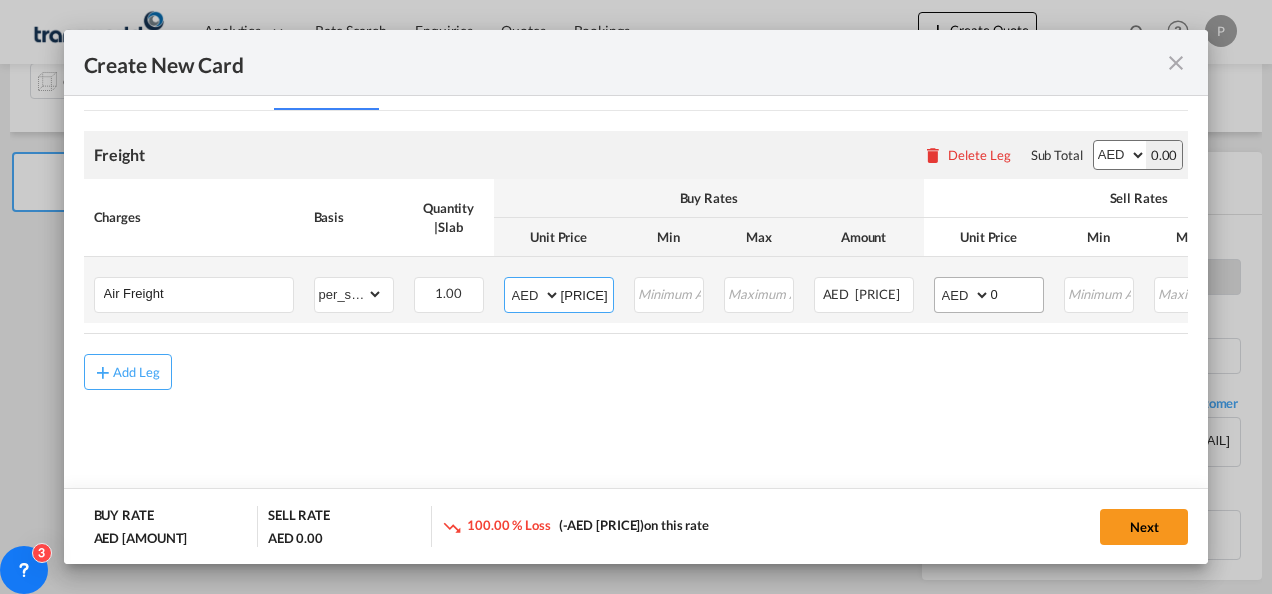 type on "[PRICE]" 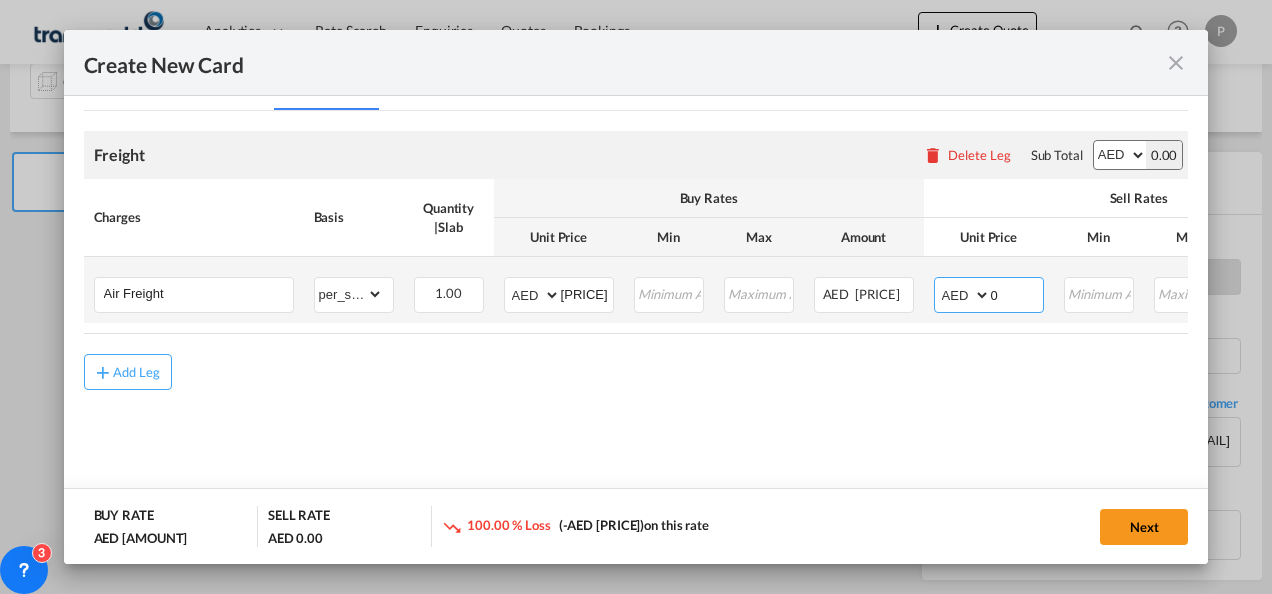 click on "0" at bounding box center [1017, 293] 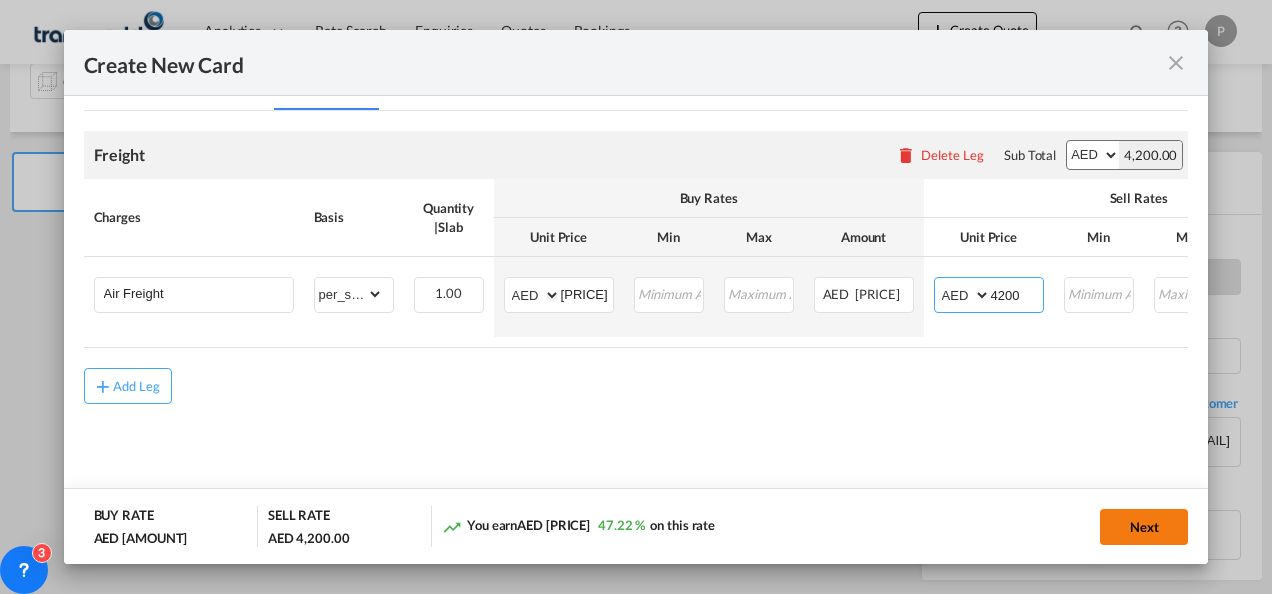 type on "4200" 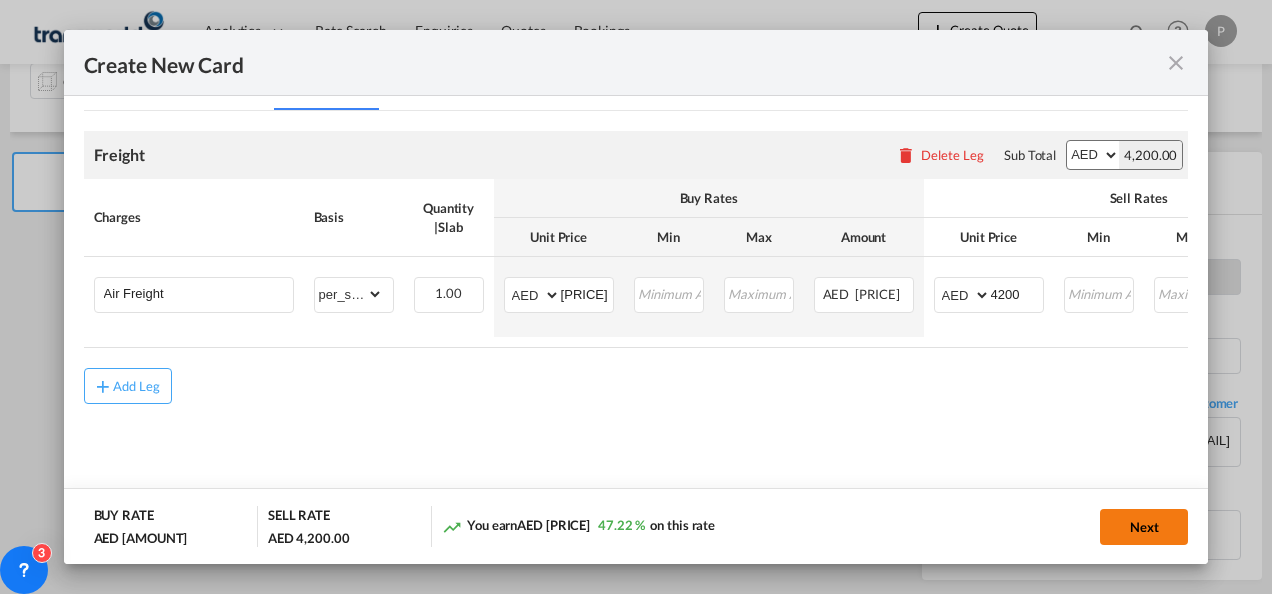 click on "Next" 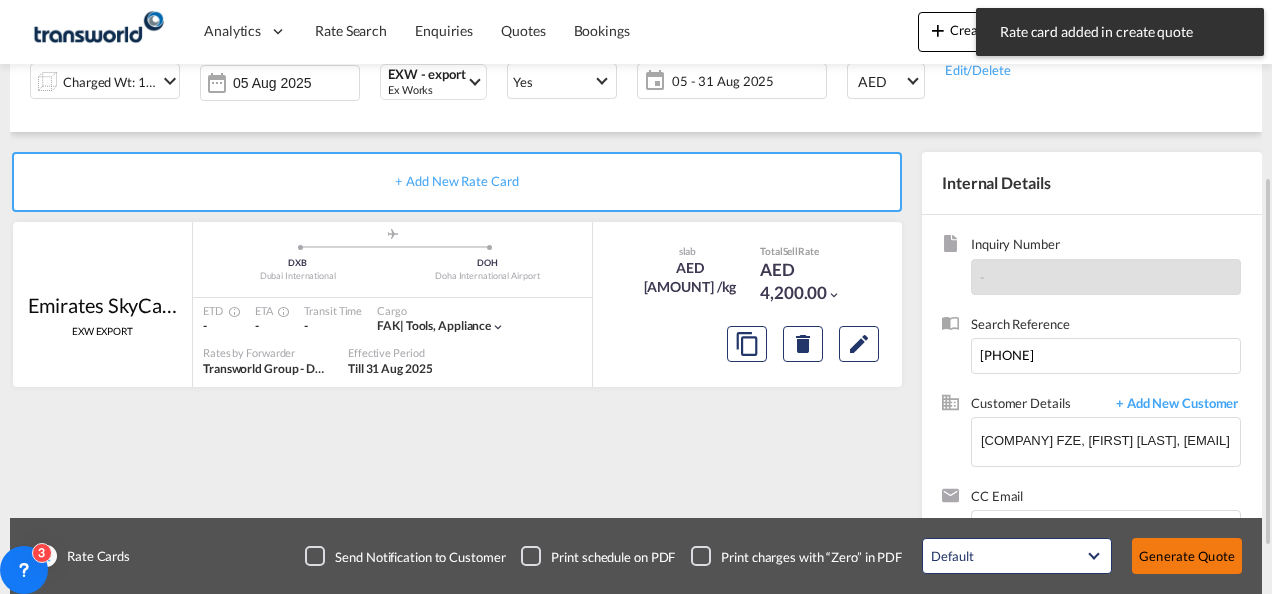 click on "Generate Quote" at bounding box center [1187, 556] 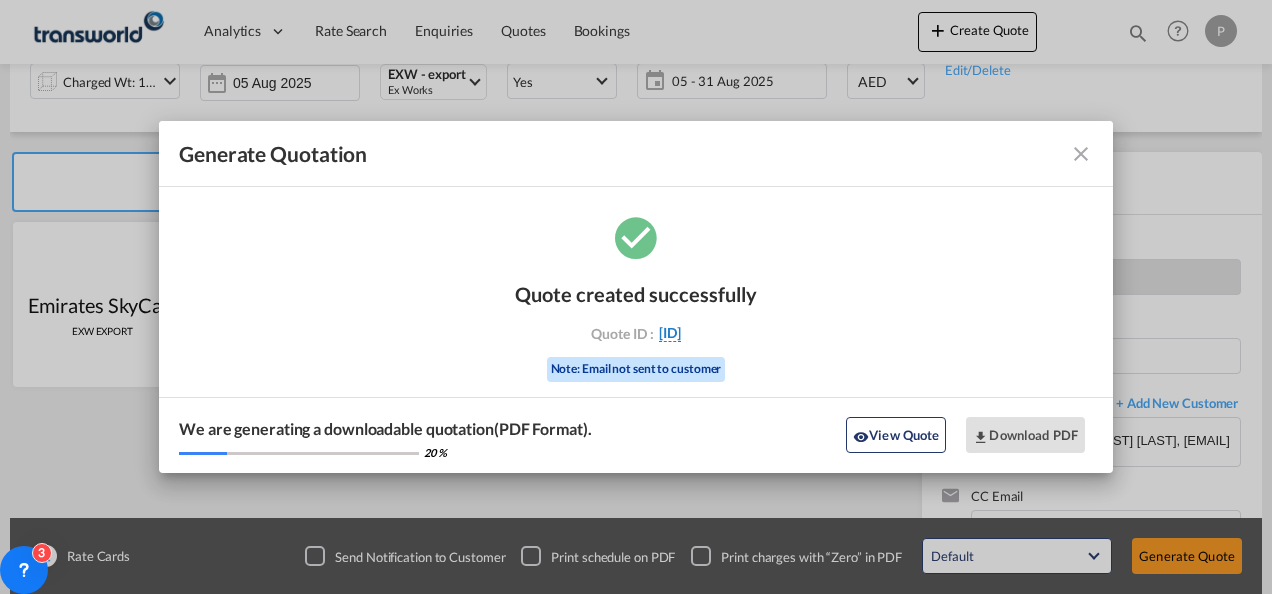 click on "[ID]" at bounding box center [670, 333] 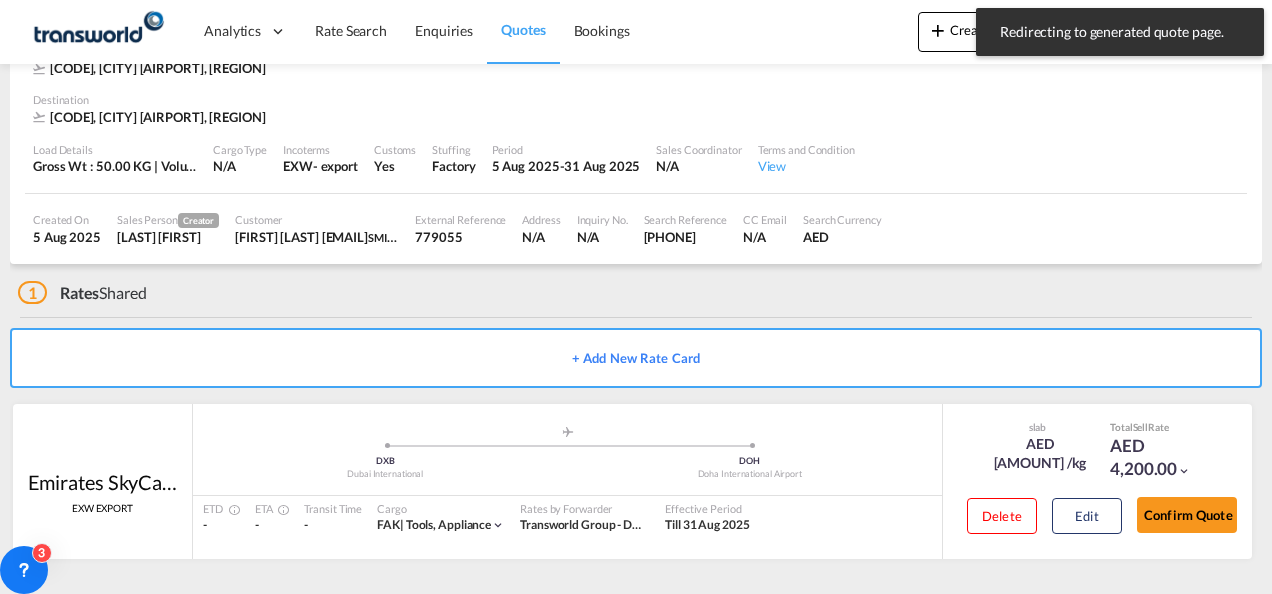 scroll, scrollTop: 122, scrollLeft: 0, axis: vertical 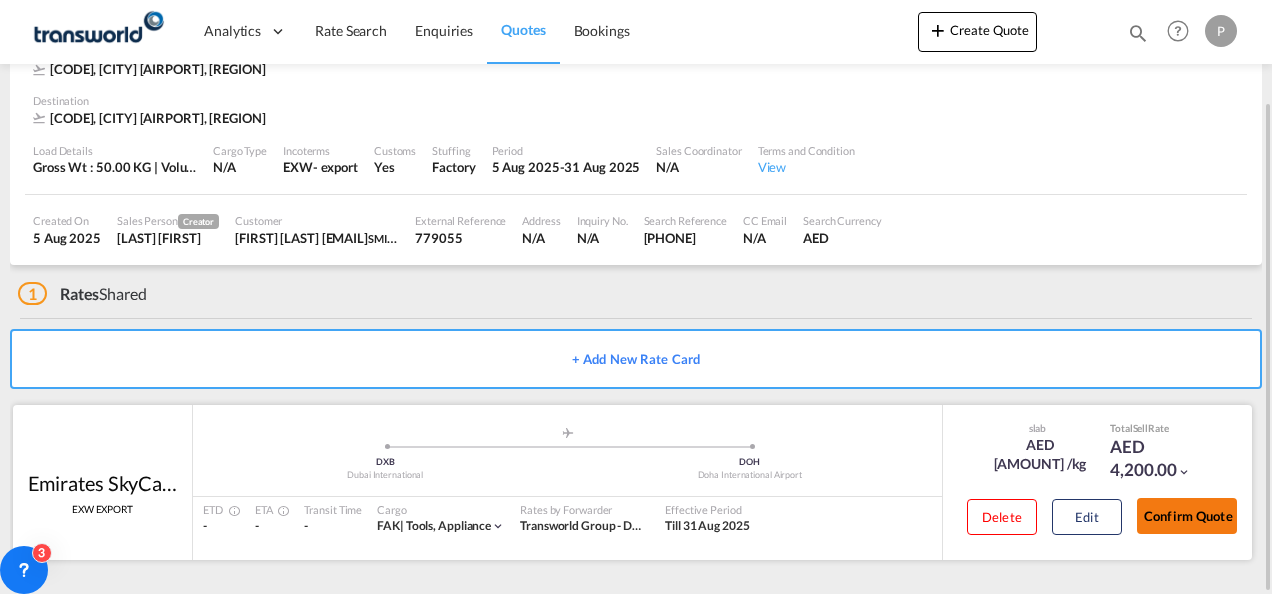 click on "Confirm Quote" at bounding box center [1187, 516] 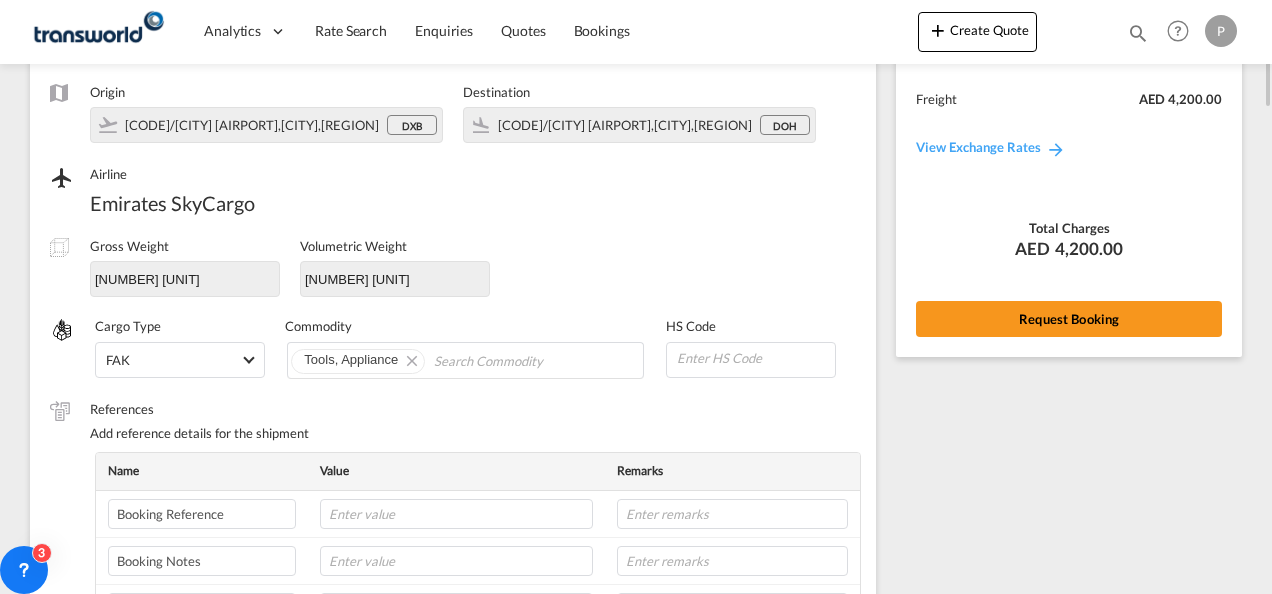 scroll, scrollTop: 0, scrollLeft: 0, axis: both 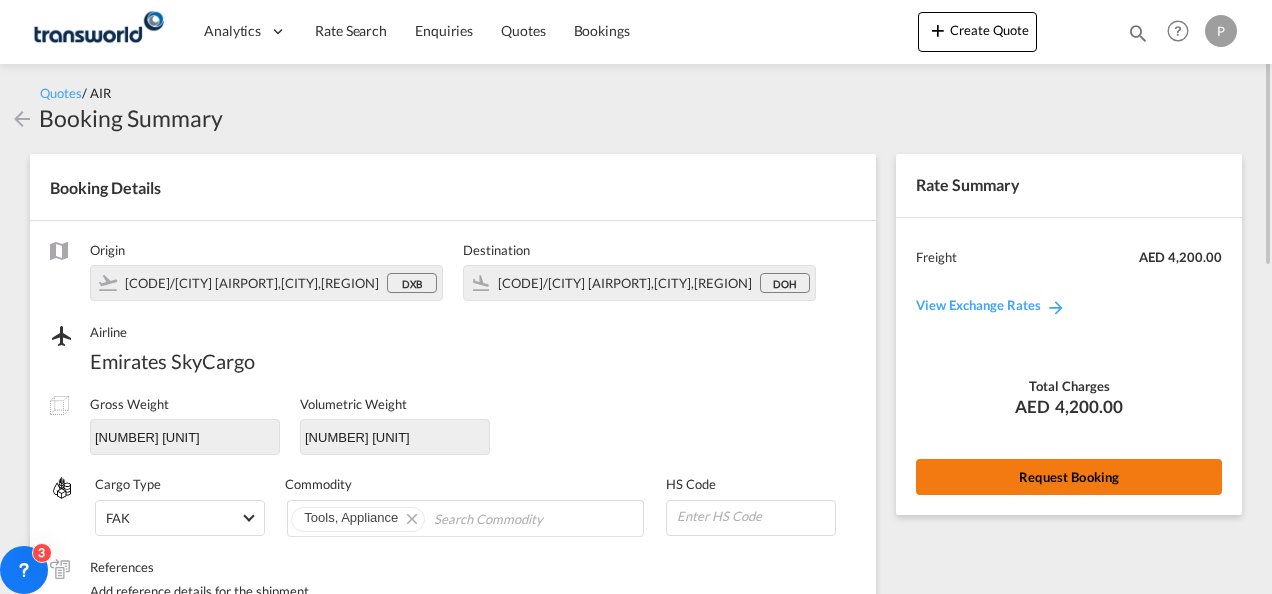click on "Request Booking" at bounding box center [1069, 477] 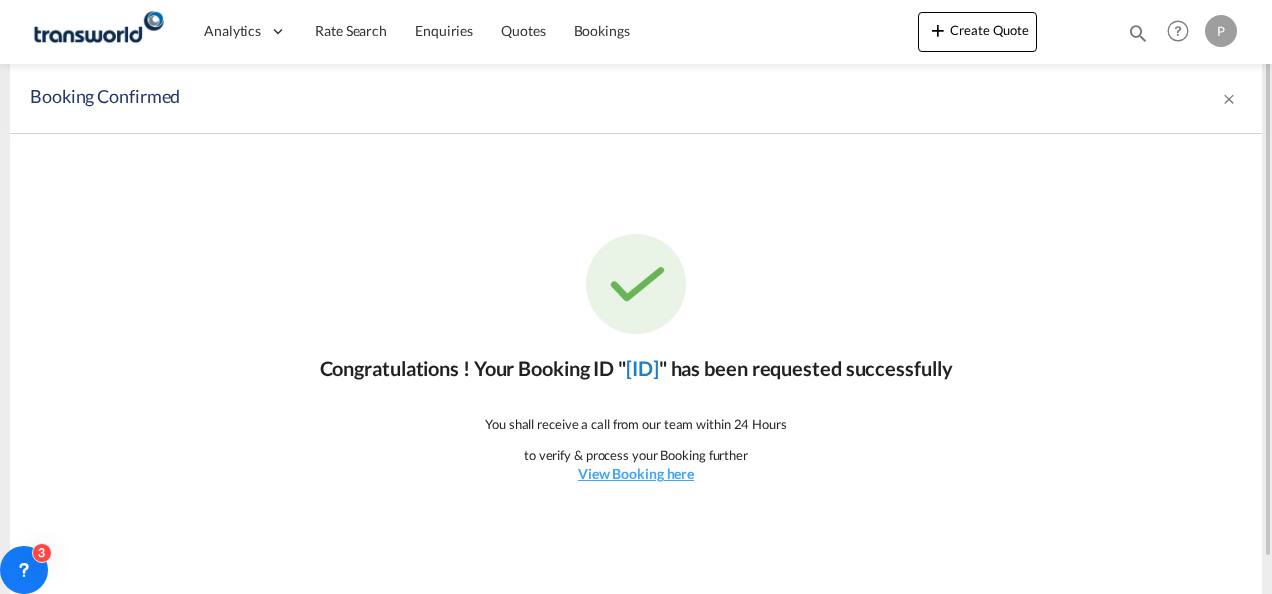 click on "[ID]" 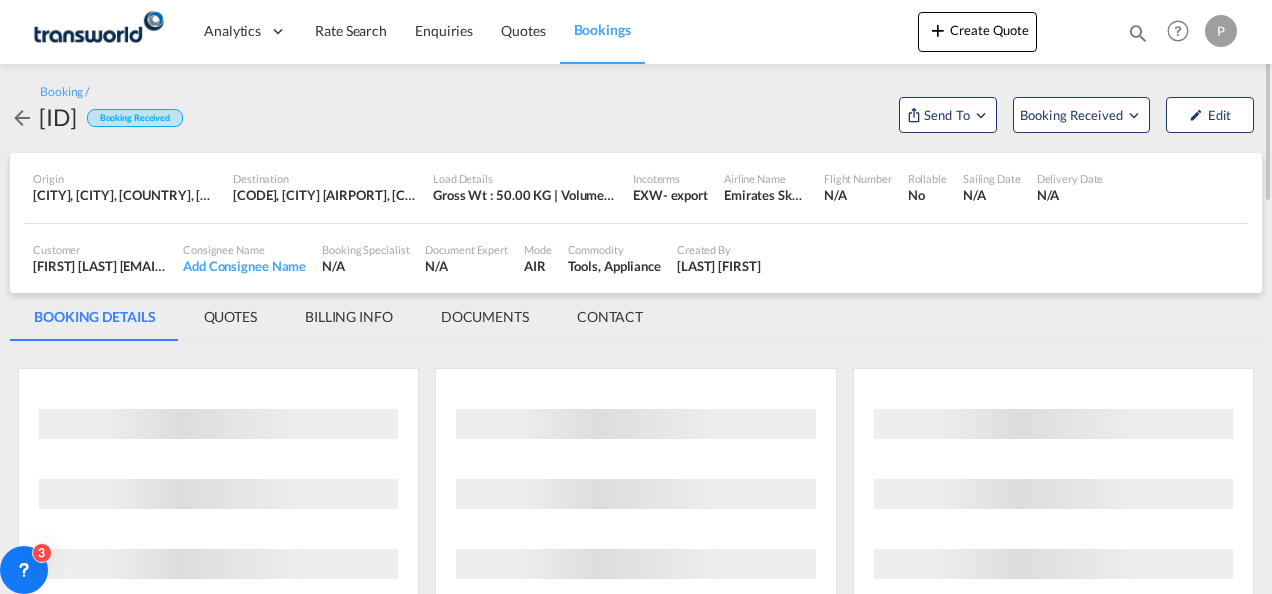scroll, scrollTop: 0, scrollLeft: 0, axis: both 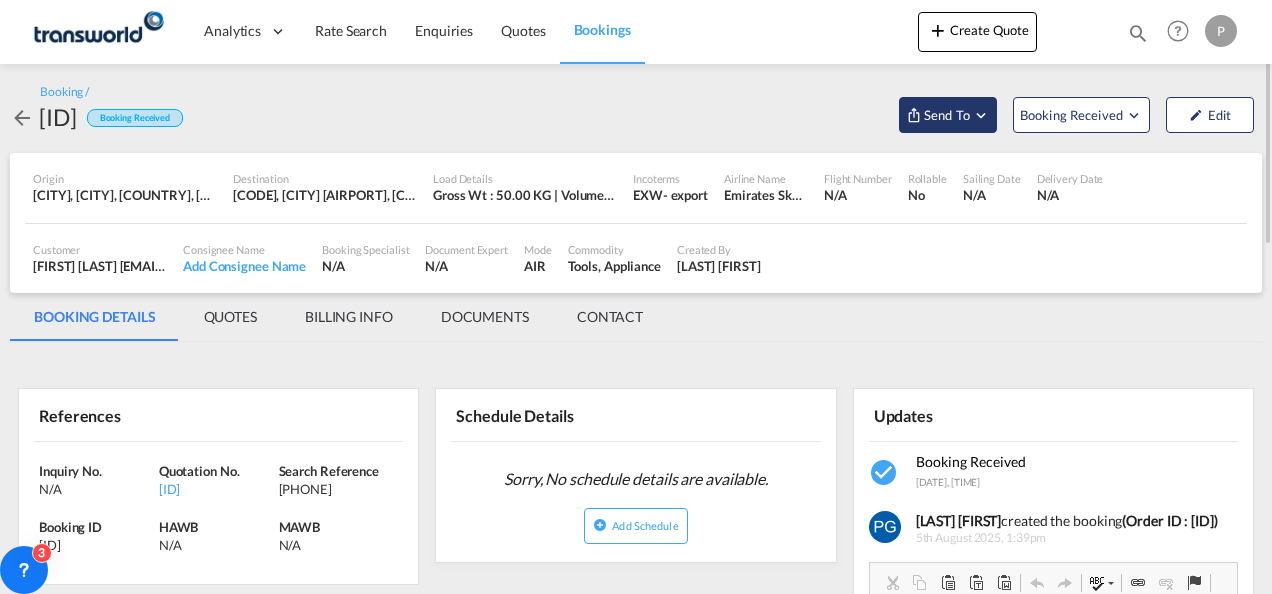 click on "Send To" at bounding box center [947, 115] 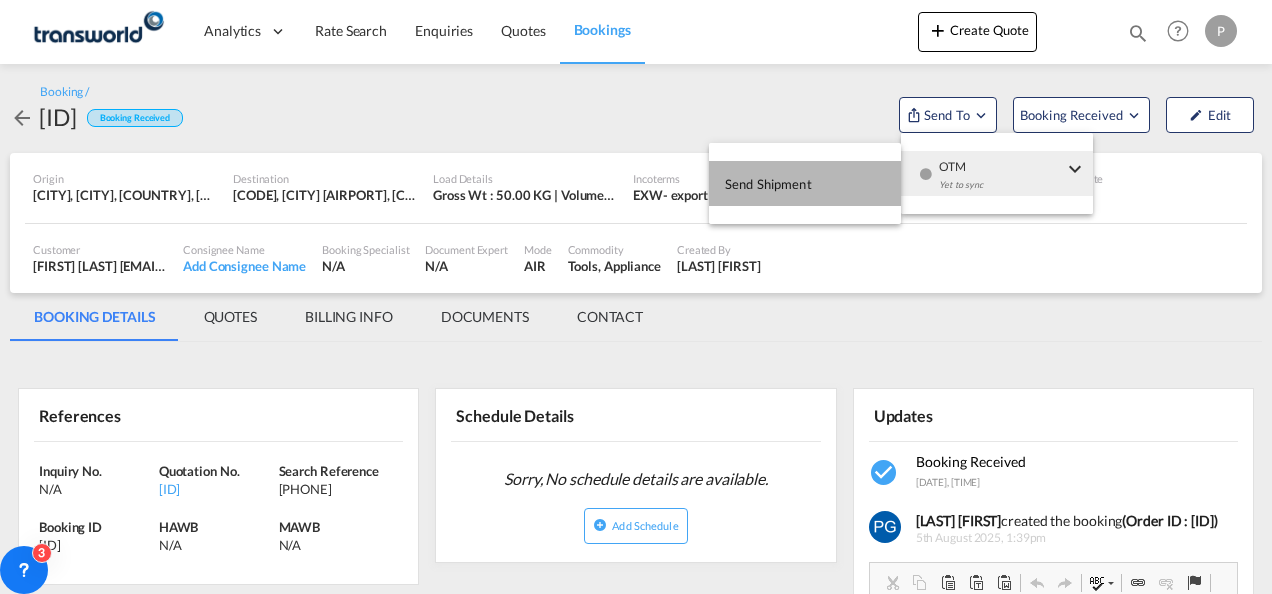click on "Send Shipment" at bounding box center [805, 183] 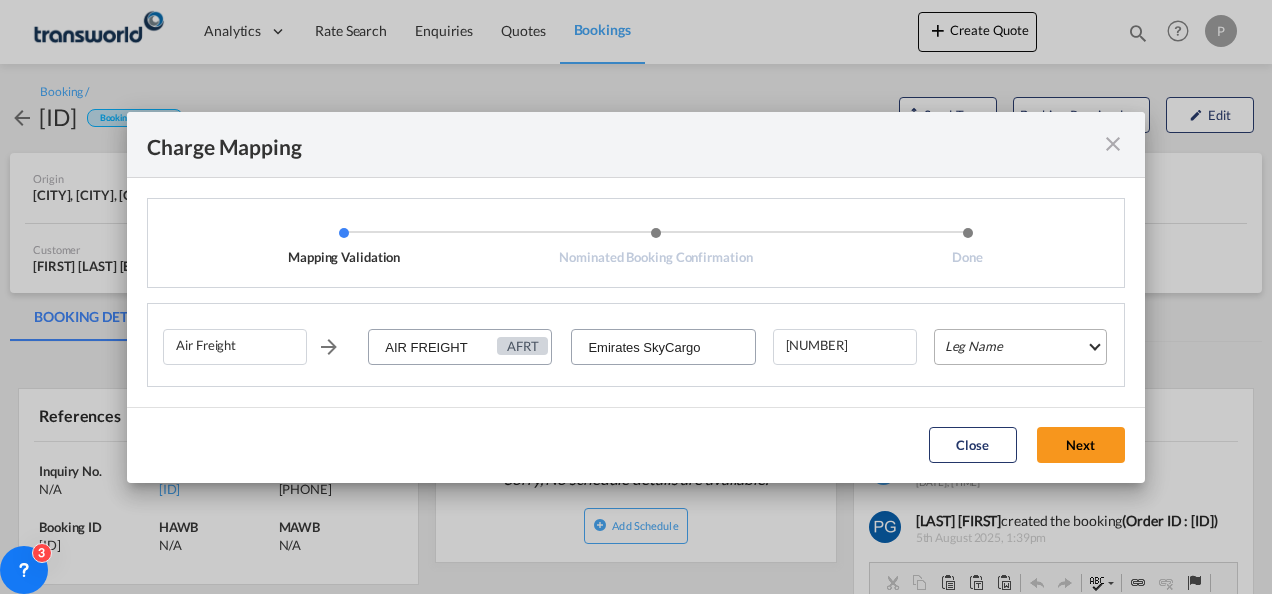 click on "Leg Name HANDLING ORIGIN HANDLING DESTINATION OTHERS TL PICK UP CUSTOMS ORIGIN AIR CUSTOMS DESTINATION TL DELIVERY" at bounding box center (1020, 347) 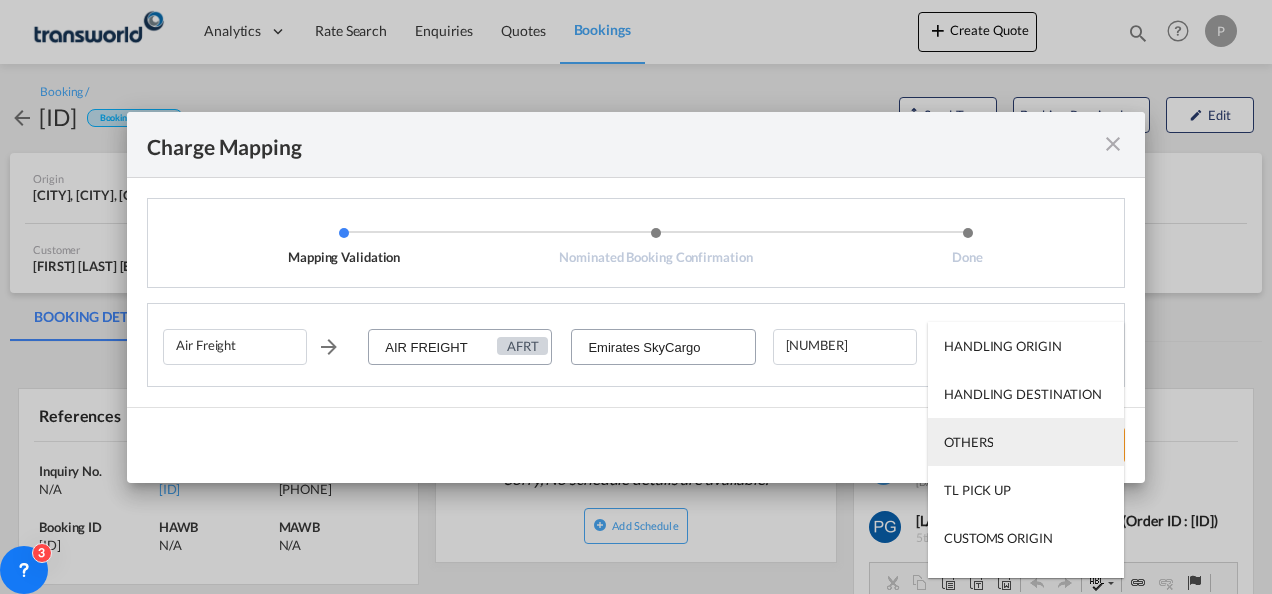 scroll, scrollTop: 128, scrollLeft: 0, axis: vertical 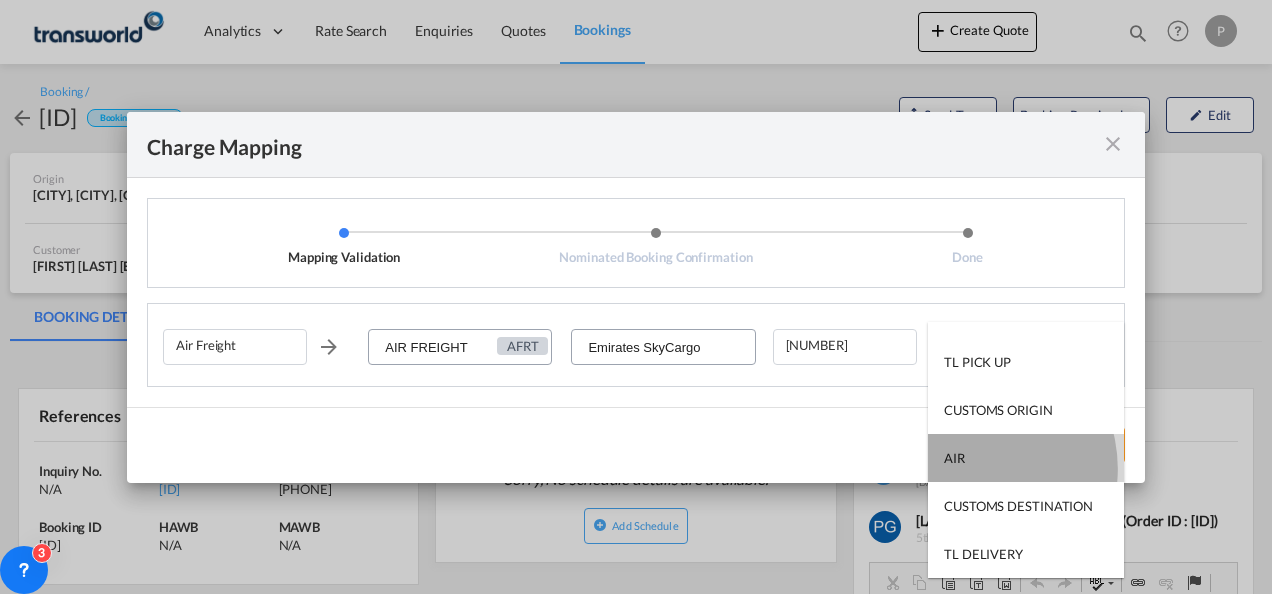 click on "AIR" at bounding box center [1026, 458] 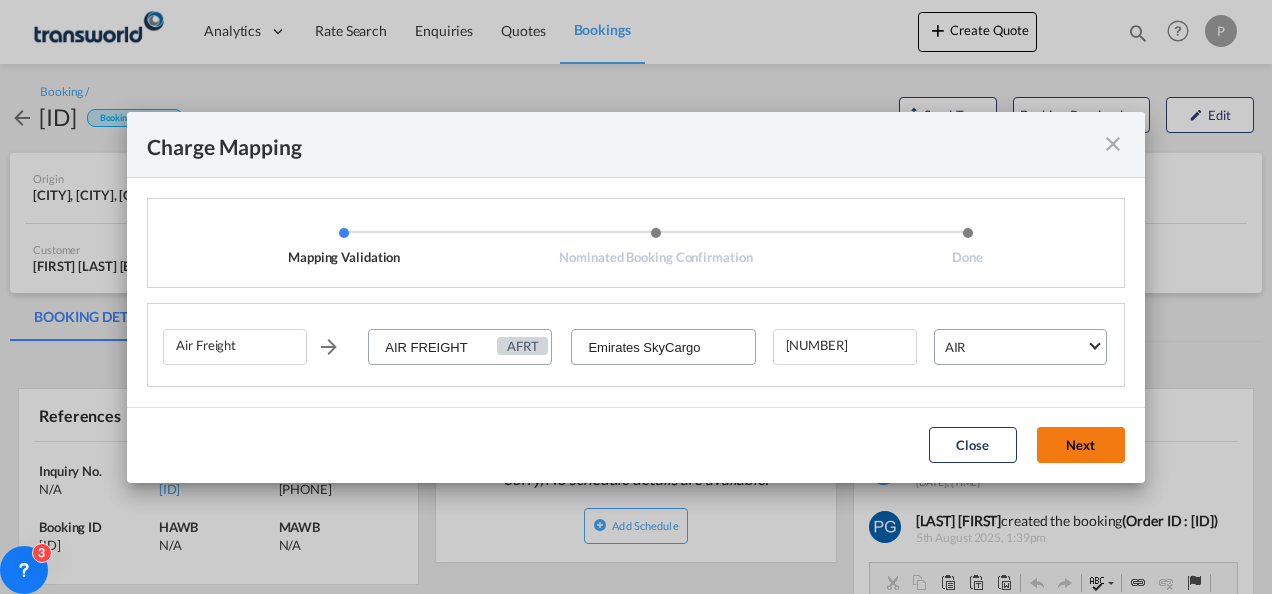 click on "Next" 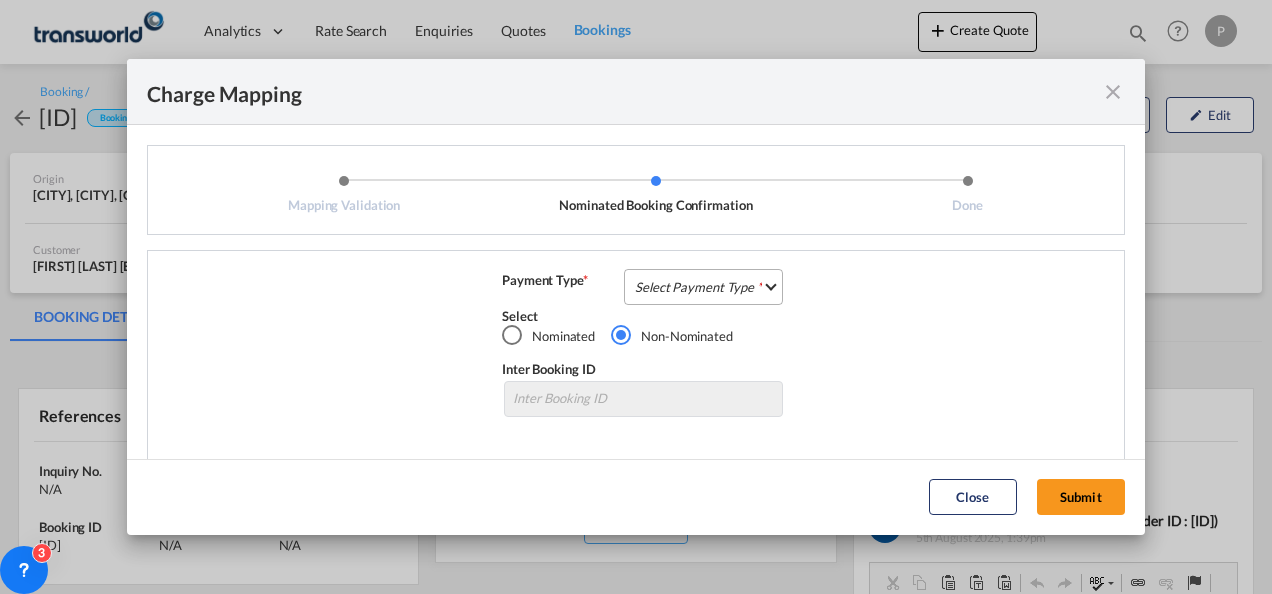 click on "Select Payment Type
COLLECT
PREPAID" at bounding box center (703, 287) 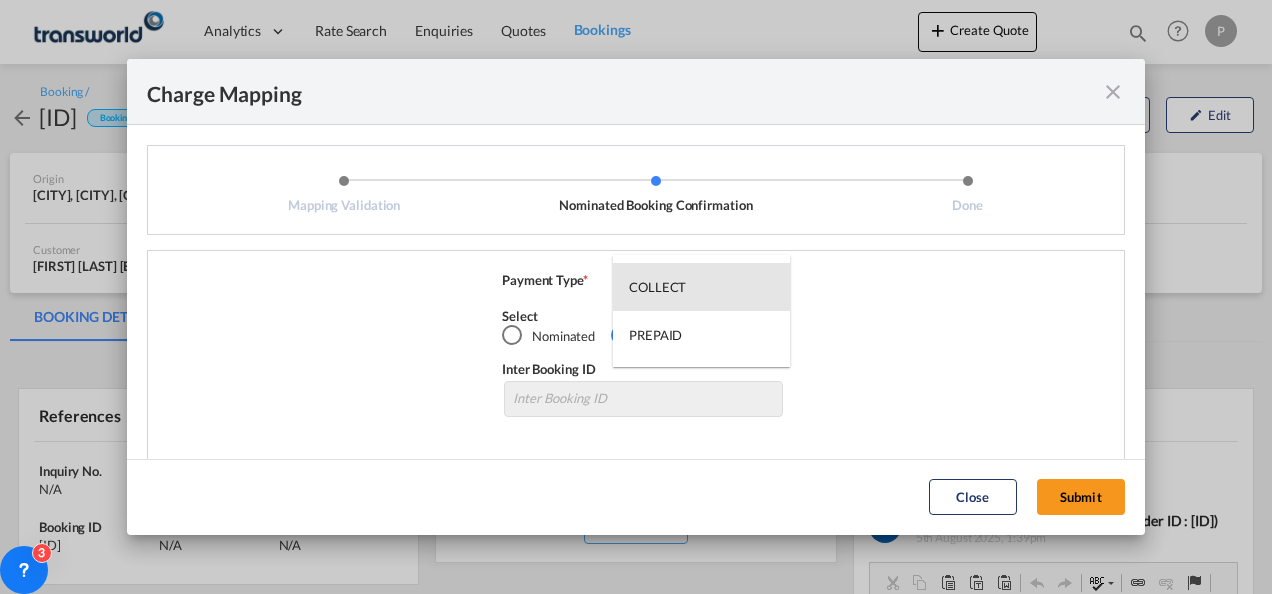 click on "COLLECT" at bounding box center (657, 287) 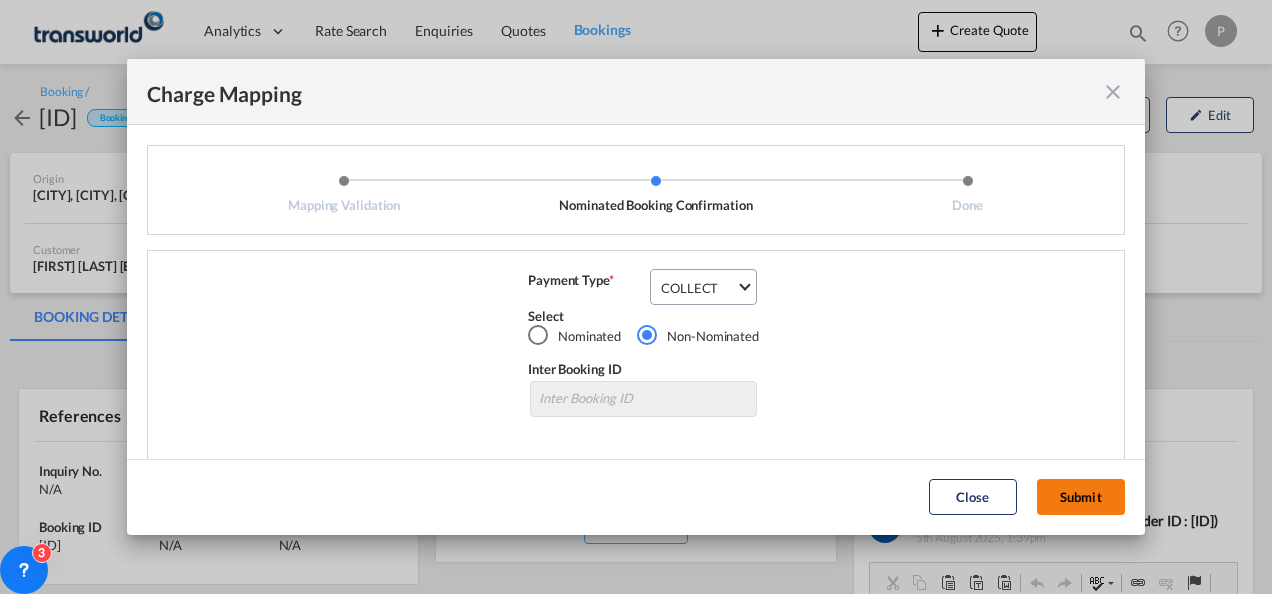 click on "Submit" 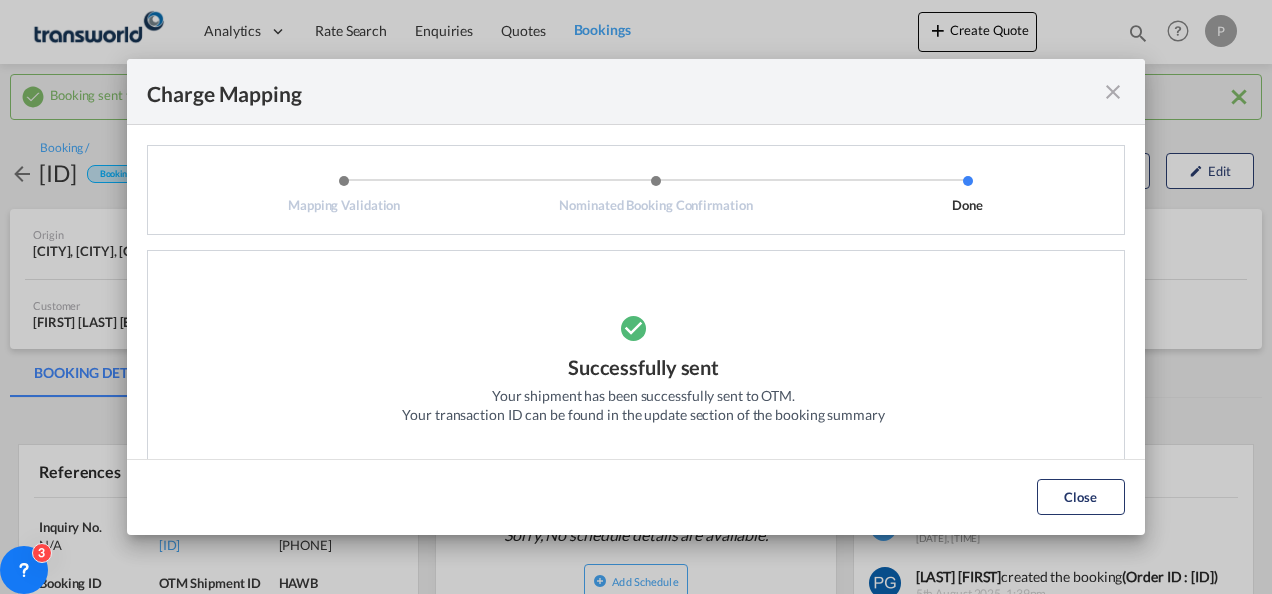 click at bounding box center [1113, 92] 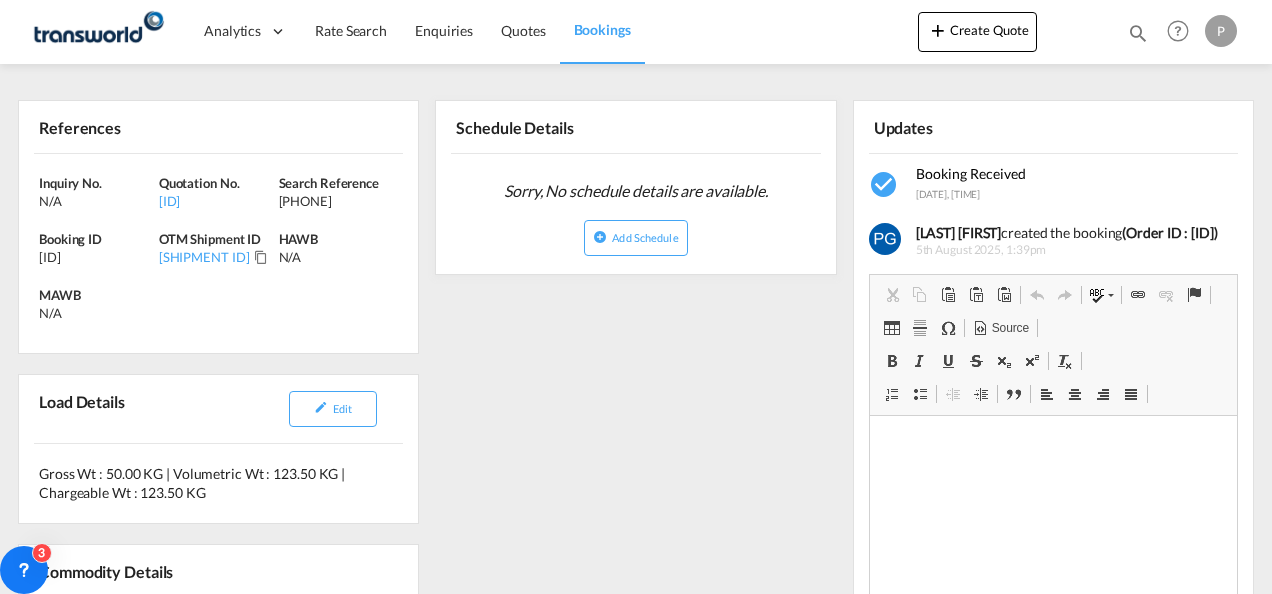 scroll, scrollTop: 346, scrollLeft: 0, axis: vertical 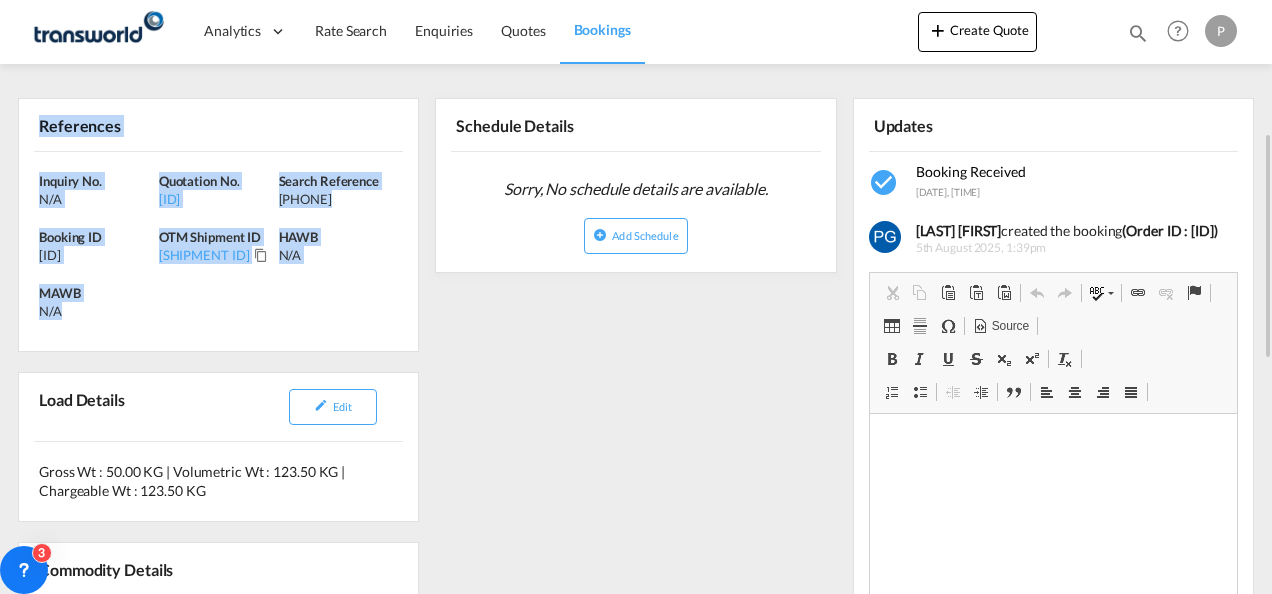 drag, startPoint x: 38, startPoint y: 124, endPoint x: 125, endPoint y: 331, distance: 224.53954 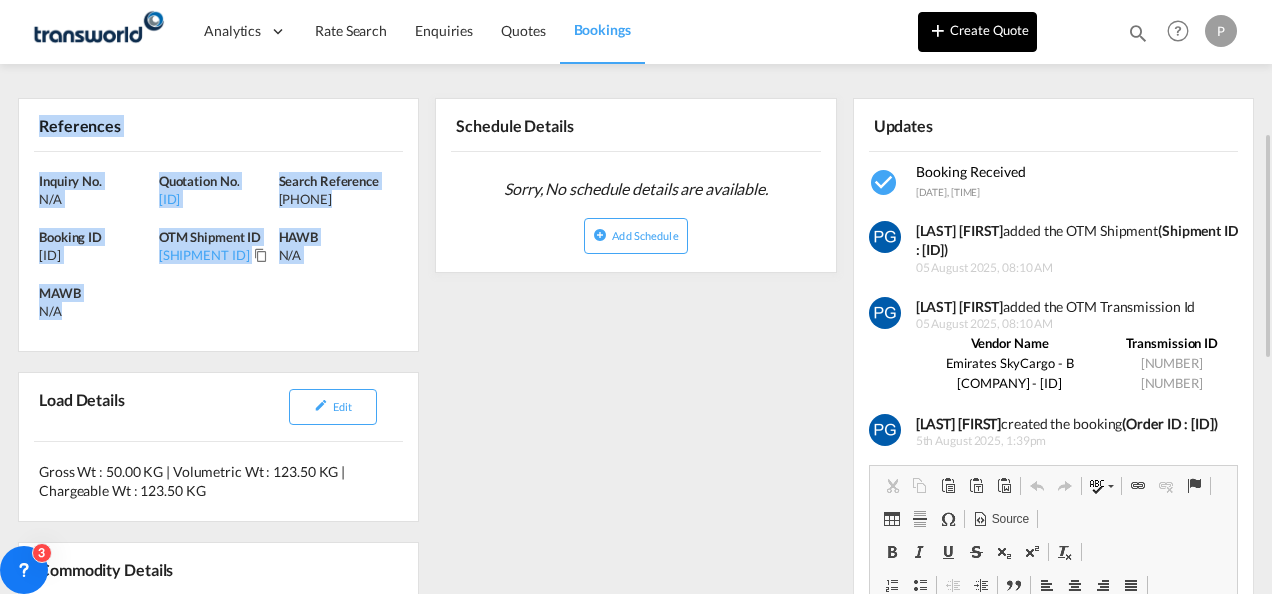 click on "Create Quote" at bounding box center (977, 32) 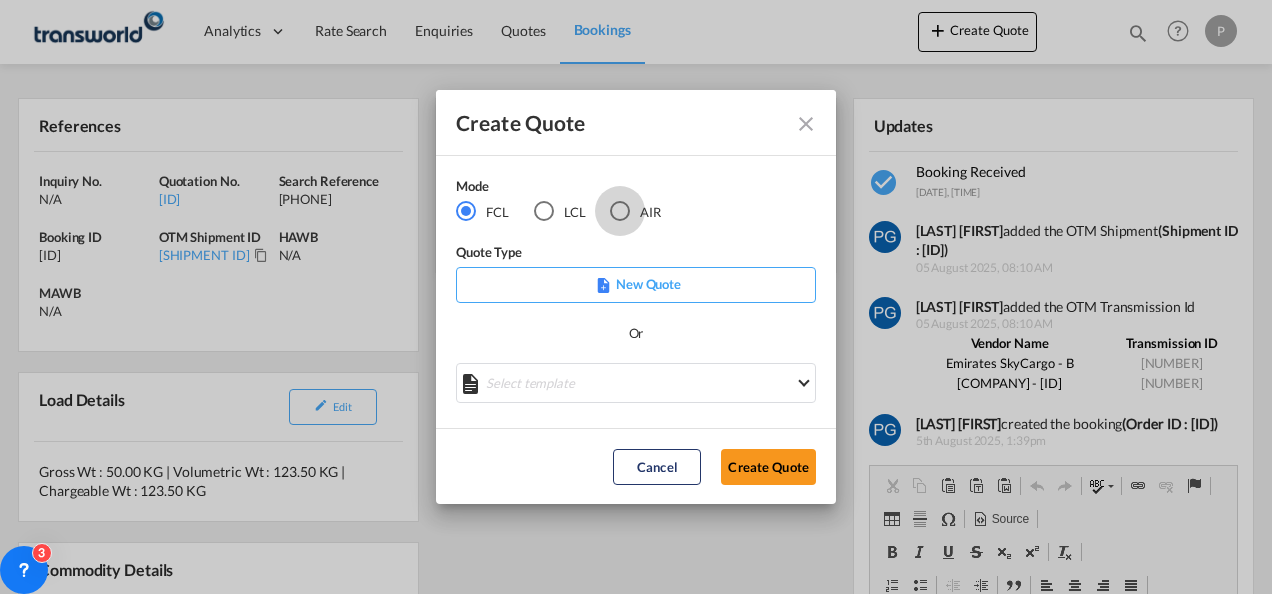 click at bounding box center (620, 211) 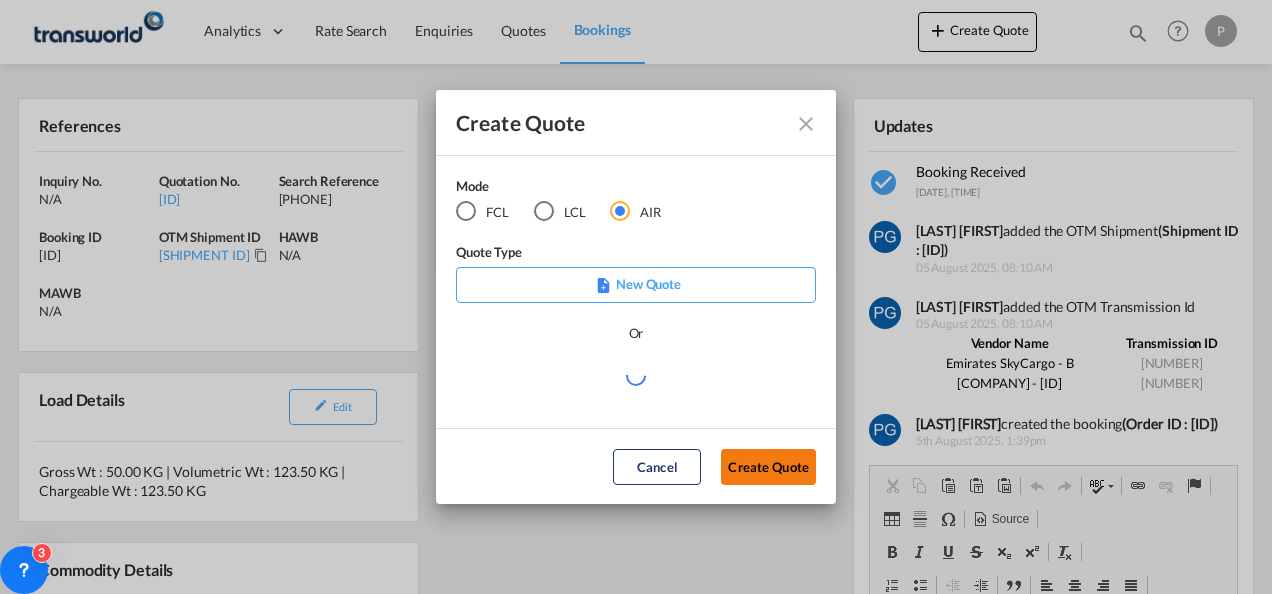 click on "Create Quote" 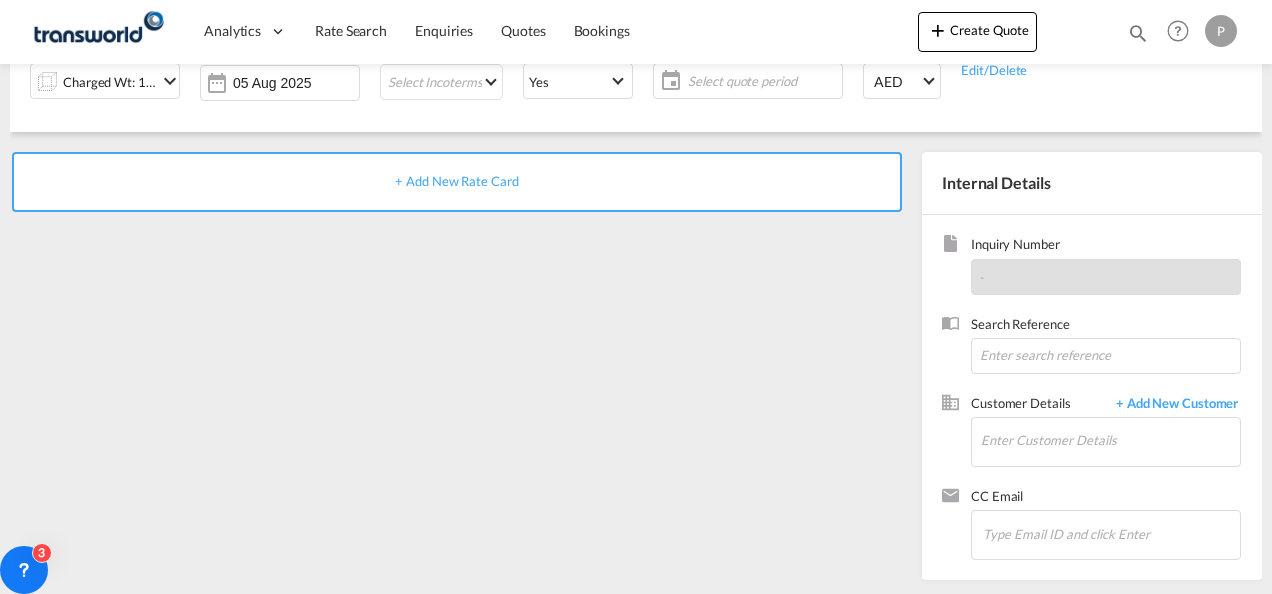 scroll, scrollTop: 0, scrollLeft: 0, axis: both 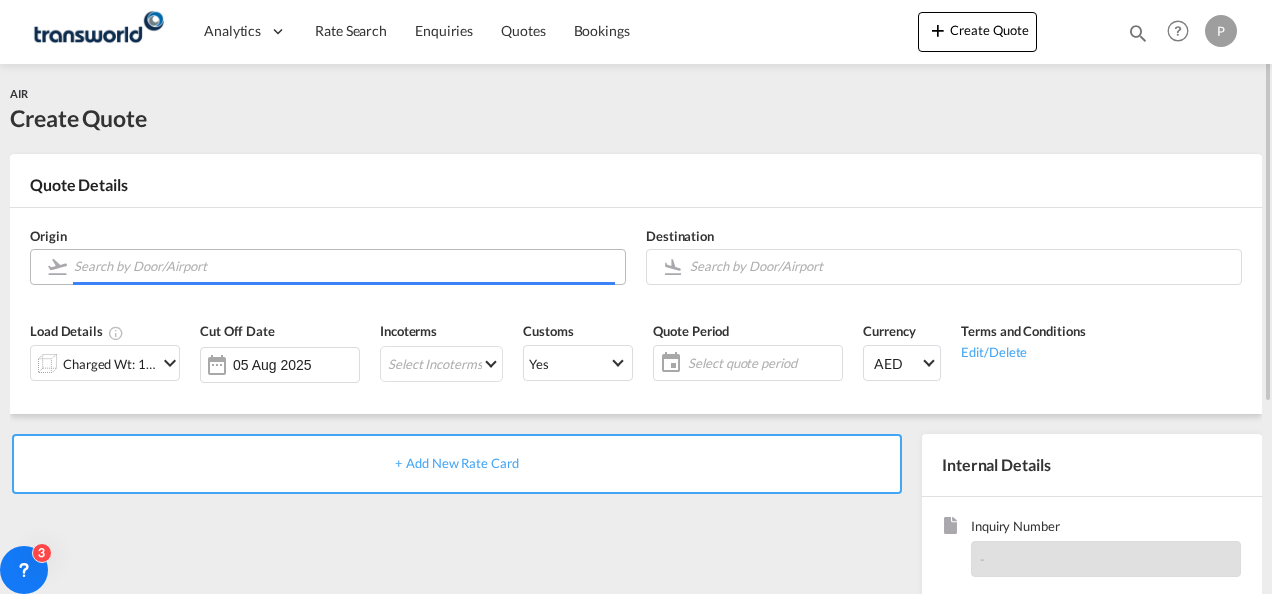 click at bounding box center (344, 266) 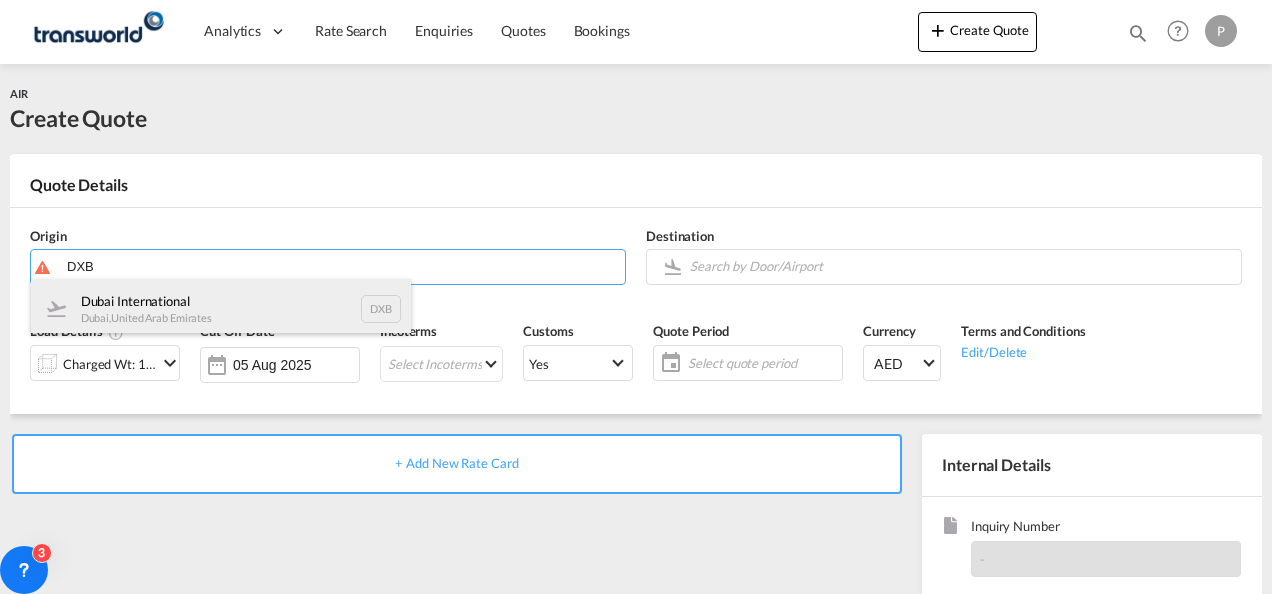 click on "[CITY] International [CITY], [COUNTRY]
[CODE]" at bounding box center (221, 309) 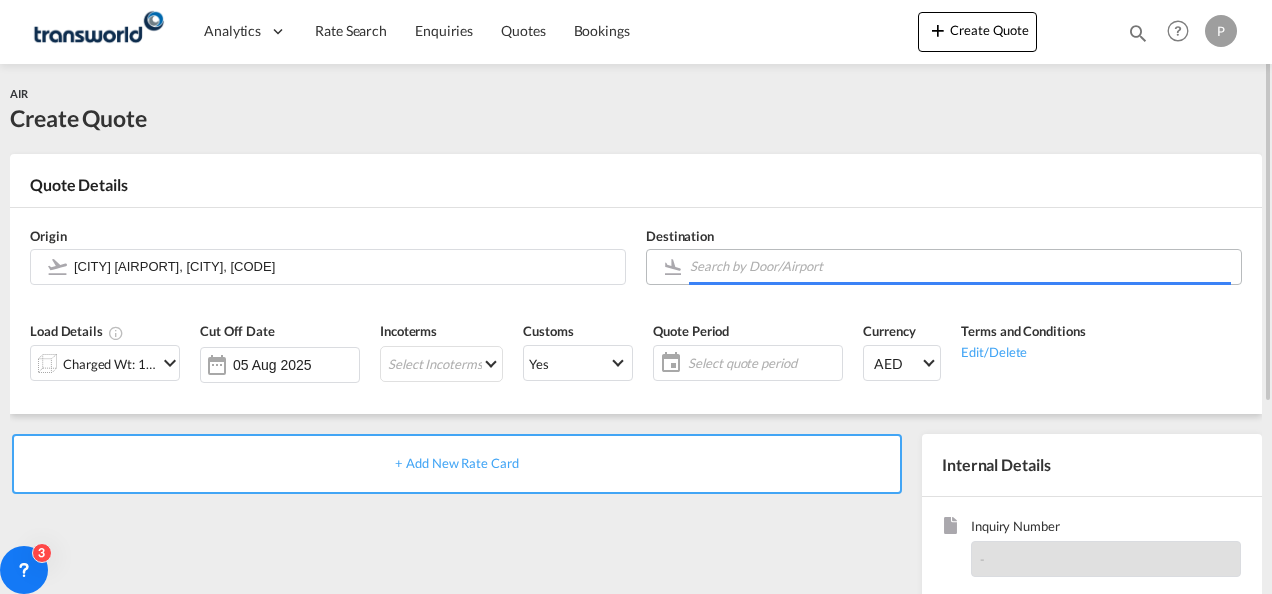 click at bounding box center [960, 266] 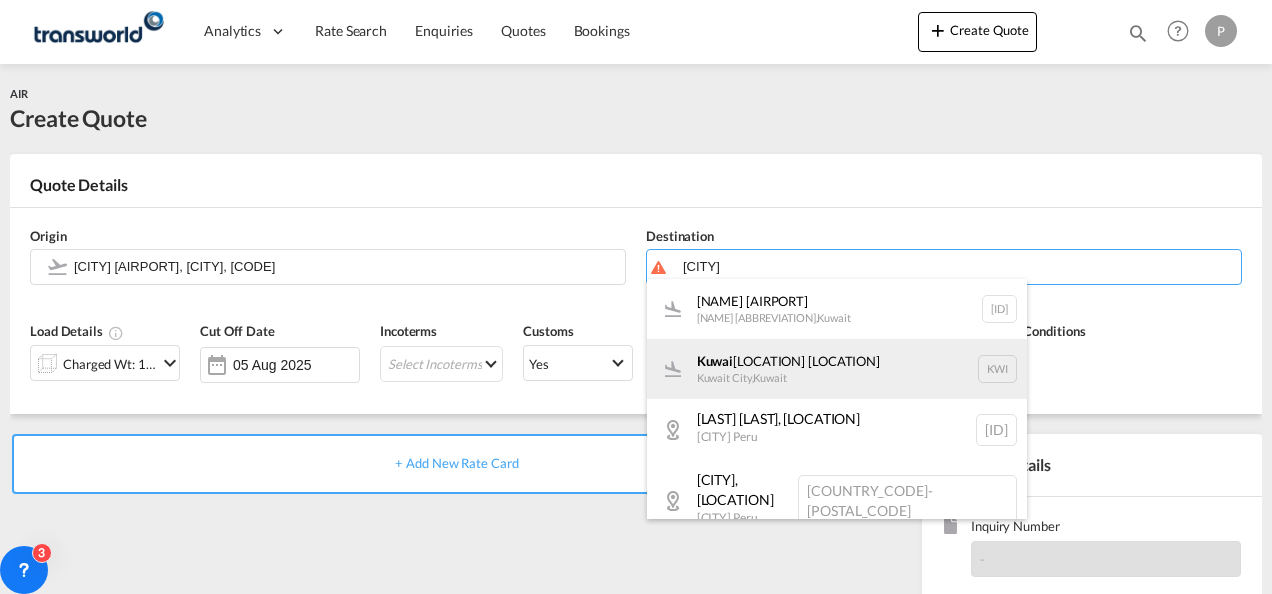 click on "[CITY] [LOCATION]
[CITY], [COUNTRY]
[ID]" at bounding box center (837, 369) 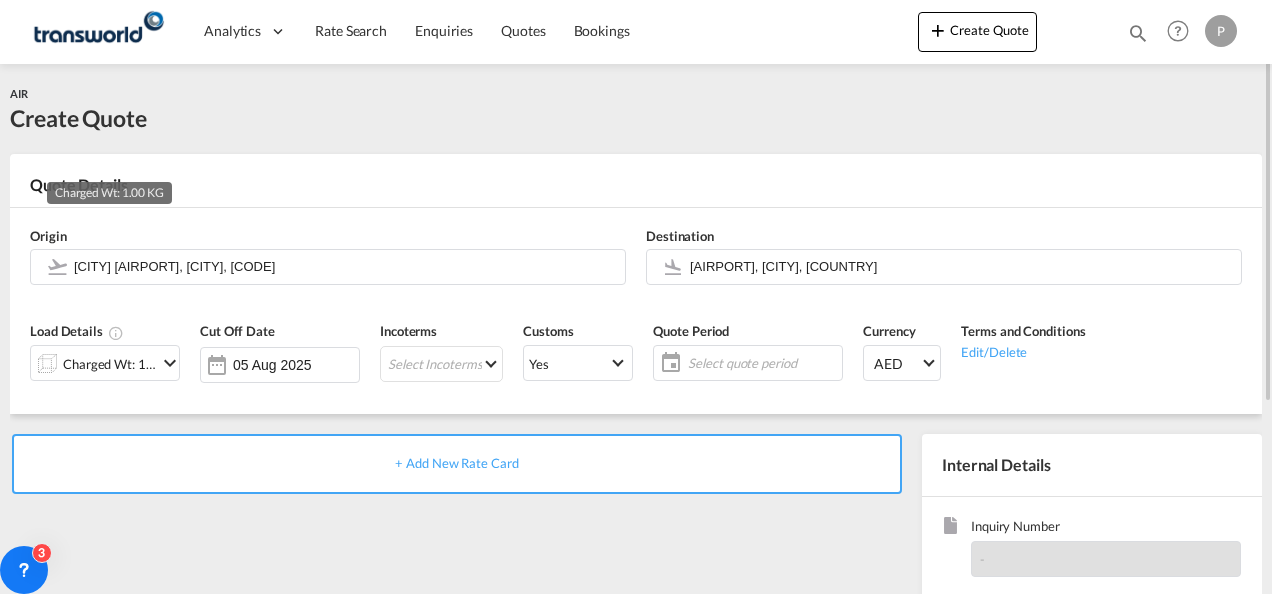 click on "Charged Wt: 1.00 KG" at bounding box center [110, 364] 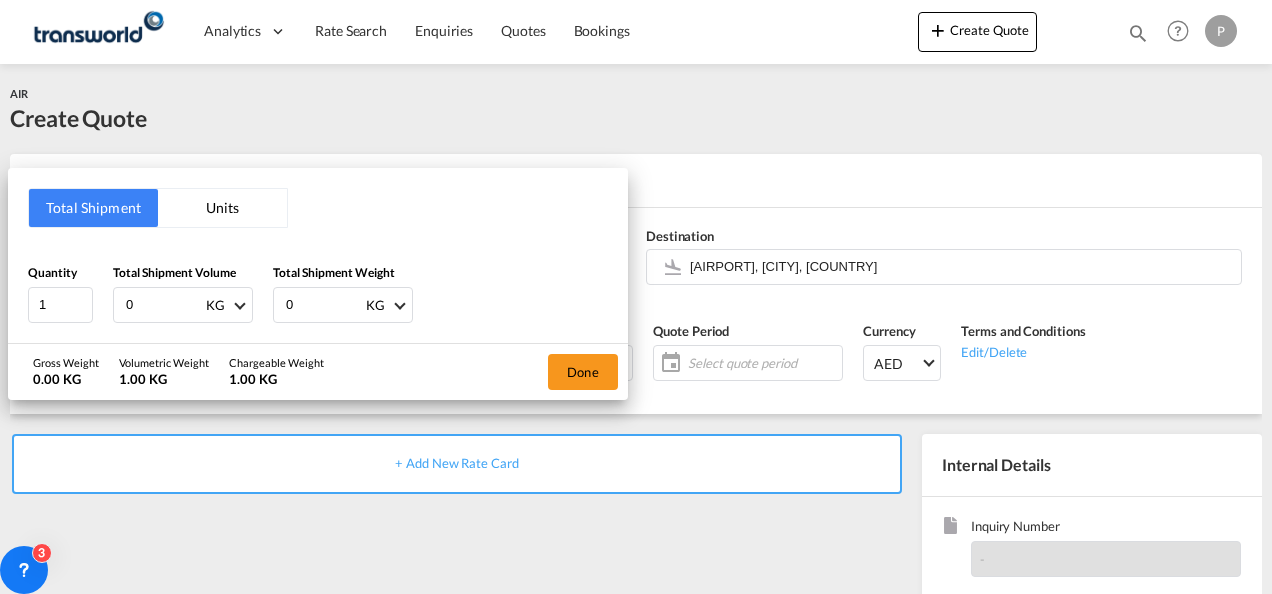 click on "0" at bounding box center [164, 305] 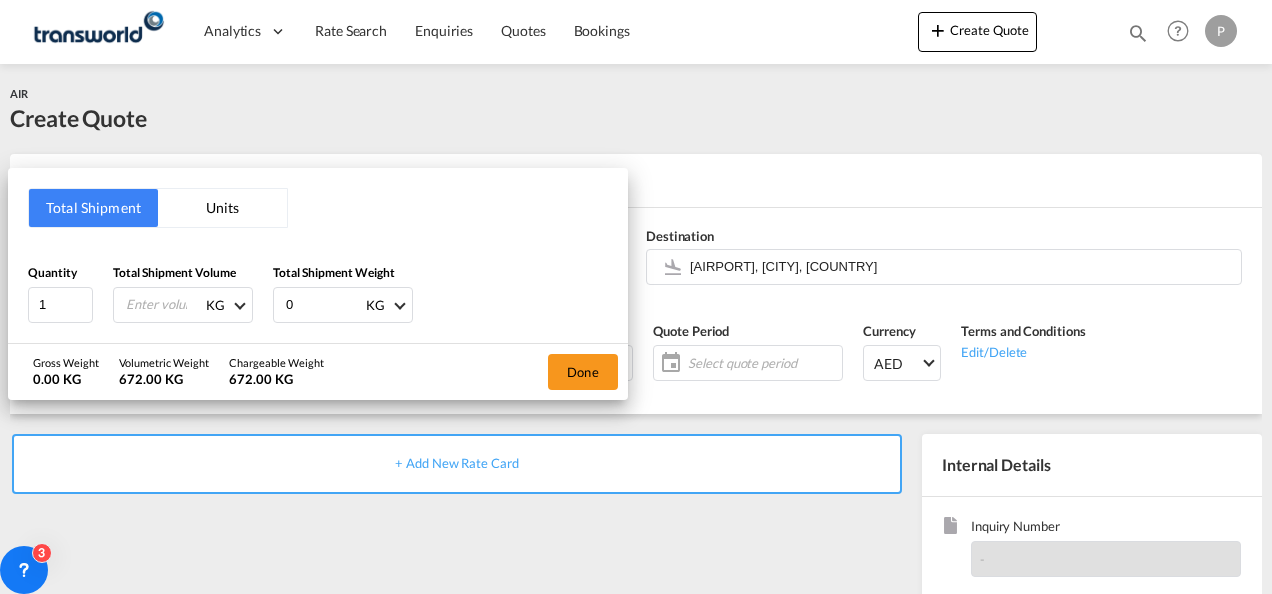 type on "[NUMBER]" 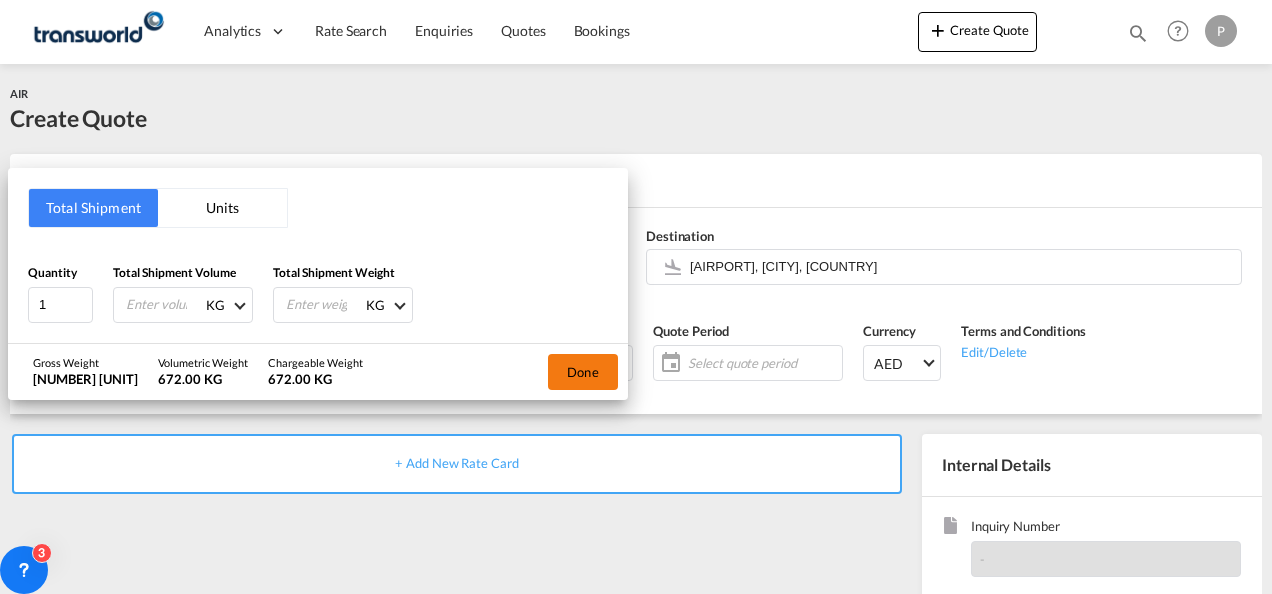 type on "[NUMBER]" 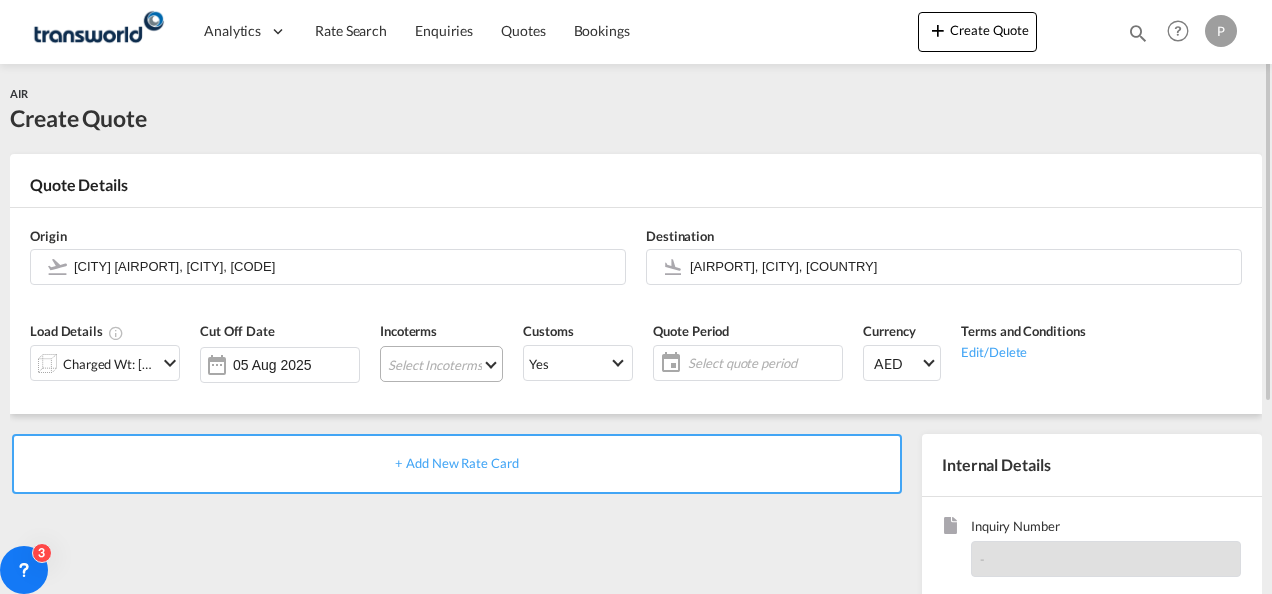 click on "Select Incoterms
FCA - import
Free Carrier DPU - export
Delivery at Place Unloaded DPU - import
Delivery at Place Unloaded CPT - export
Carrier Paid to DAP - import
Delivered at Place EXW - import
Ex Works FAS - import
Free Alongside Ship FOB - export
Free on Board CFR - export
Cost and Freight CIF - import
Cost,Insurance and Freight DDP - export
Delivery Duty Paid EXW - export
Ex Works FOB - import
Free on Board FAS - export
Free Alongside Ship CIP - import
Carriage and Insurance Paid to CPT - import
Carrier Paid to CIP - export
Carriage and Insurance Paid to DAP - export
Delivered at Place FCA - export
Free Carrier CFR - import
Cost and Freight CIF - export
Cost,Insurance and Freight" at bounding box center [441, 364] 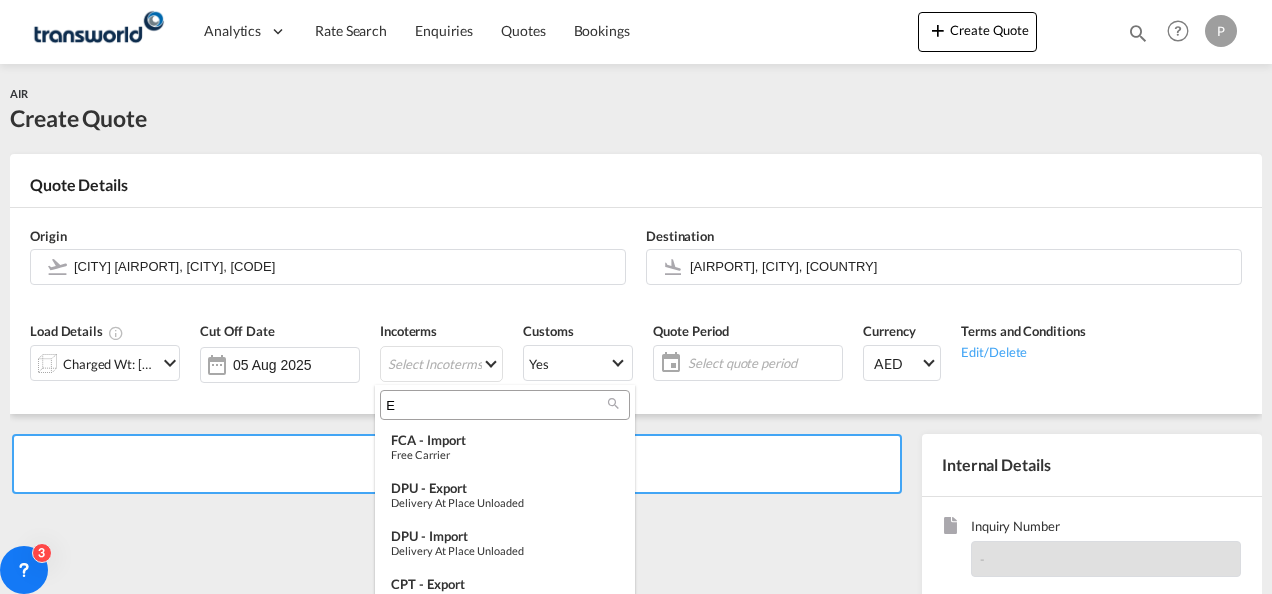 click on "E" at bounding box center [497, 405] 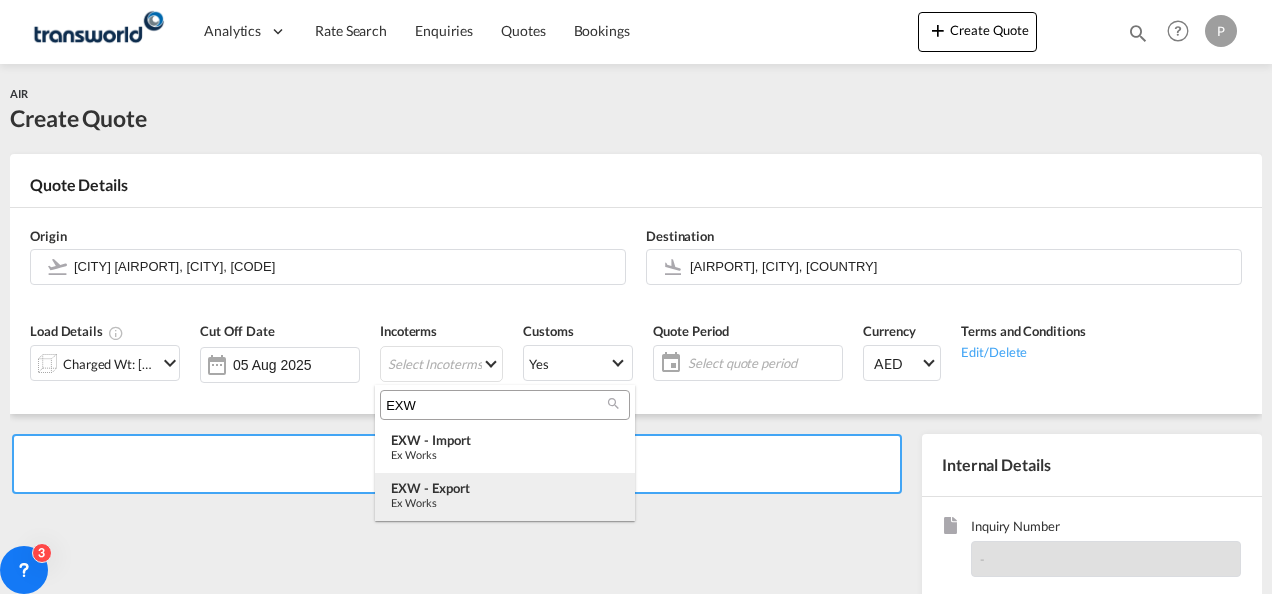 type on "EXW" 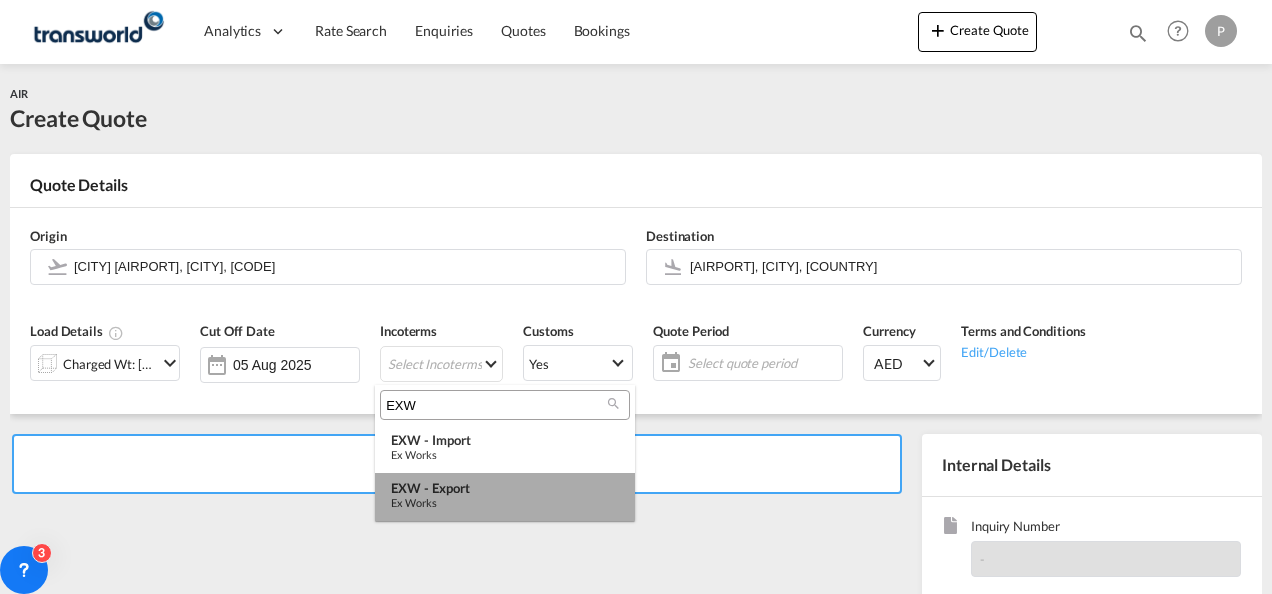 click on "EXW - export" at bounding box center [505, 488] 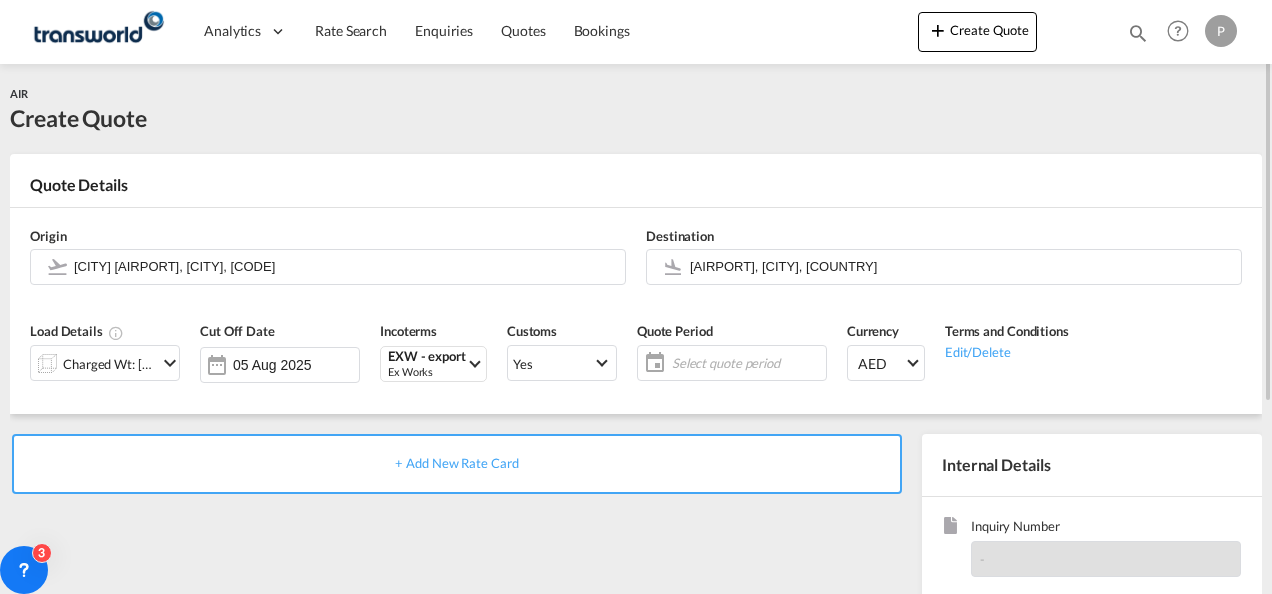 click on "Select quote period" 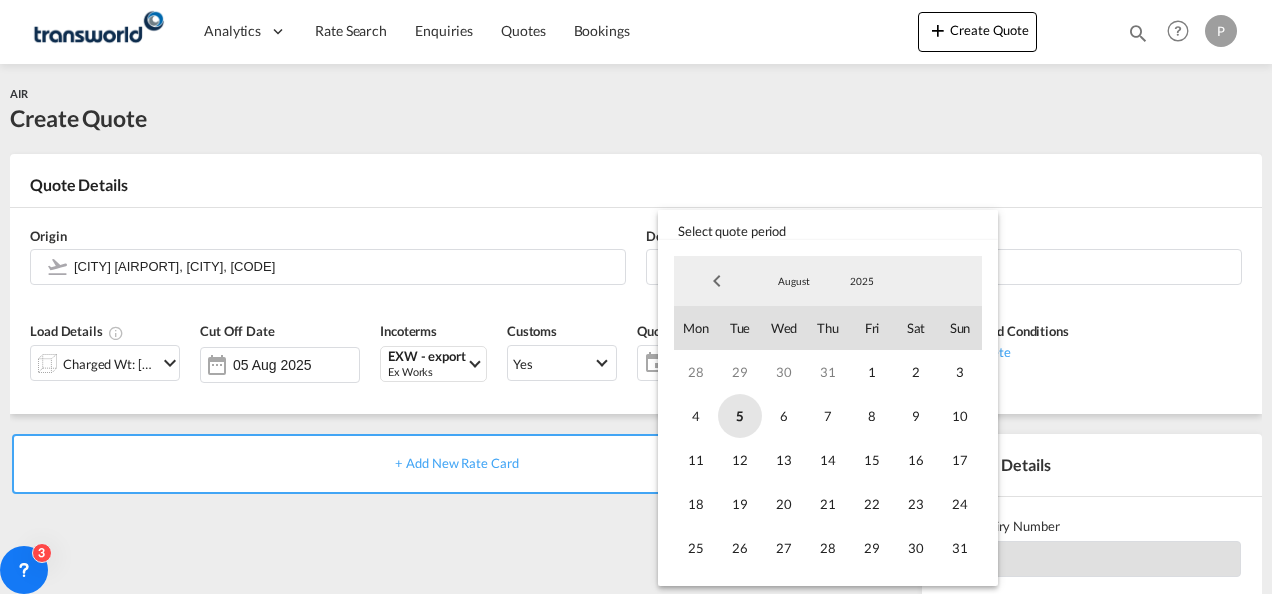 click on "5" at bounding box center (740, 416) 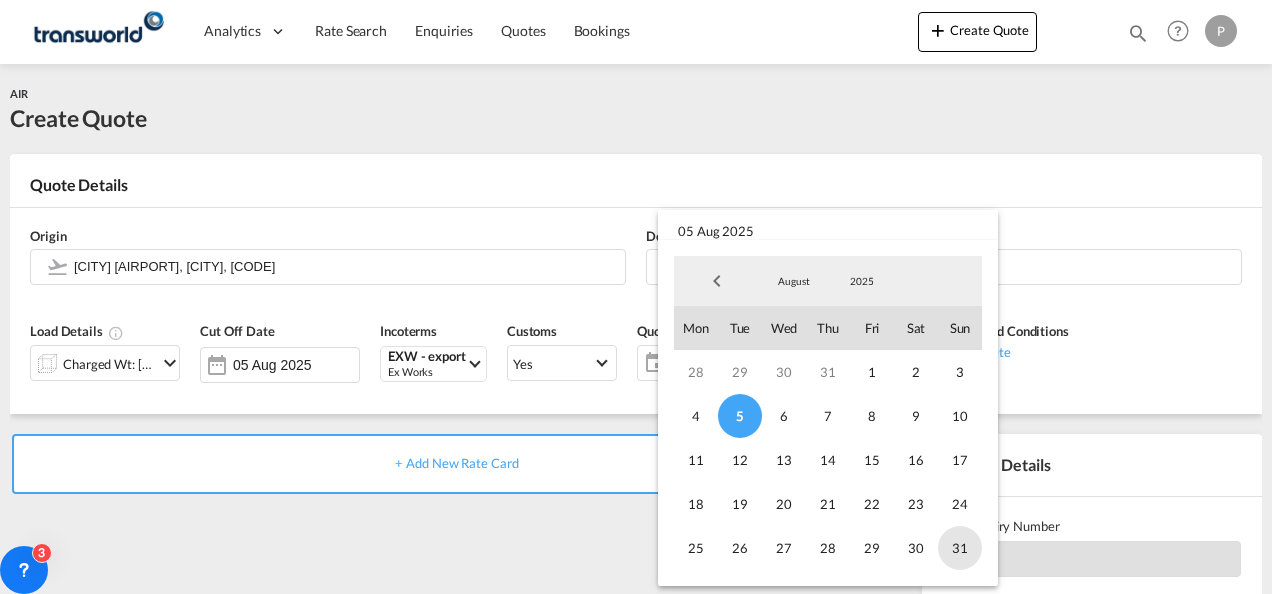 click on "31" at bounding box center (960, 548) 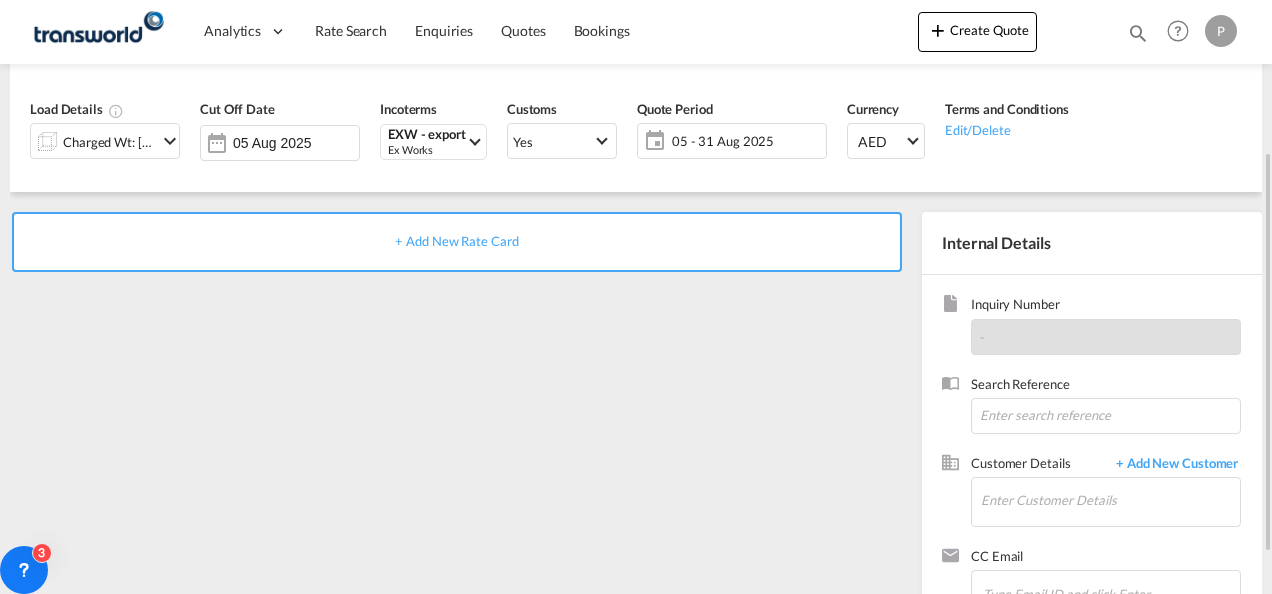 scroll, scrollTop: 230, scrollLeft: 0, axis: vertical 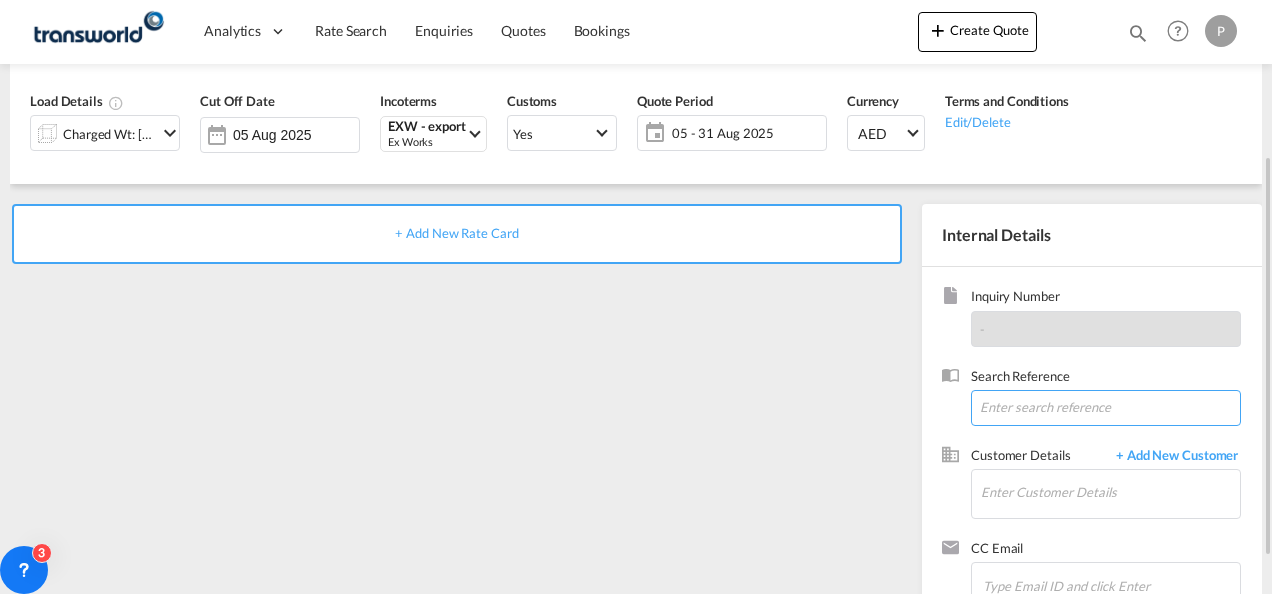click at bounding box center (1106, 408) 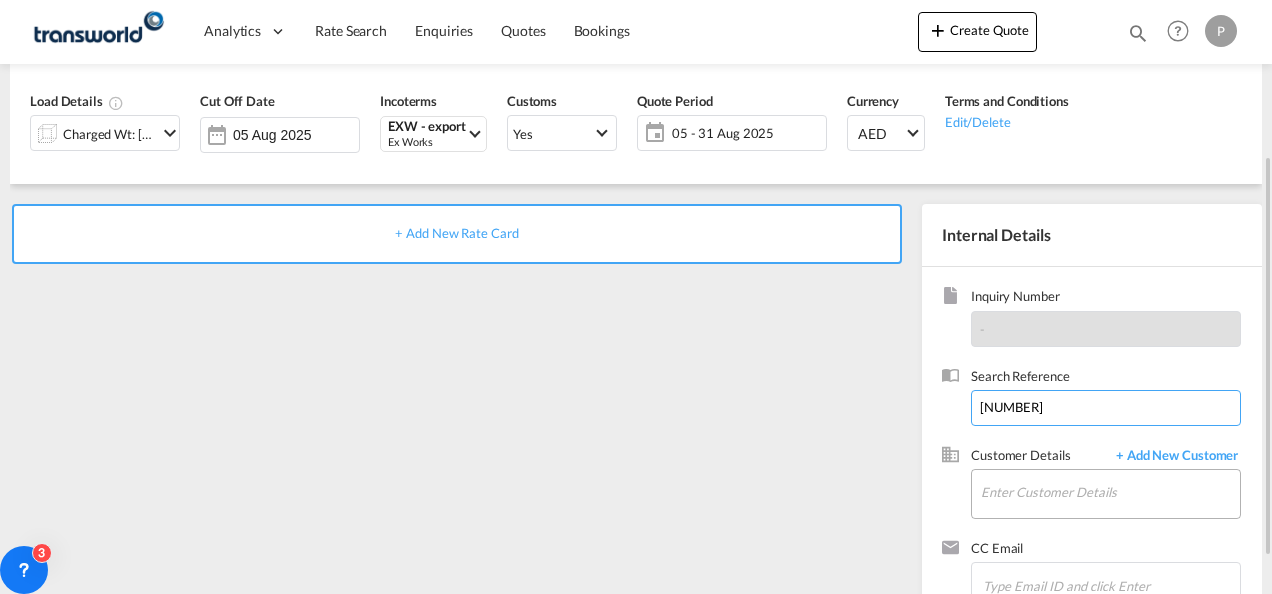 type on "[NUMBER]" 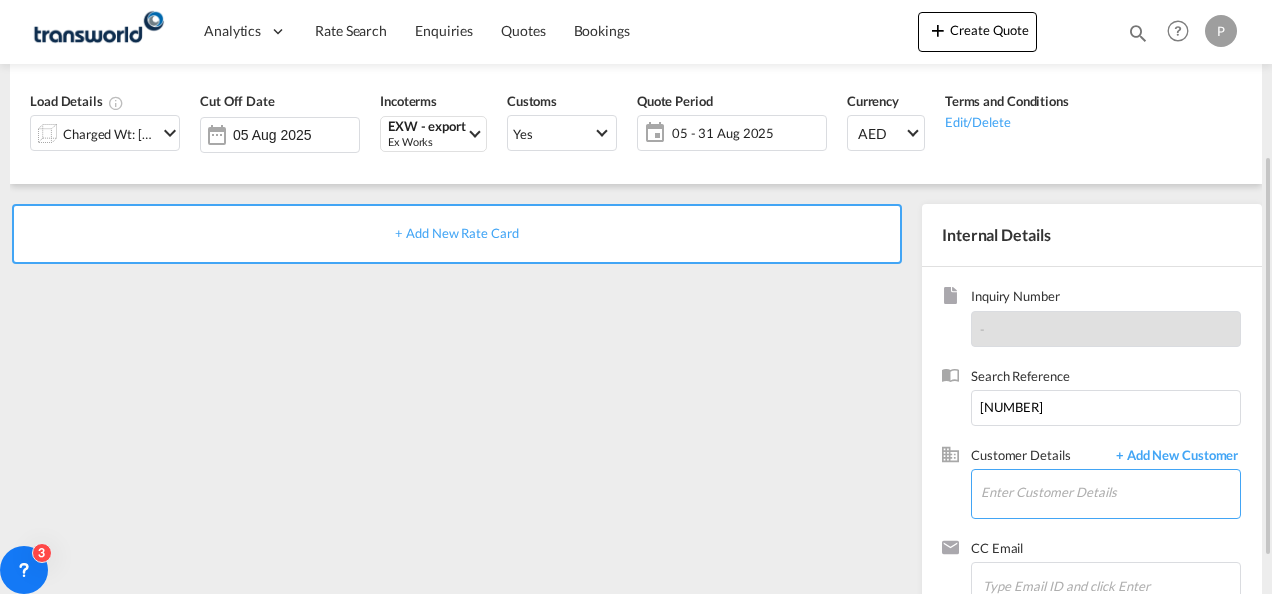 click on "Enter Customer Details" at bounding box center [1110, 492] 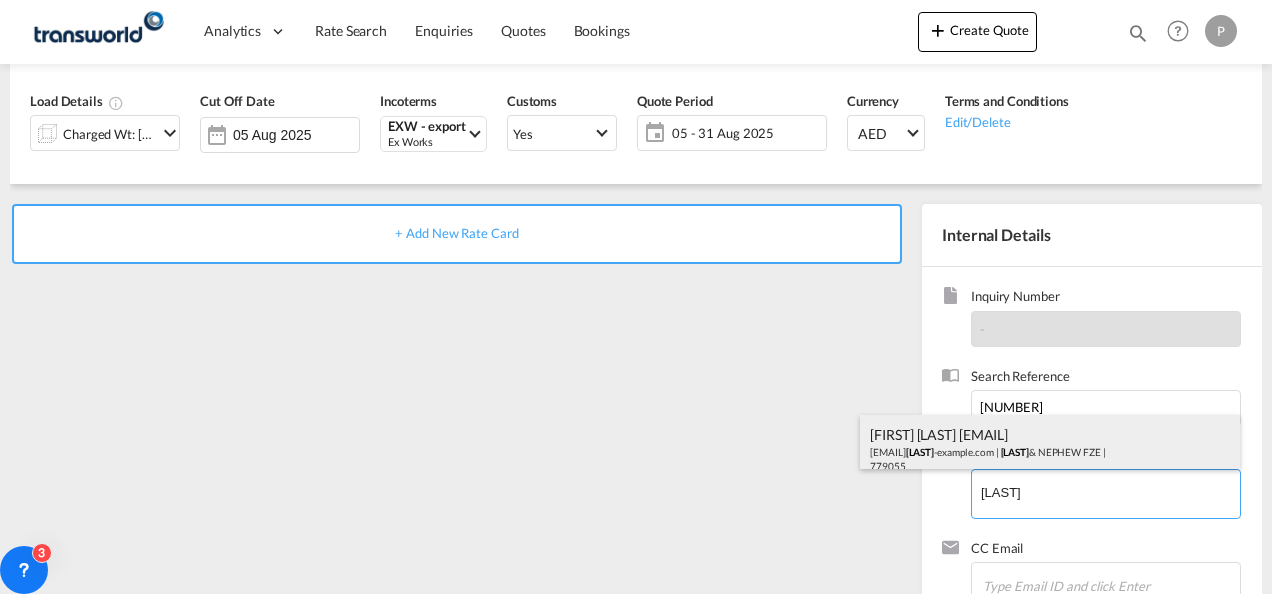 click on "[FIRST] [LAST] [EMAIL] | [COMPANY] FZE
|
[NUMBER]" at bounding box center [1050, 449] 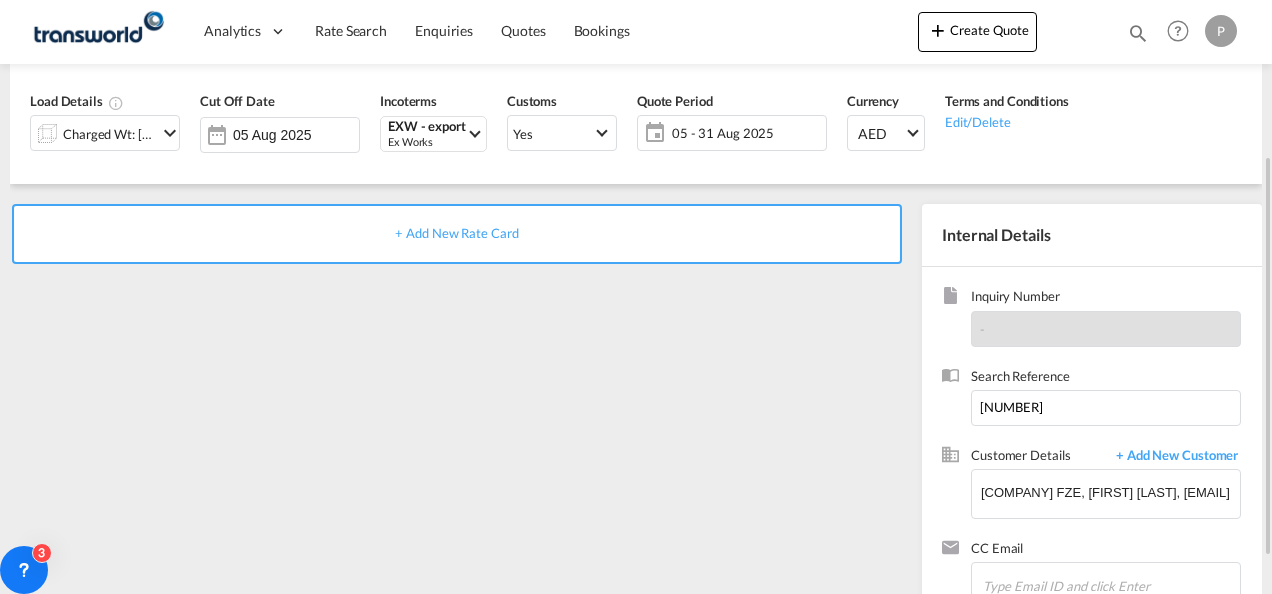 click on "+ Add New Rate Card" at bounding box center (456, 233) 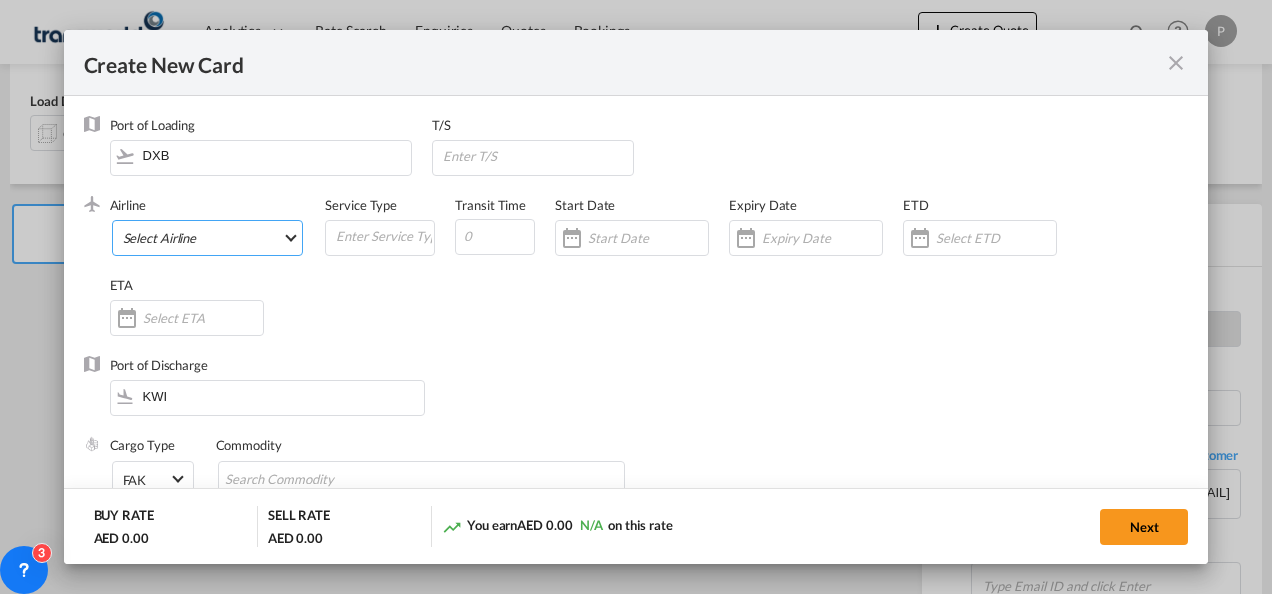 click on "Select Airline
AIR EXPRESS S.A. (1166- / -)
CMA CGM Air Cargo (1140-2C / -)
DDWL Logistics (1138-AU / -)
Fast Logistics (1150-AE / -)
NFS Airfreight (1137-NL / -)
PROAIR (1135-DE / -)
Transportdeal WW (1141-SE / -)
21 Air LLC (964-2I*-681-US / 681)
40-Mile Air, Ltd. (145-Q5* / -)
8165343 Canada Inc. dba Air Canada Rouge (164-RV / -)
9 Air Co Ltd (793-AQ-902-CN / 902)
9G Rail Limited (1101-9G* / -)
A.P.G. Distribution System (847-A1 / -)
AB AVIATION (821-Y6 / -)
ABC Aerolineas S.A. de C.V. (935-4O*-837-MX / 837)
ABSA  -  Aerolinhas Brasileiras S.A dba LATAM Cargo Brasil (95-M3-549-BR / 549)
ABX Air, Inc. (32-GB-832-US / 832)
AccesRail and Partner Railways (772-9B* / -)
ACE Belgium Freighters S.A. (222-X7-744-BE / 744)
ACP fly (1147-PA / -)
ACT Havayollari A.S. (624-9T*-556-TR / 556)
Adria Airways (JP / -)
Advanced Air, LLC (1055-AN / -)
Aegean Airlines (575-A3-390-GR / 390)
Aeko Kula, LLC dba Aloha Air Cargo (427-KH-687-US / 687)
Aer Lingus Limited (369-EI-53-IE / 53)" at bounding box center [208, 238] 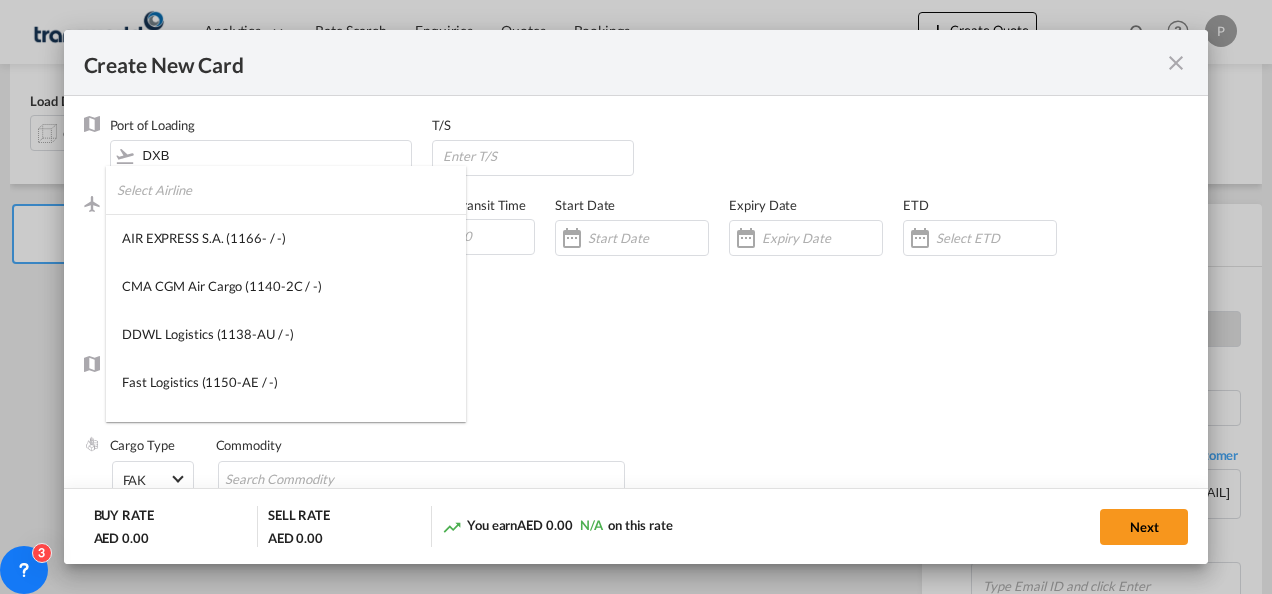 click at bounding box center (291, 190) 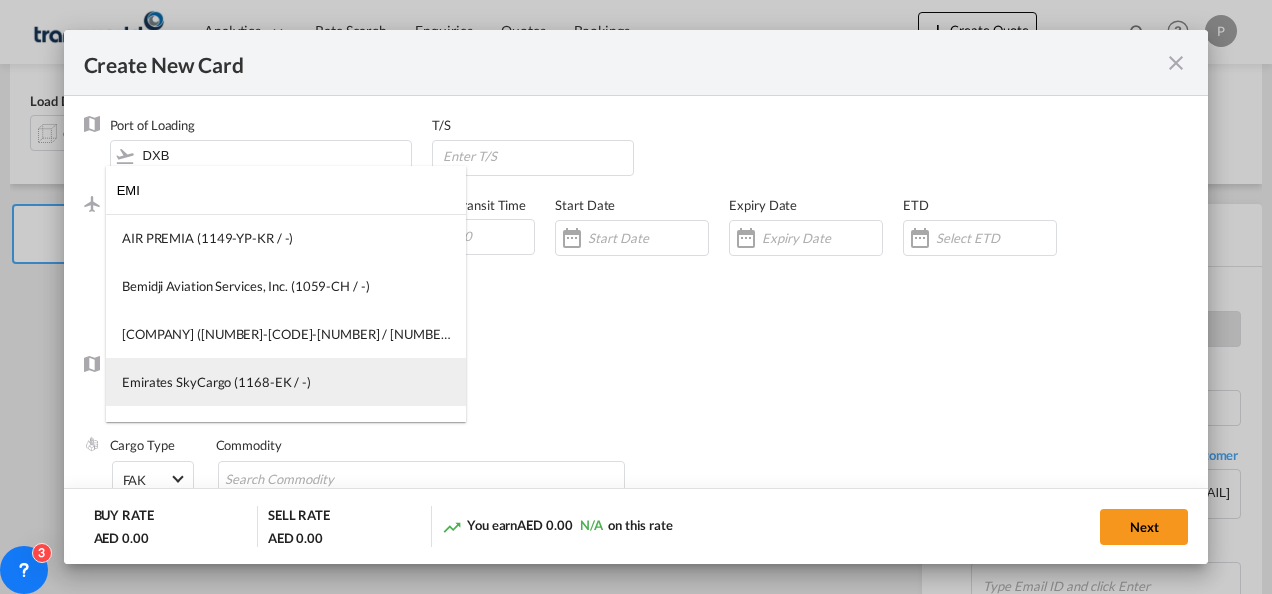 type on "EMI" 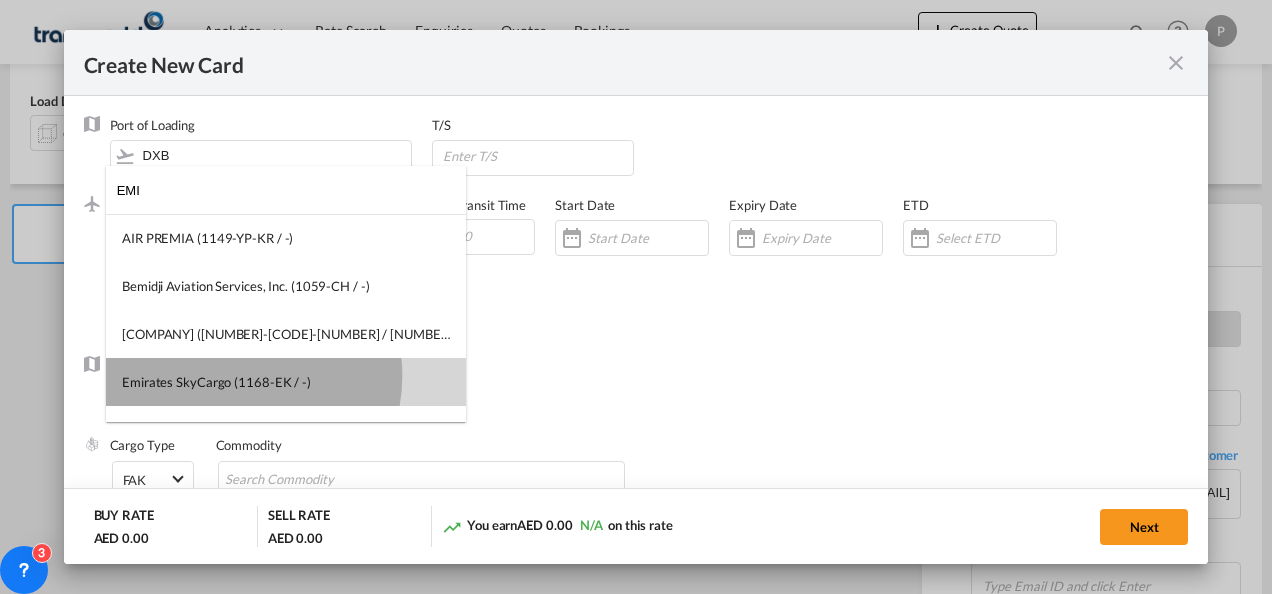 click on "Emirates SkyCargo (1168-EK / -)" at bounding box center [216, 382] 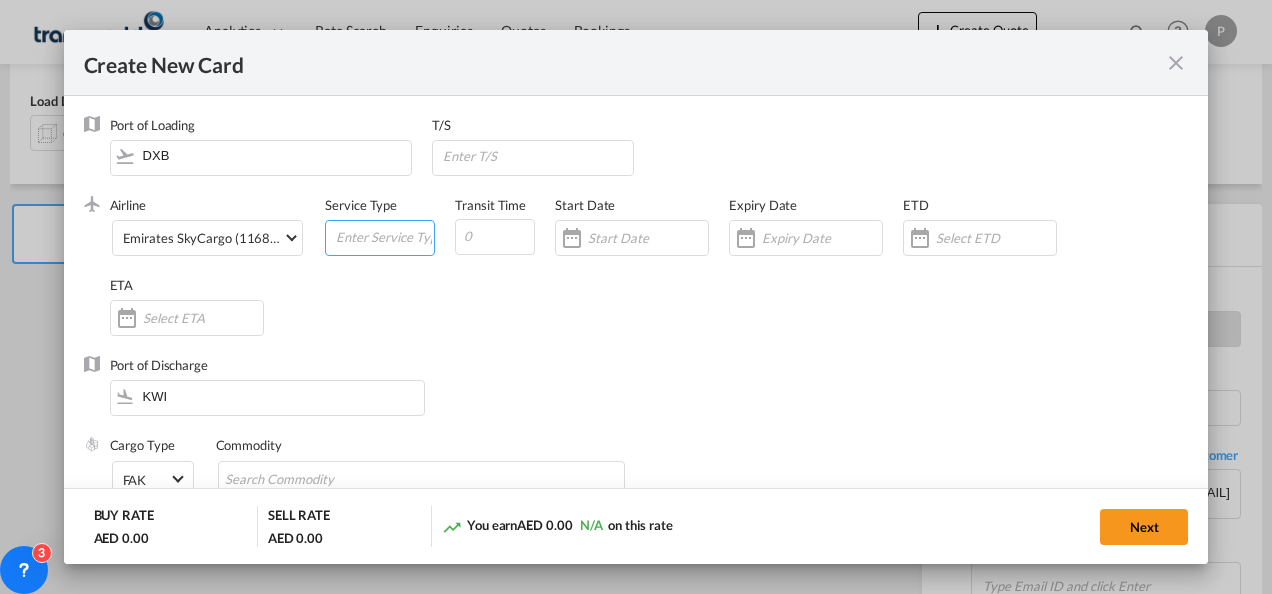 click at bounding box center [384, 236] 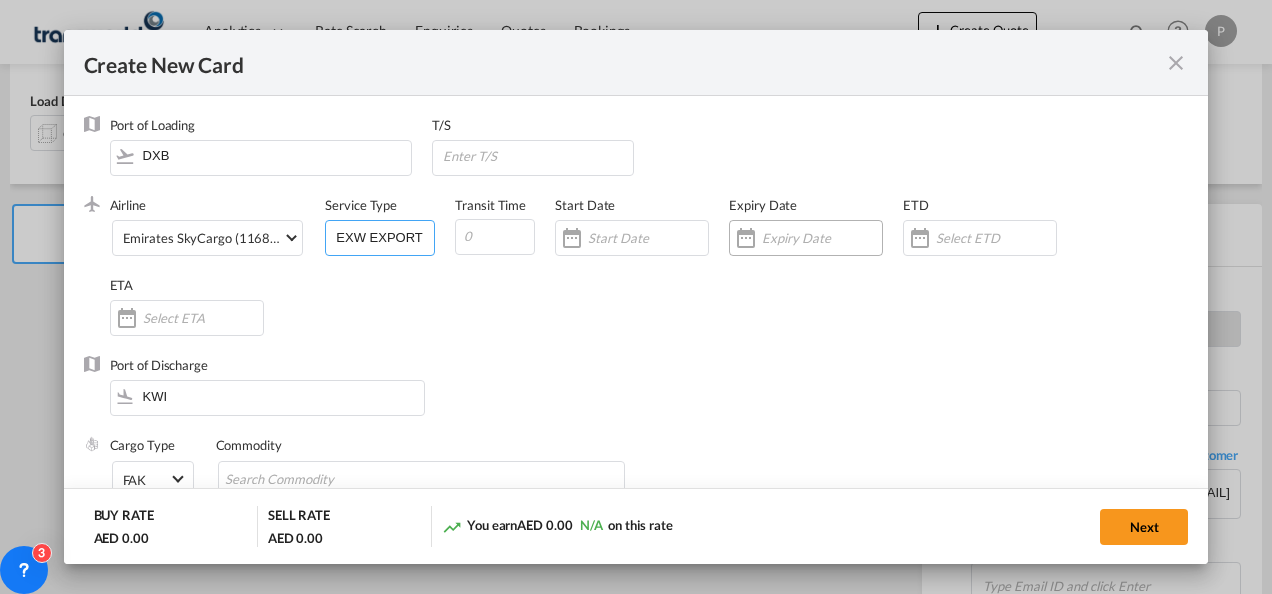 type on "EXW EXPORT" 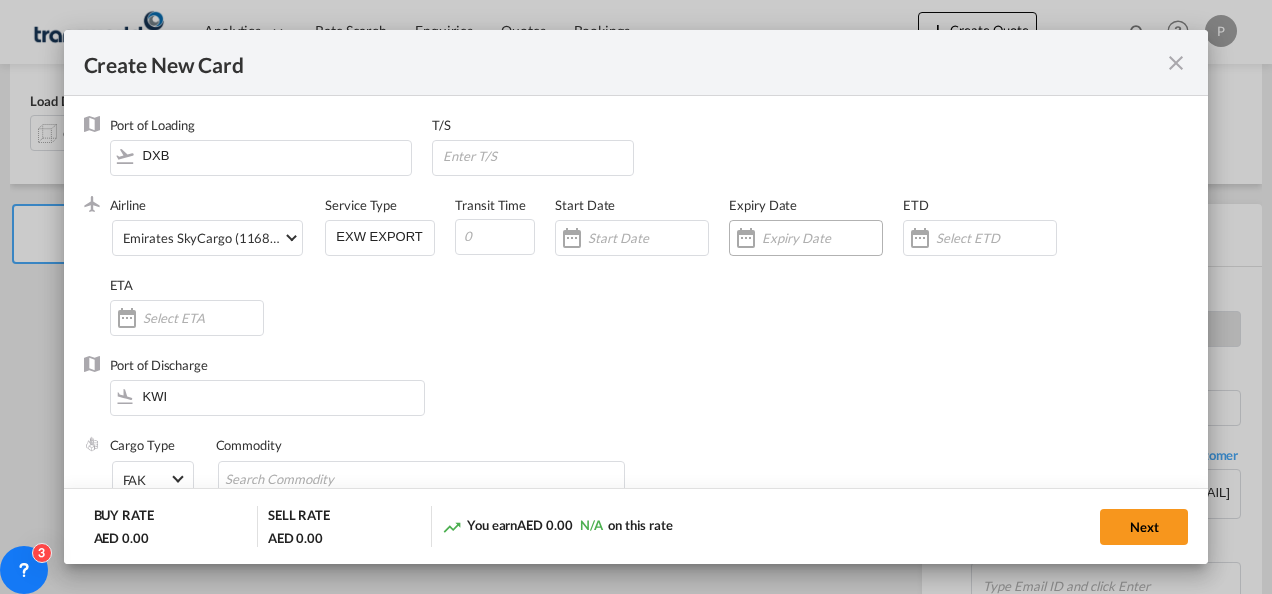 click at bounding box center [822, 238] 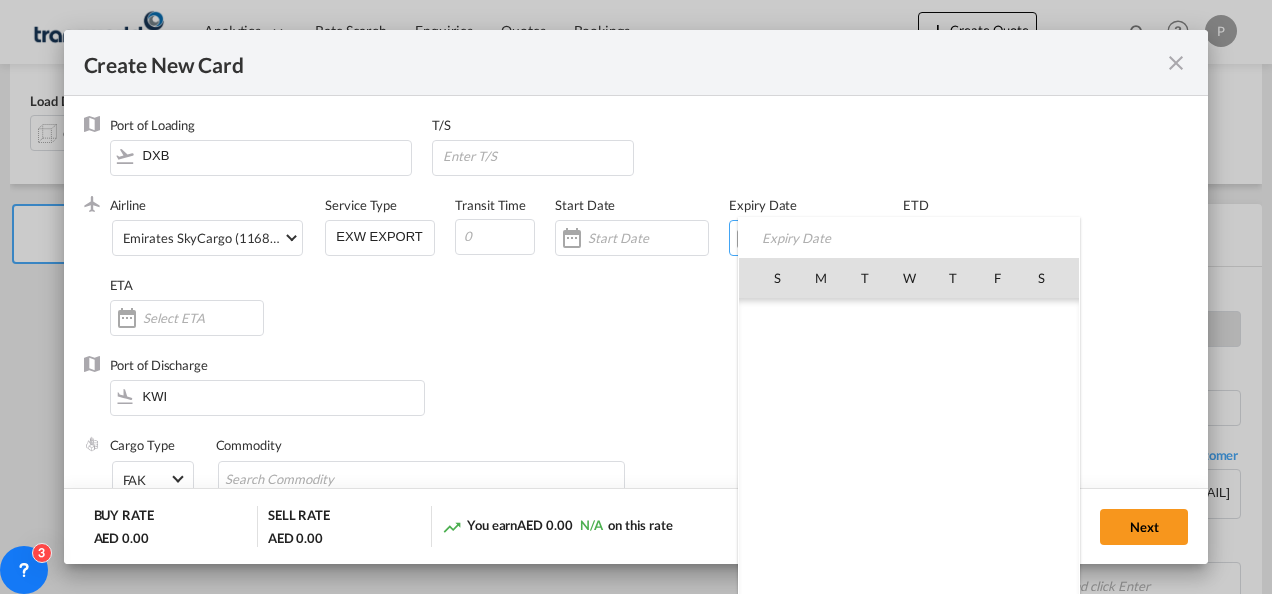 scroll, scrollTop: 462955, scrollLeft: 0, axis: vertical 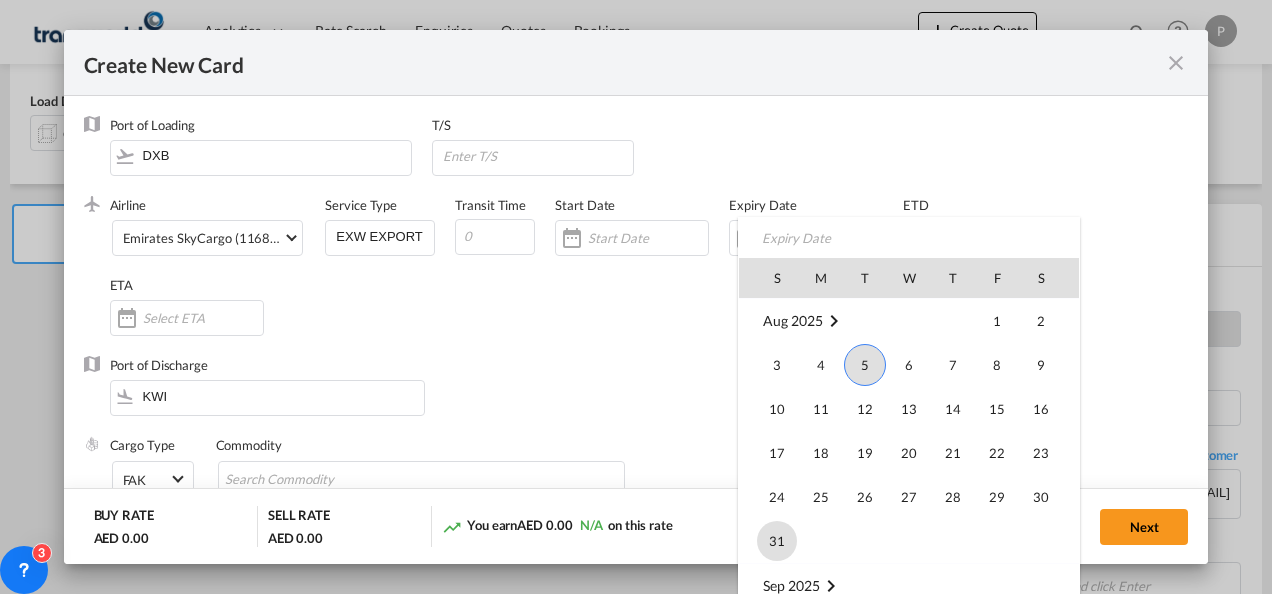 click on "31" at bounding box center (777, 541) 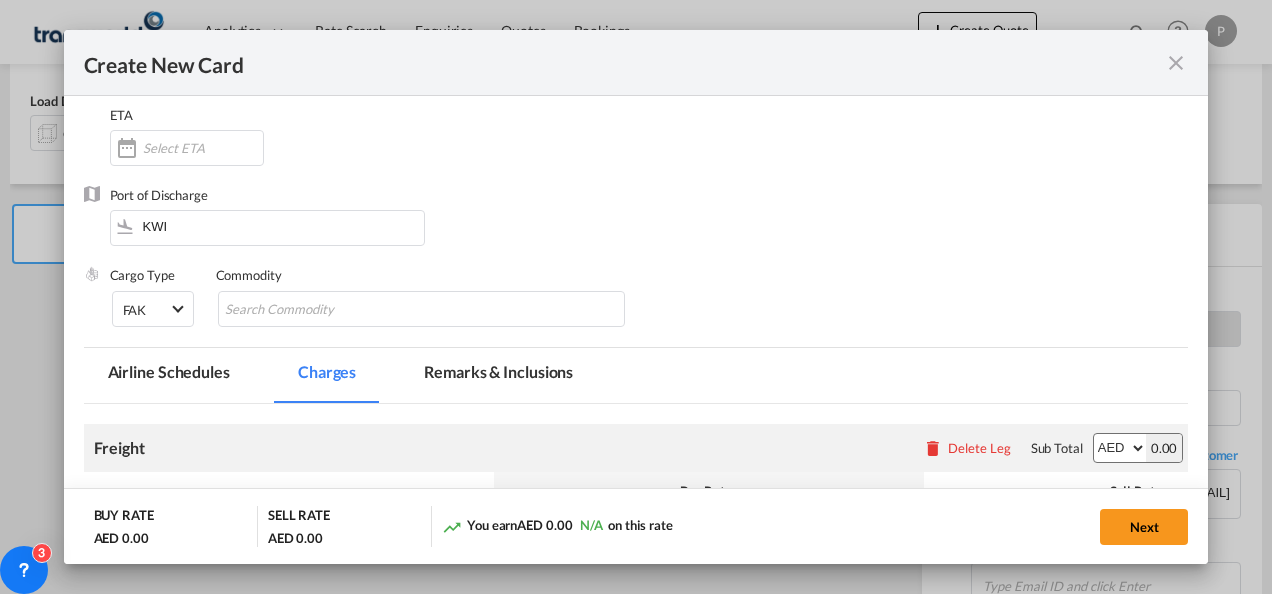 scroll, scrollTop: 175, scrollLeft: 0, axis: vertical 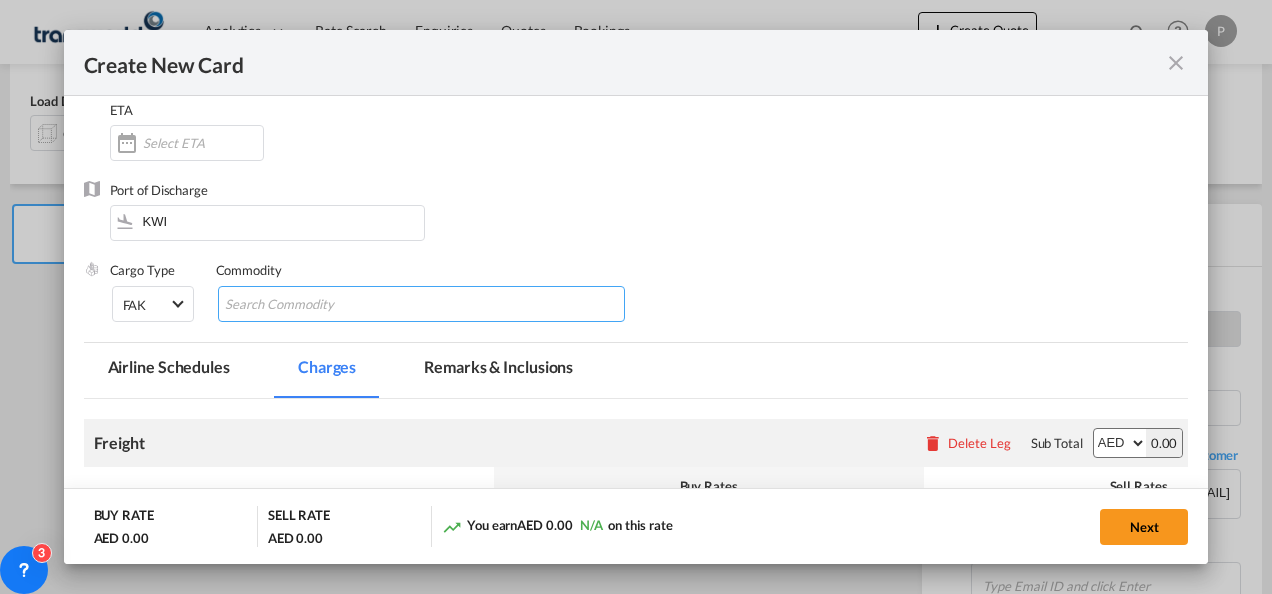 click at bounding box center [316, 305] 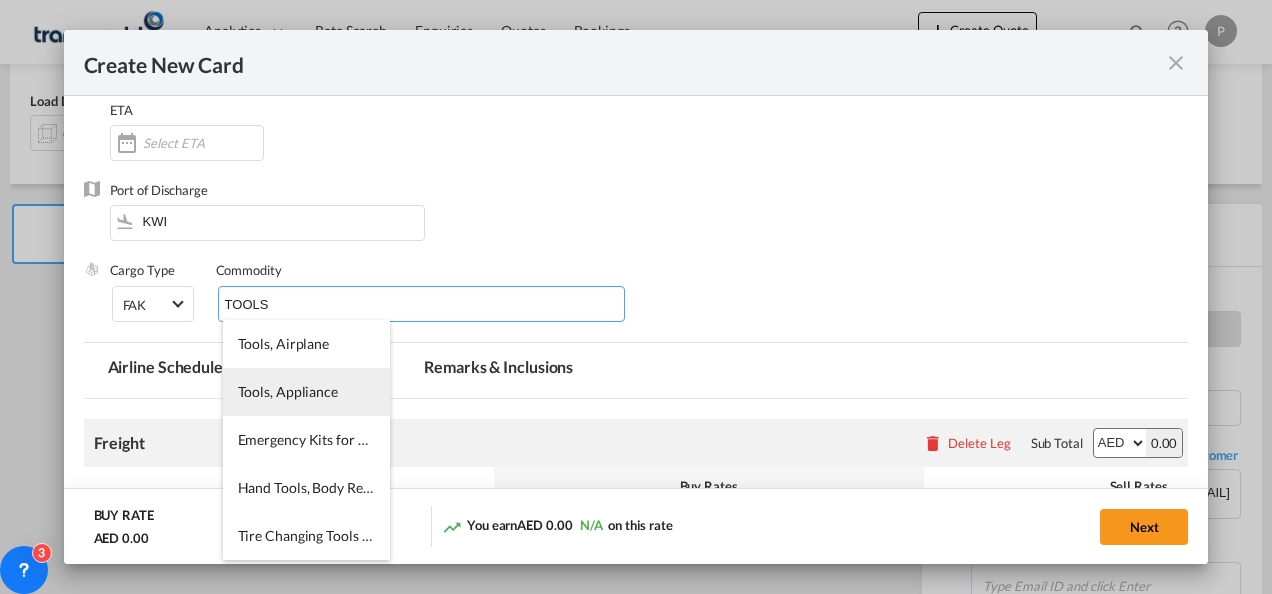 type on "TOOLS" 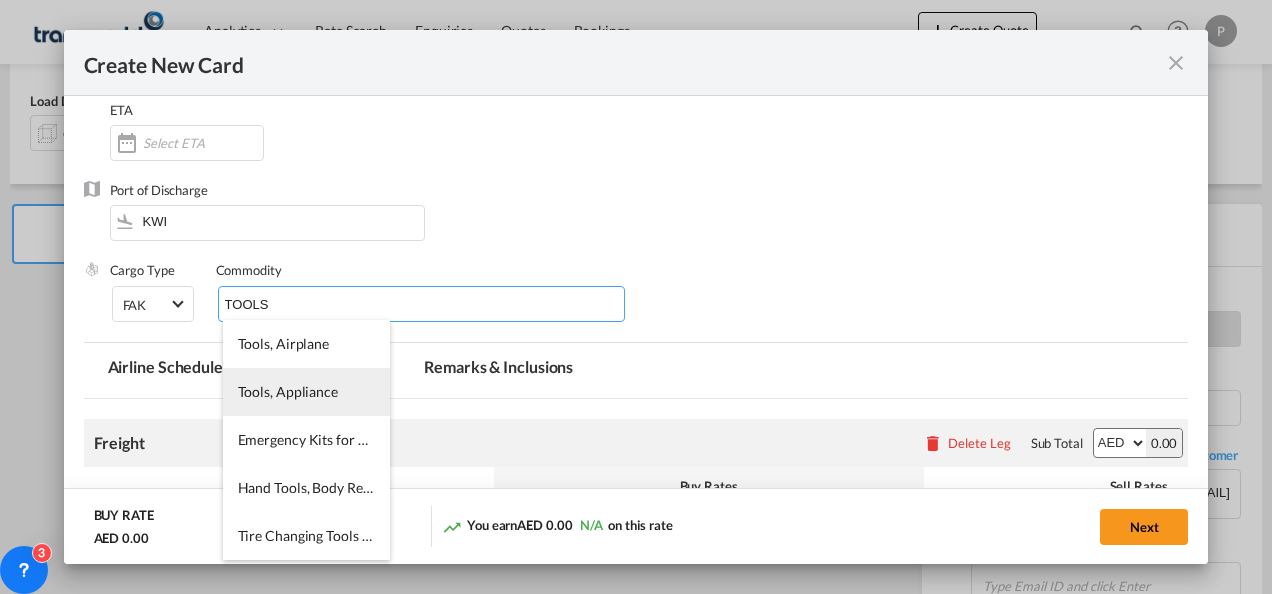 click on "Tools, Appliance" at bounding box center (306, 392) 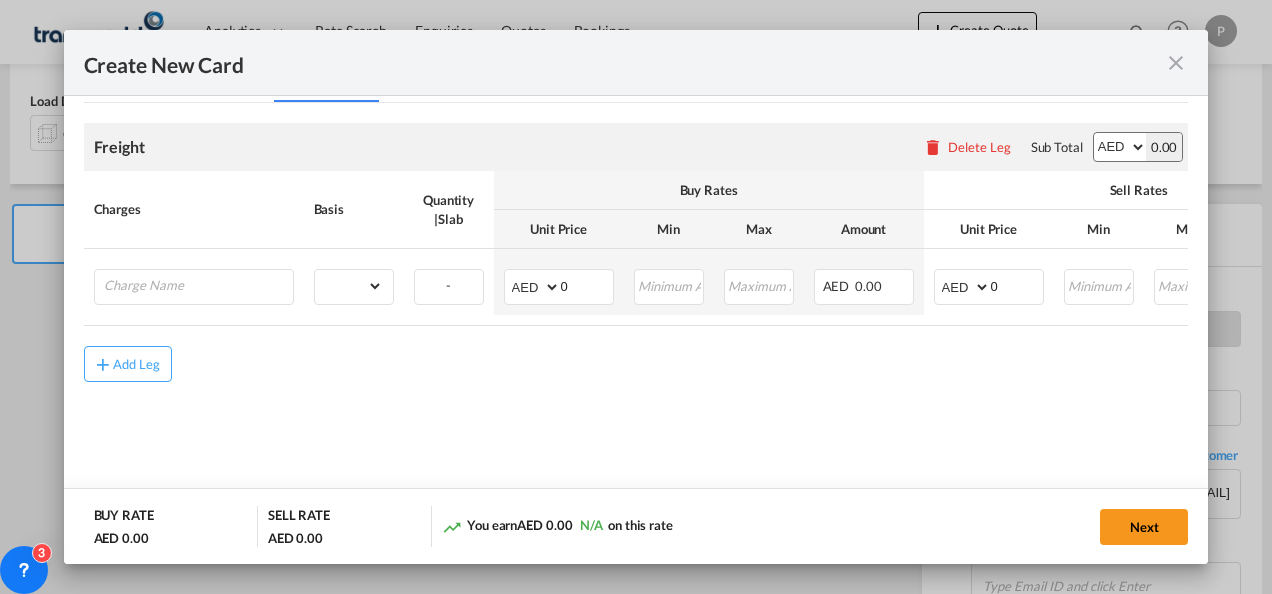 scroll, scrollTop: 474, scrollLeft: 0, axis: vertical 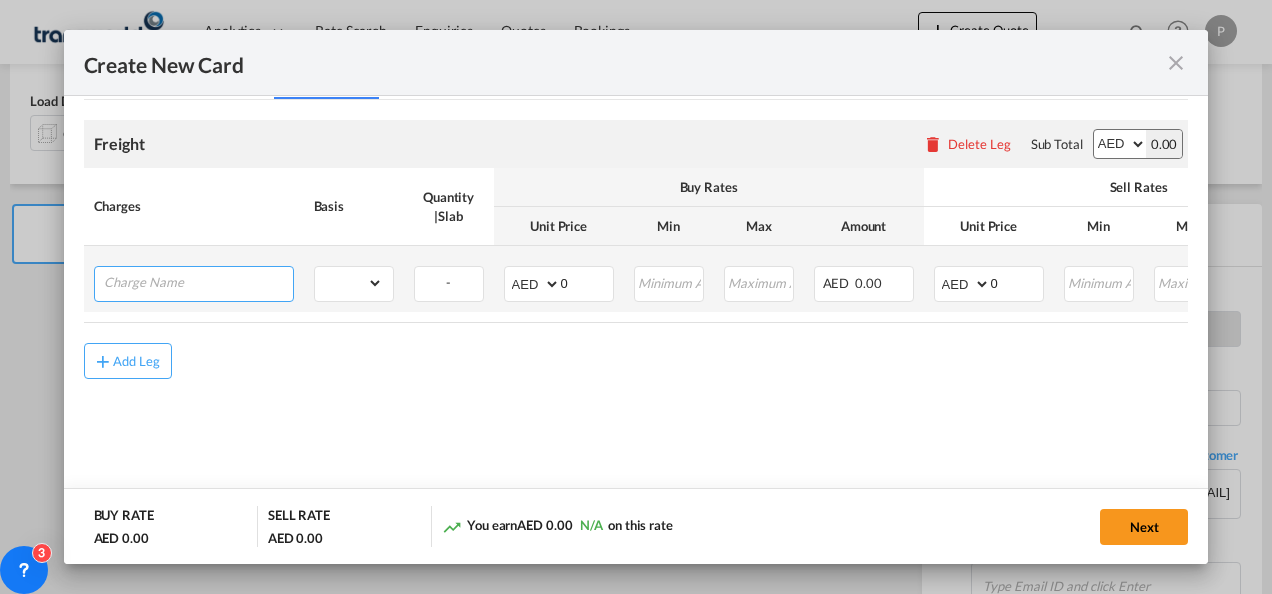 click at bounding box center (198, 282) 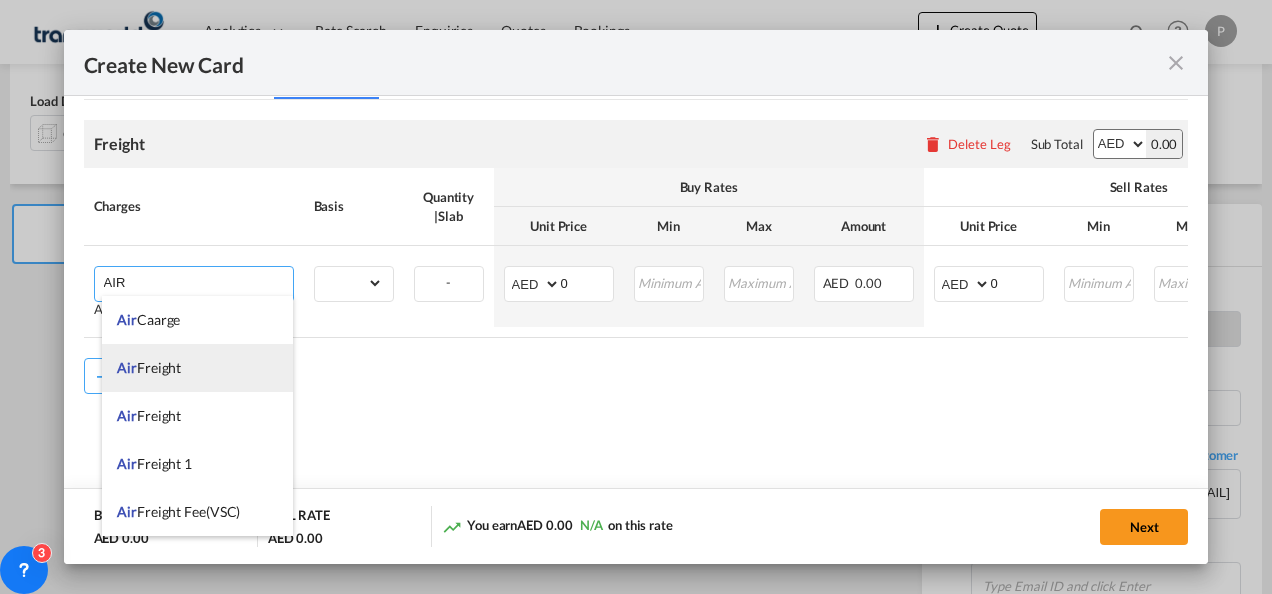 click on "Air  Freight" at bounding box center [197, 368] 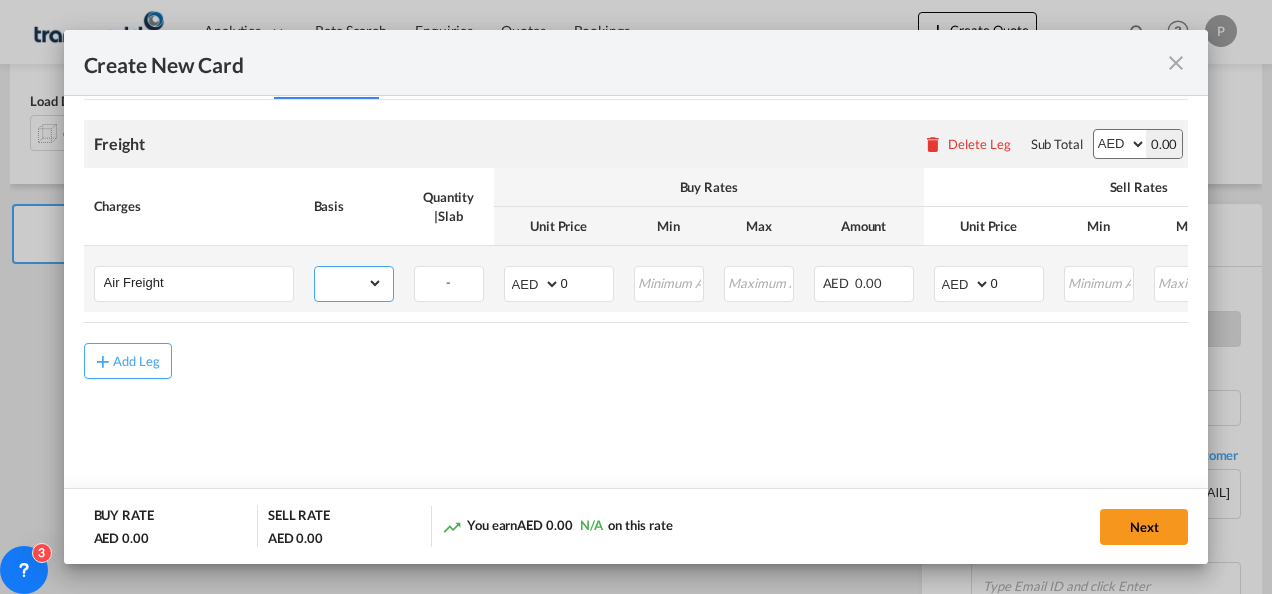 click on "gross_weight
volumetric_weight
per_shipment
per_bl
per_km
% on air freight
per_hawb
per_kg
per_pallet
per_carton
flat
chargeable_weight
per_ton
per_cbm
per_hbl
per_w/m
per_awb
per_sbl
per shipping bill
per_quintal
per_lbs
per_vehicle
per_shift
per_invoice
per_package
per_day
per_revalidation
per_declaration
per_document
per clearance" at bounding box center (349, 283) 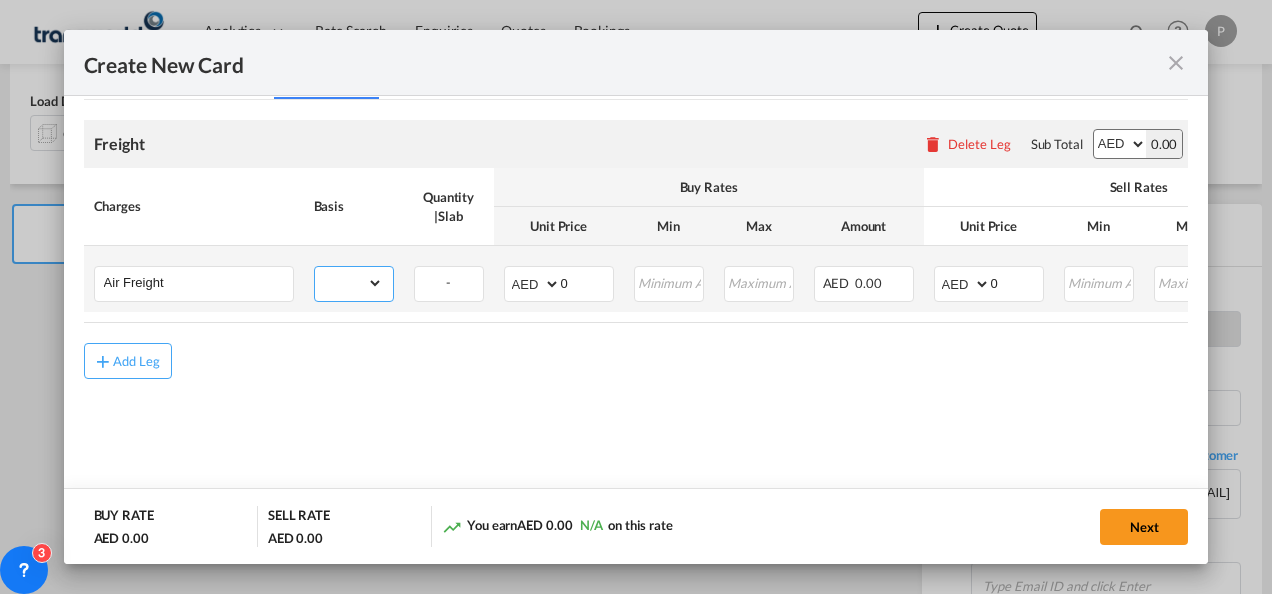 select on "per_shipment" 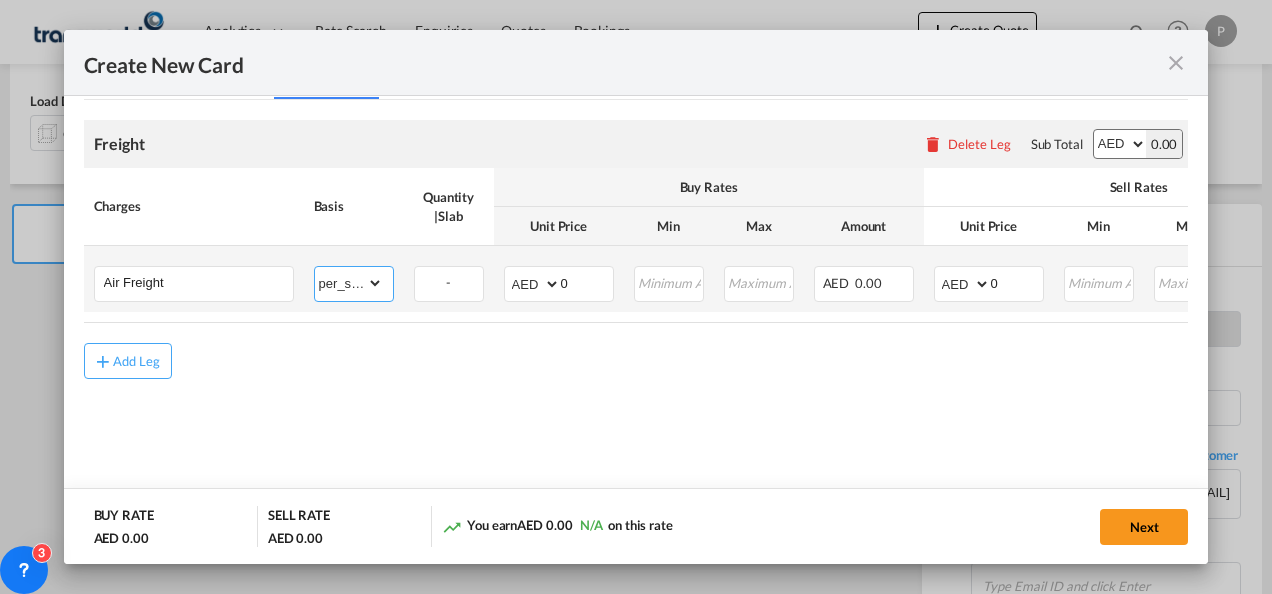 click on "gross_weight
volumetric_weight
per_shipment
per_bl
per_km
% on air freight
per_hawb
per_kg
per_pallet
per_carton
flat
chargeable_weight
per_ton
per_cbm
per_hbl
per_w/m
per_awb
per_sbl
per shipping bill
per_quintal
per_lbs
per_vehicle
per_shift
per_invoice
per_package
per_day
per_revalidation
per_declaration
per_document
per clearance" at bounding box center [349, 283] 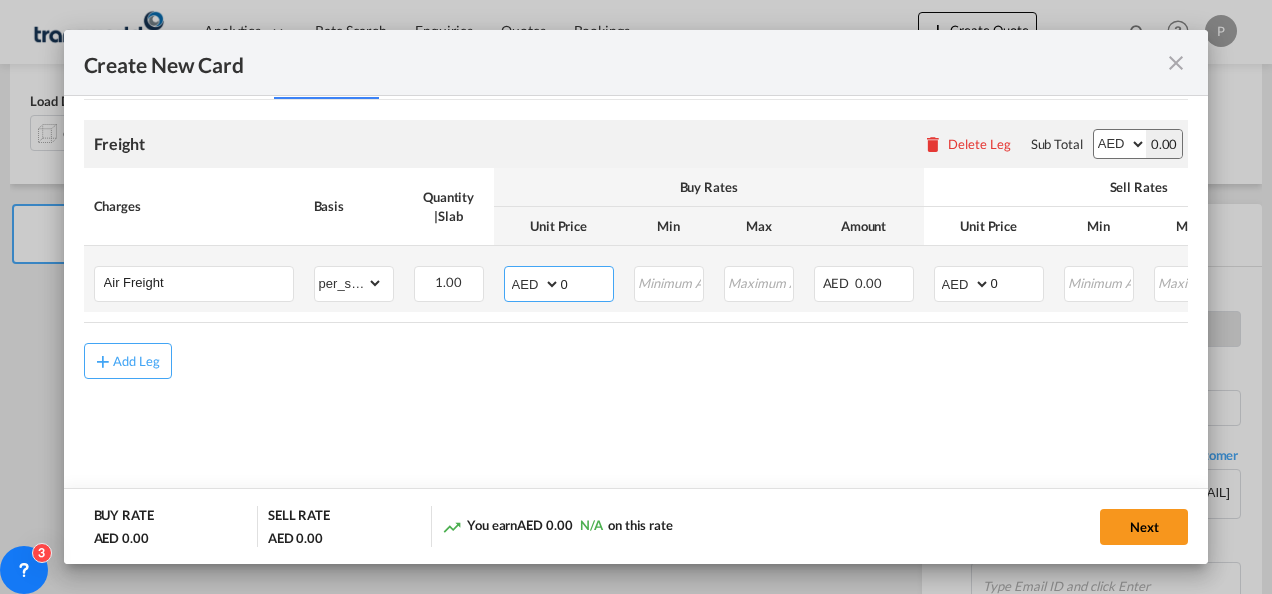 click on "0" at bounding box center [587, 282] 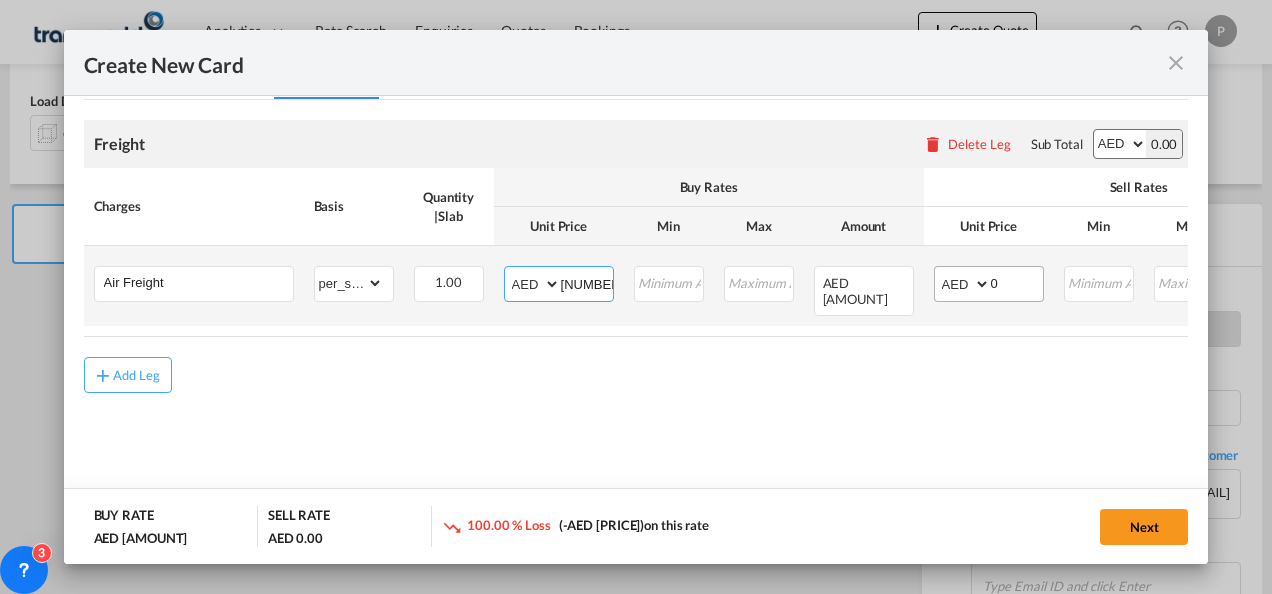 type on "[NUMBER]" 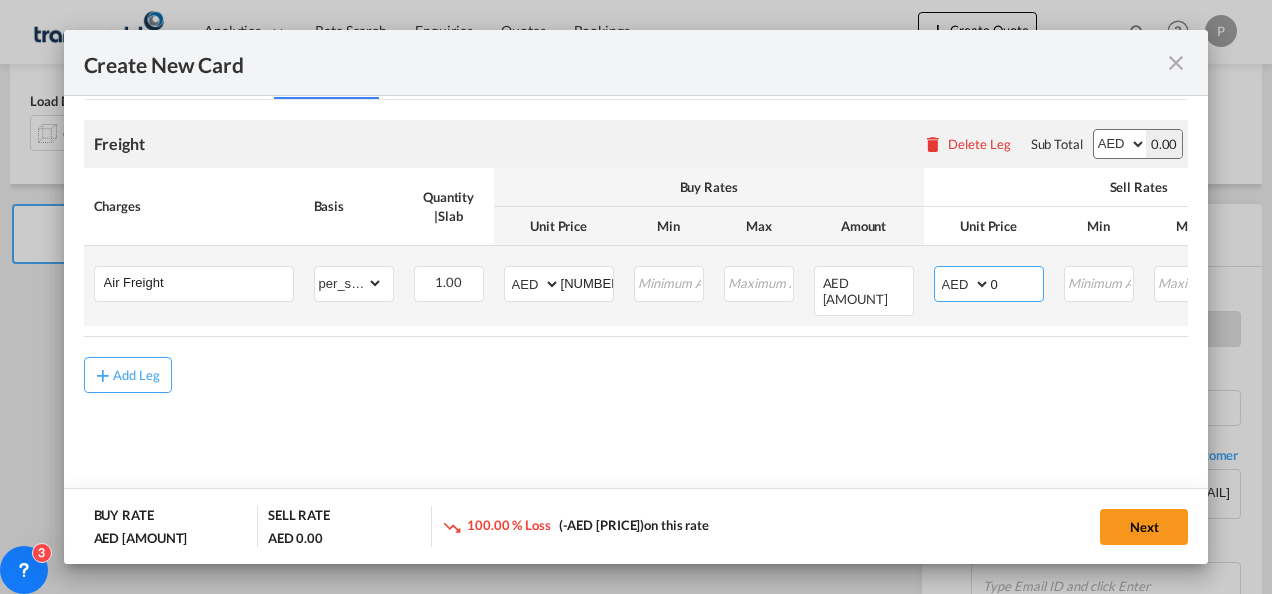 click on "0" at bounding box center [1017, 282] 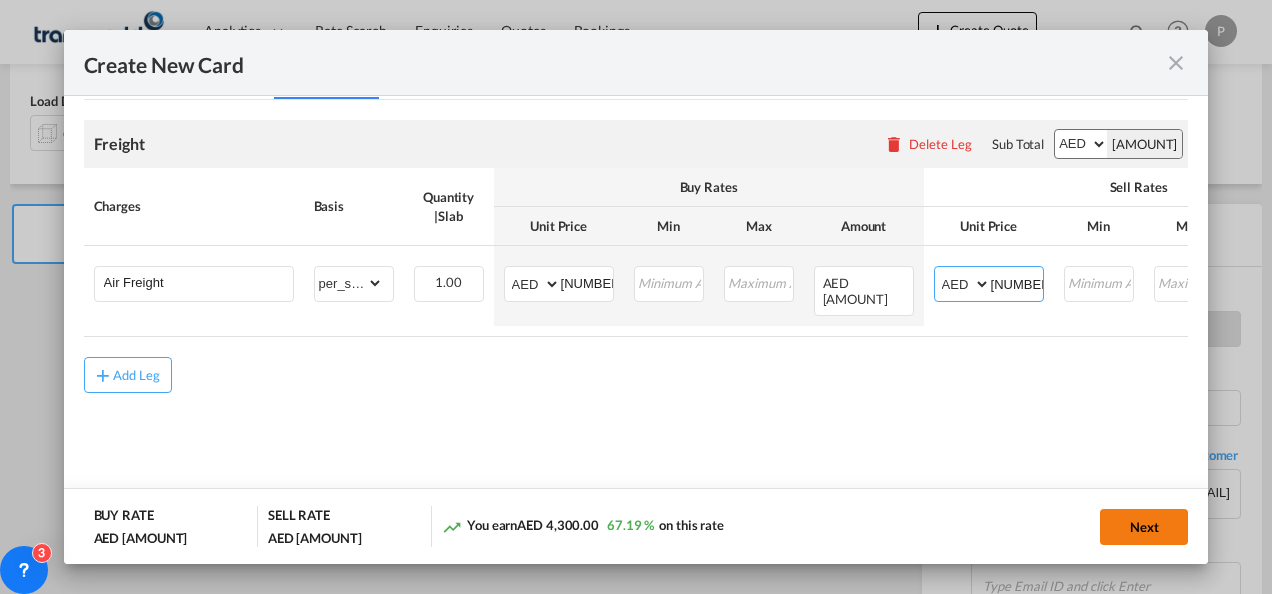 type on "[NUMBER]" 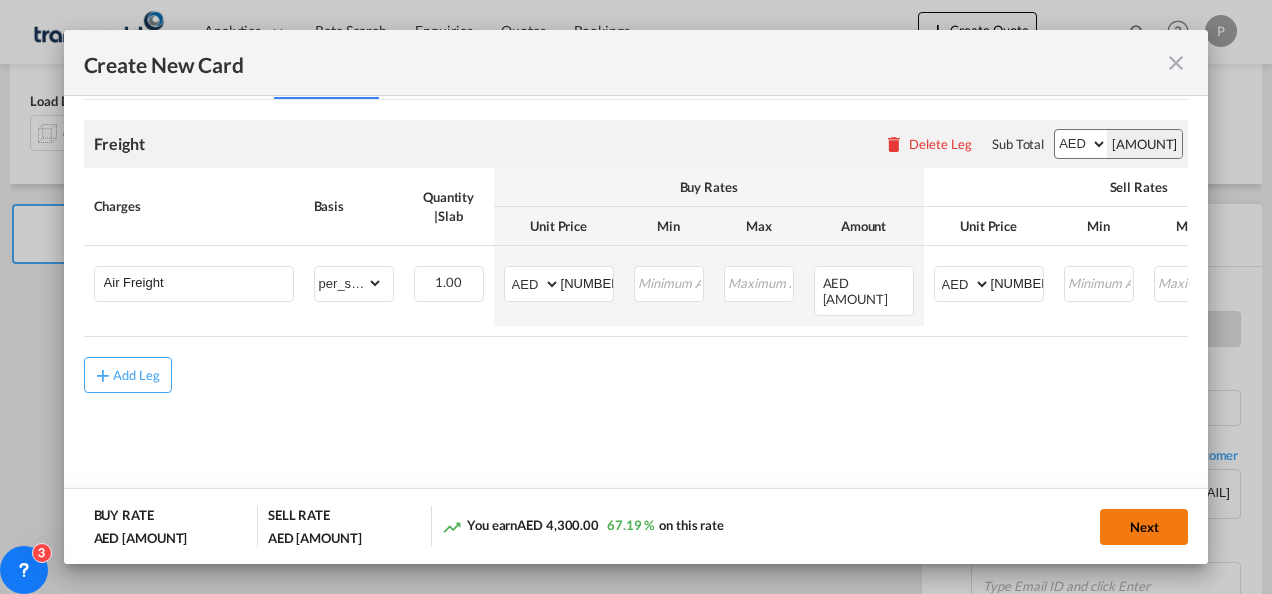 click on "Next" 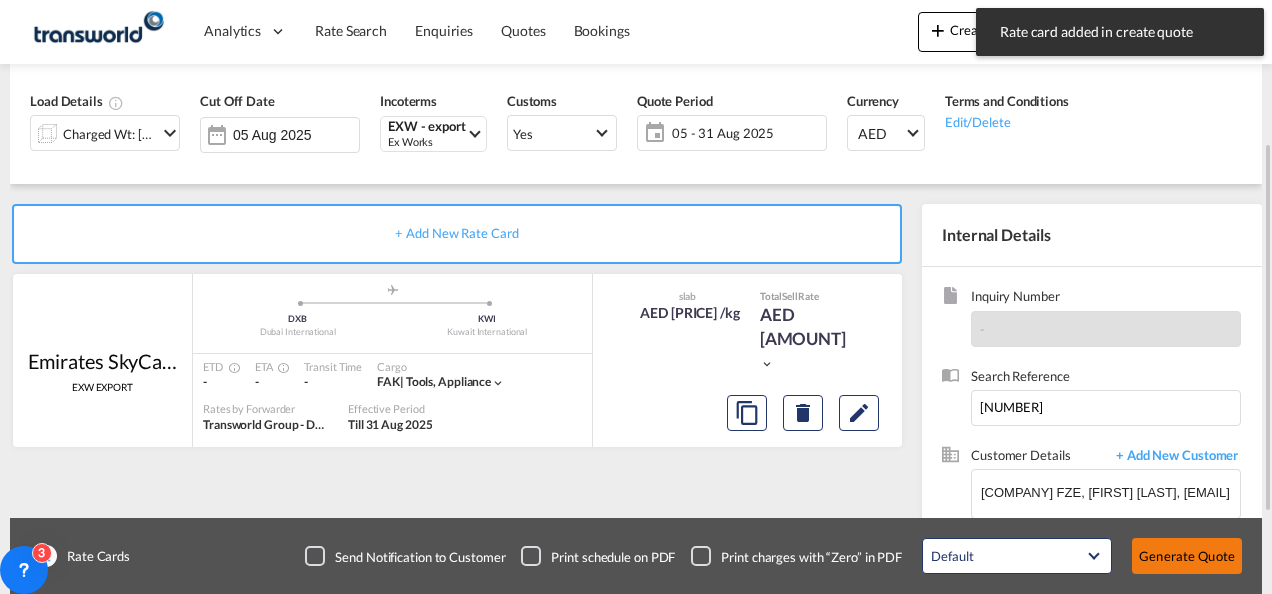 click on "Generate Quote" at bounding box center (1187, 556) 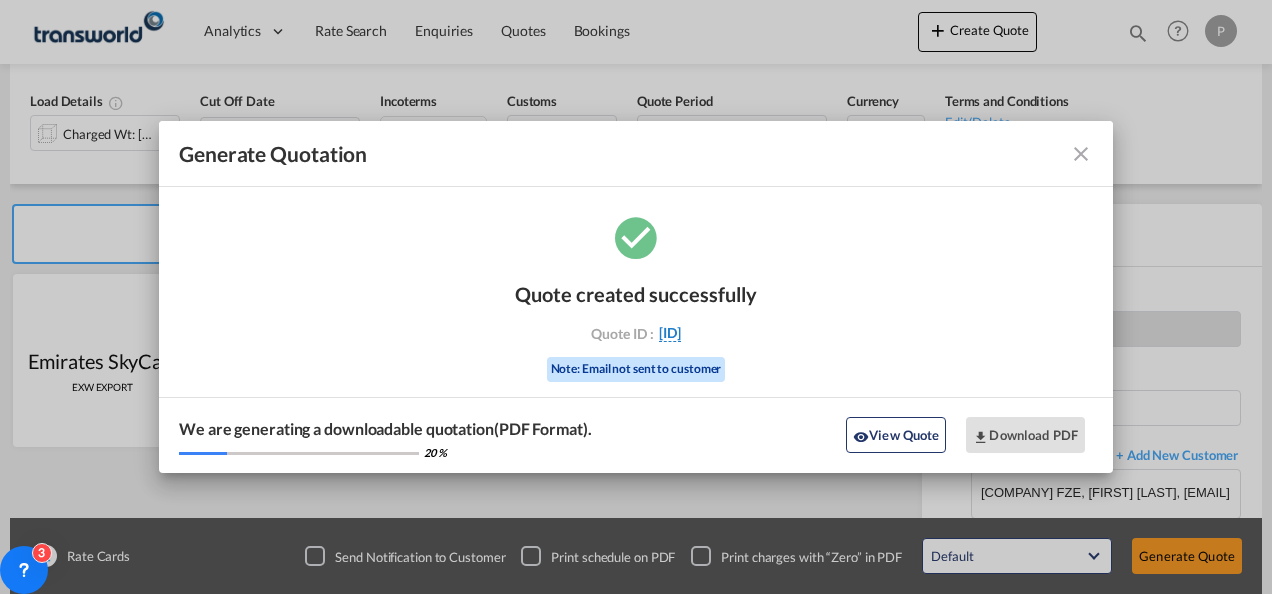 click on "[ID]" at bounding box center [670, 333] 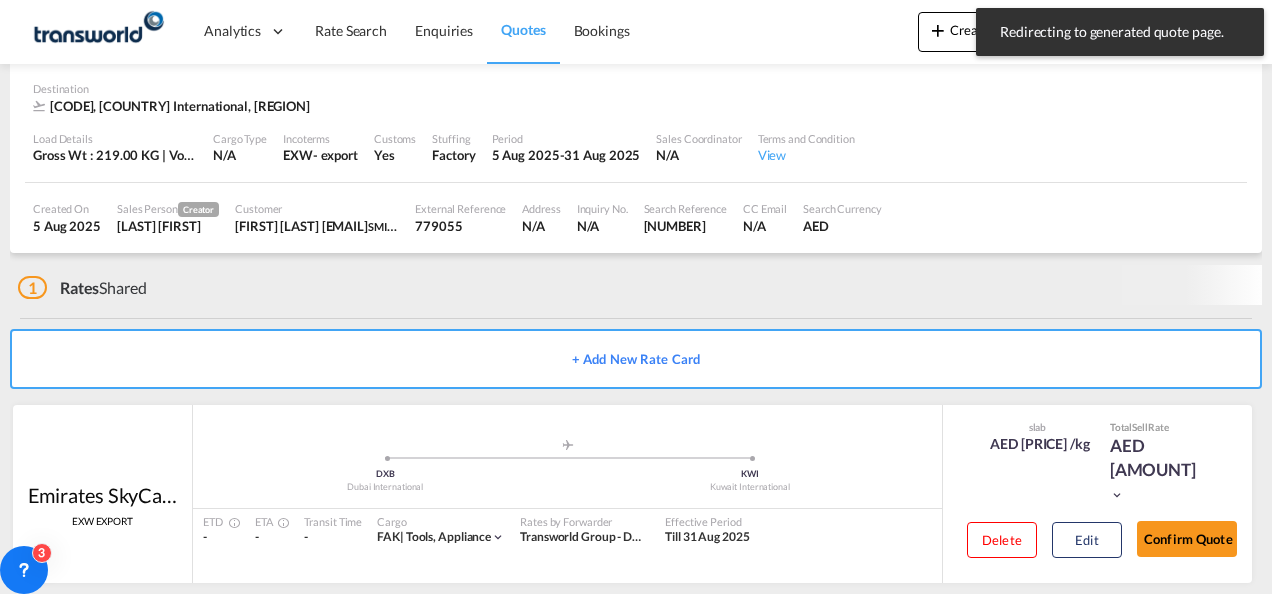 scroll, scrollTop: 122, scrollLeft: 0, axis: vertical 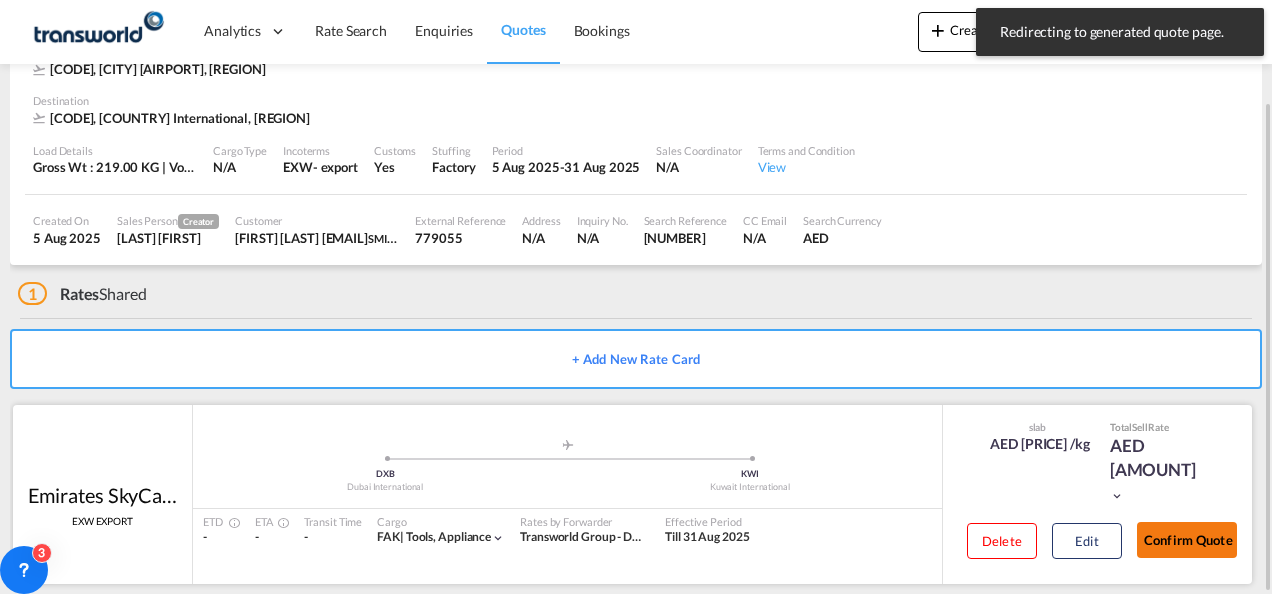 click on "Confirm Quote" at bounding box center [1187, 540] 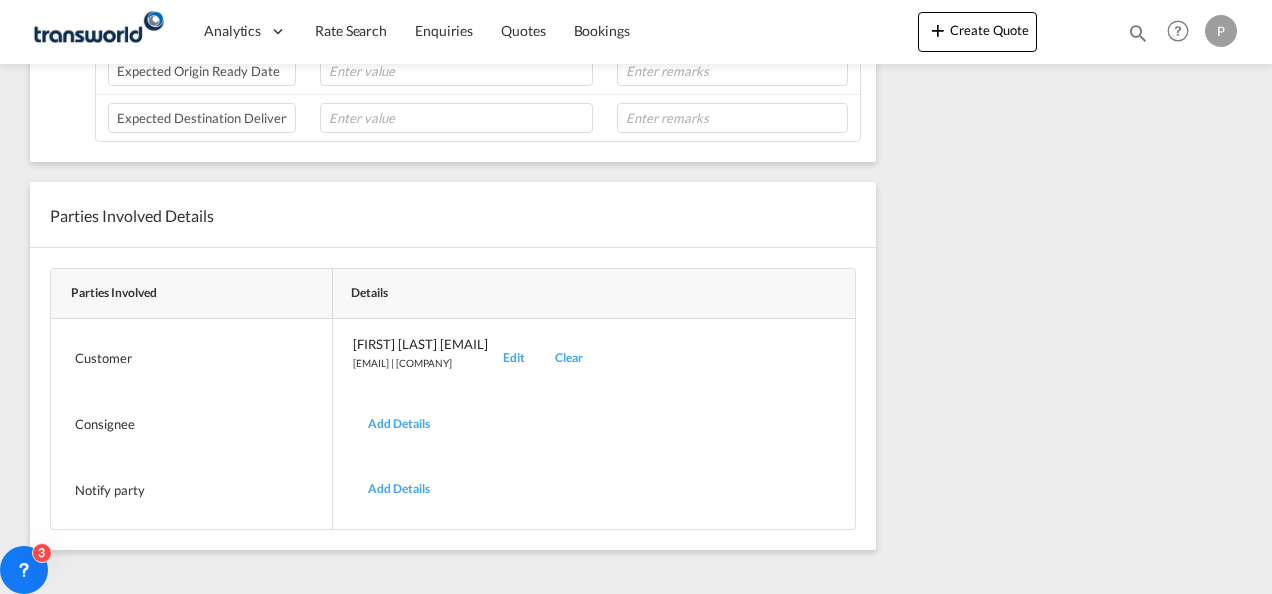 scroll, scrollTop: 0, scrollLeft: 0, axis: both 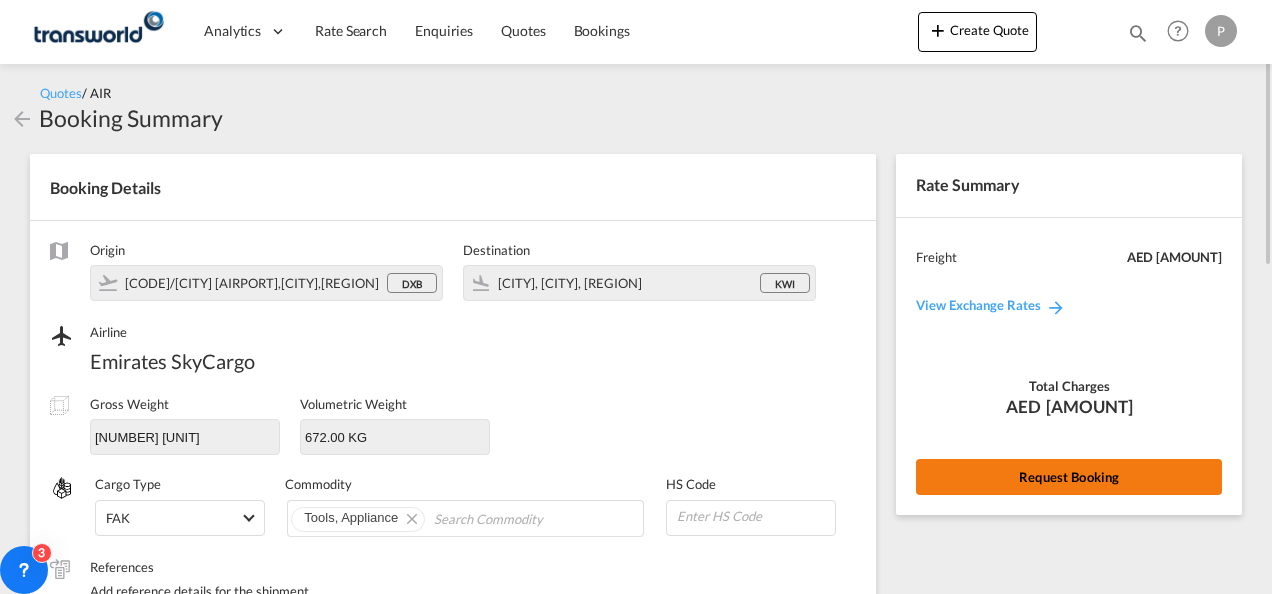 click on "Request Booking" at bounding box center [1069, 477] 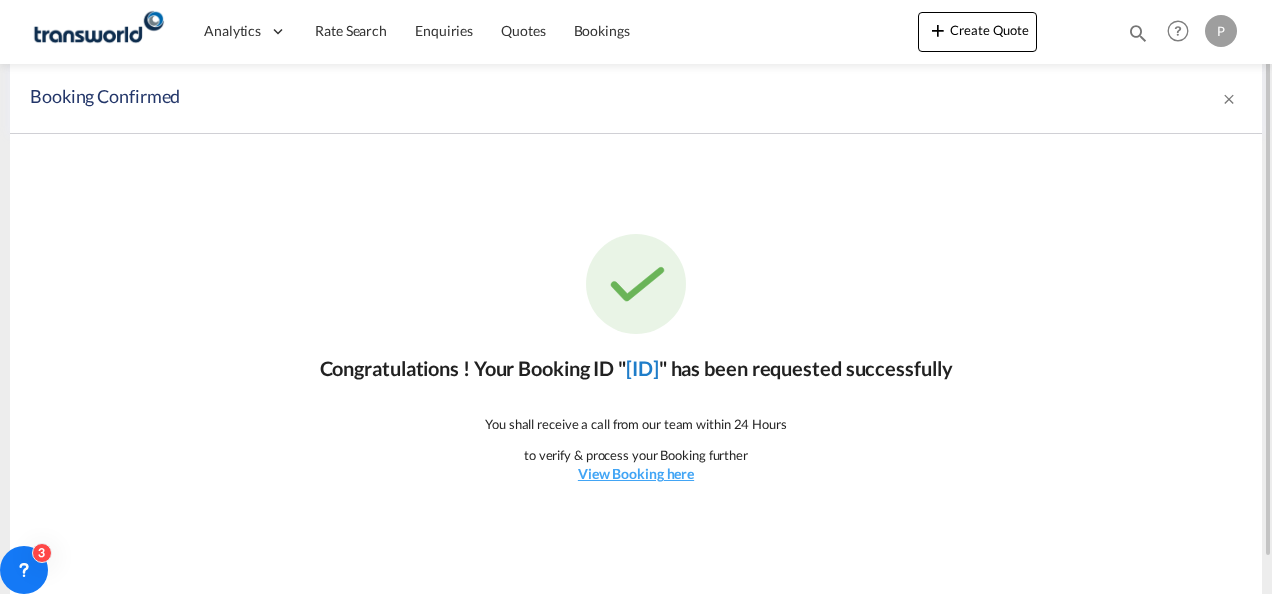 click on "[ID]" 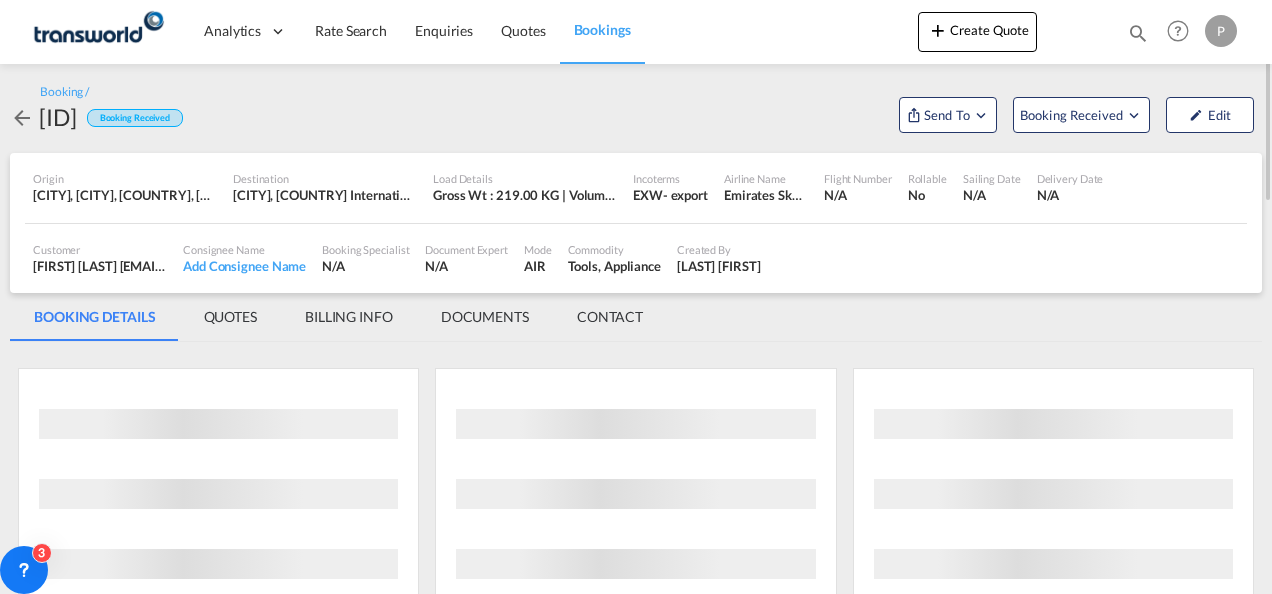 scroll, scrollTop: 0, scrollLeft: 0, axis: both 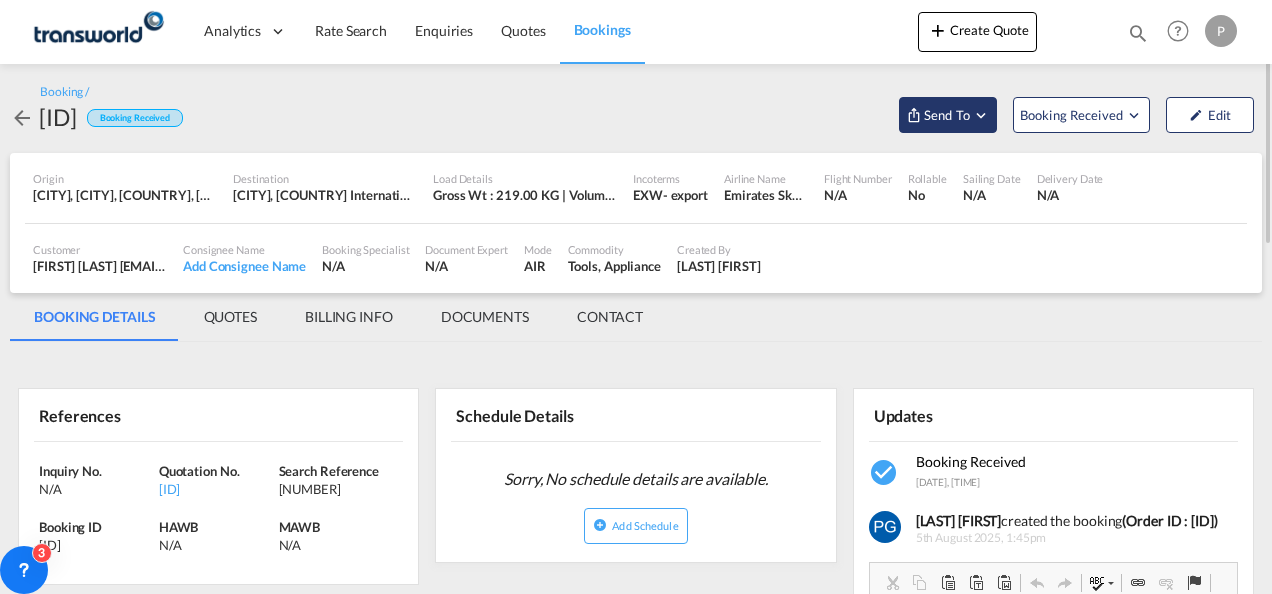 click on "Send To" at bounding box center (947, 115) 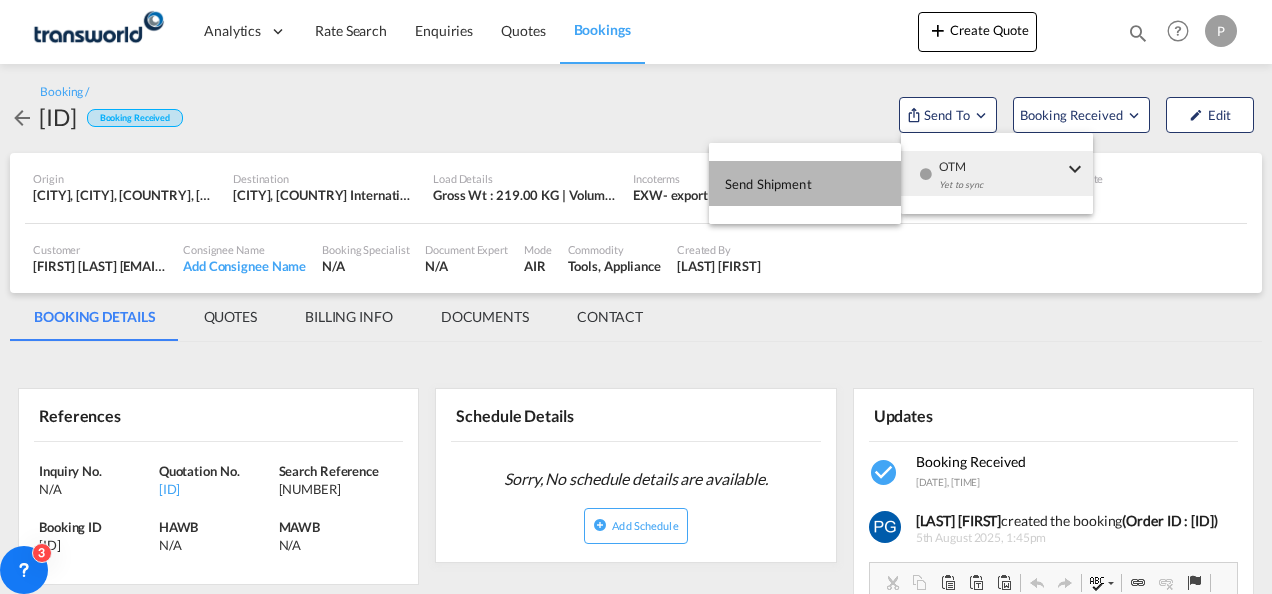 click on "Send Shipment" at bounding box center [805, 183] 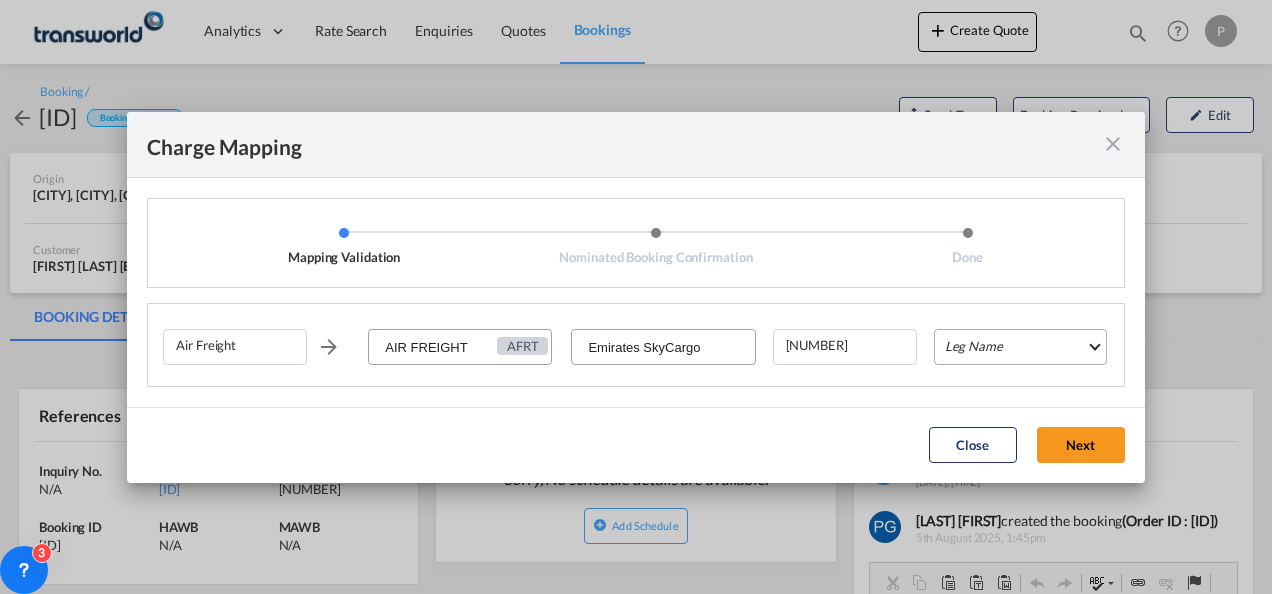 click on "Leg Name HANDLING ORIGIN HANDLING DESTINATION OTHERS TL PICK UP CUSTOMS ORIGIN AIR CUSTOMS DESTINATION TL DELIVERY" at bounding box center (1020, 347) 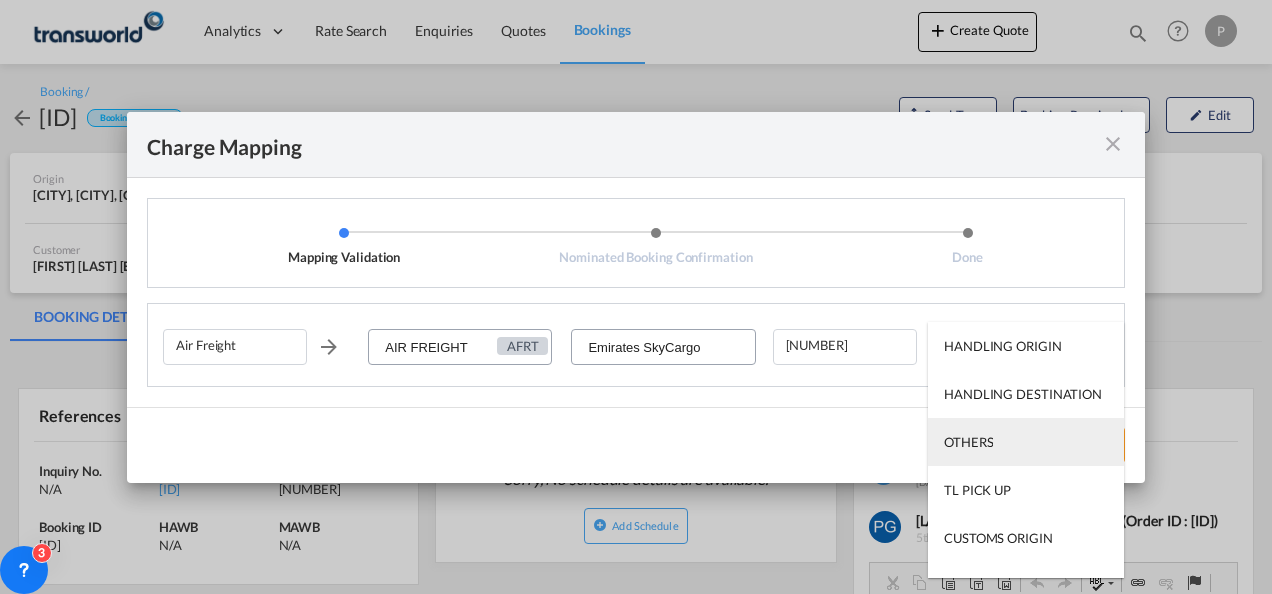 scroll, scrollTop: 128, scrollLeft: 0, axis: vertical 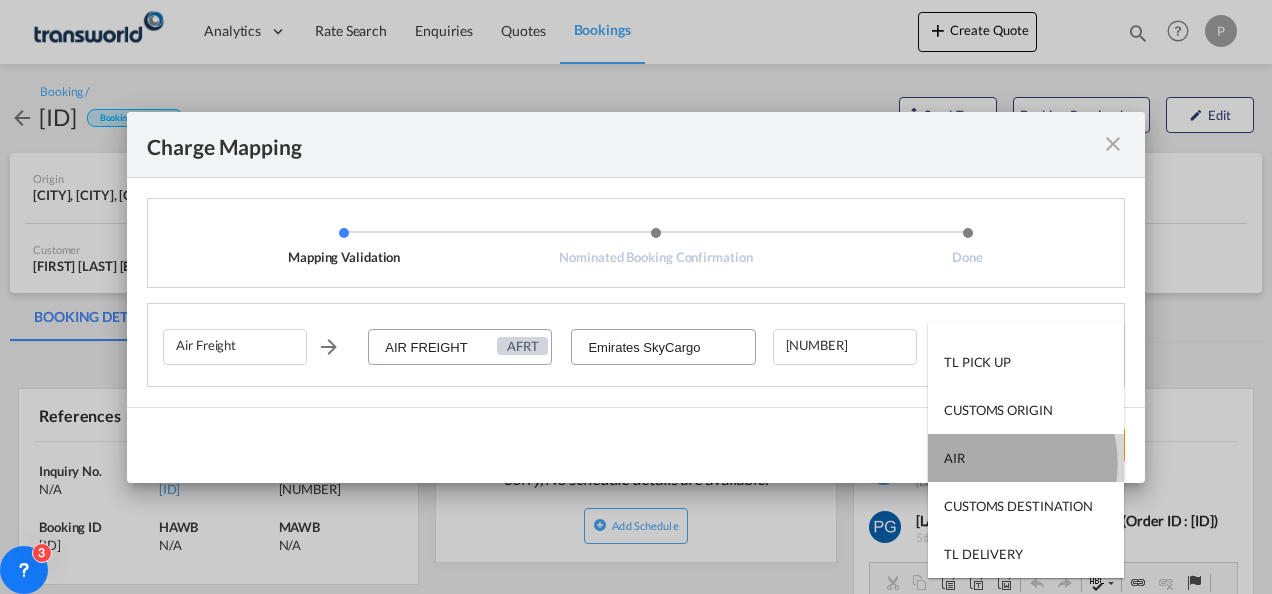 click on "AIR" at bounding box center [1026, 458] 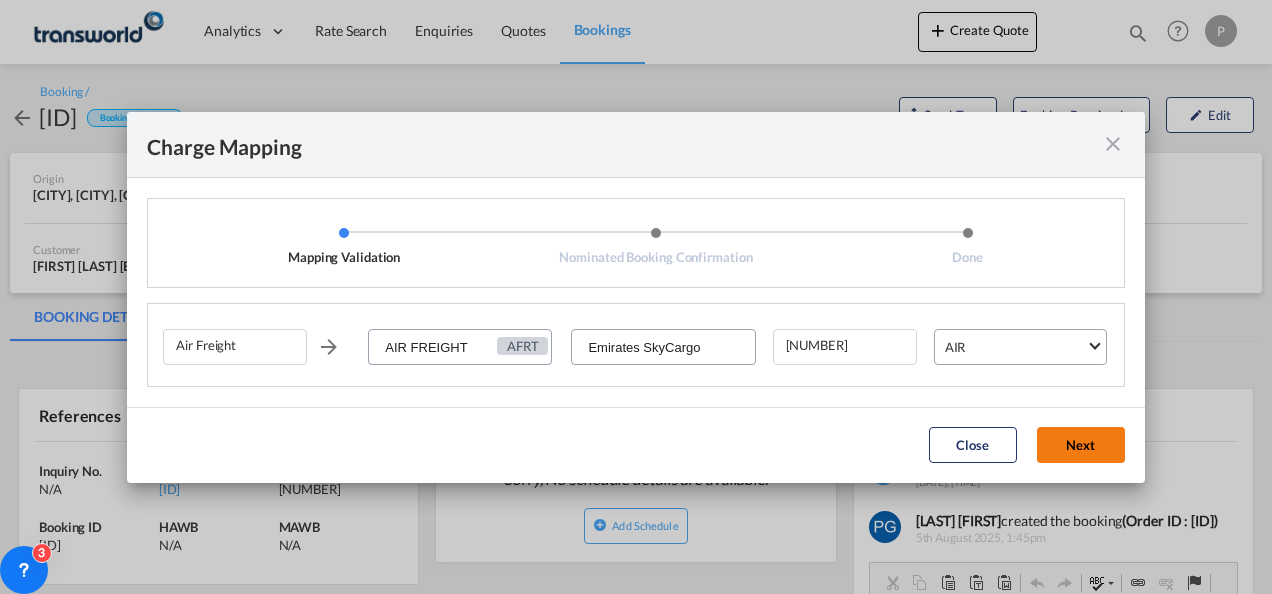 click on "Next" 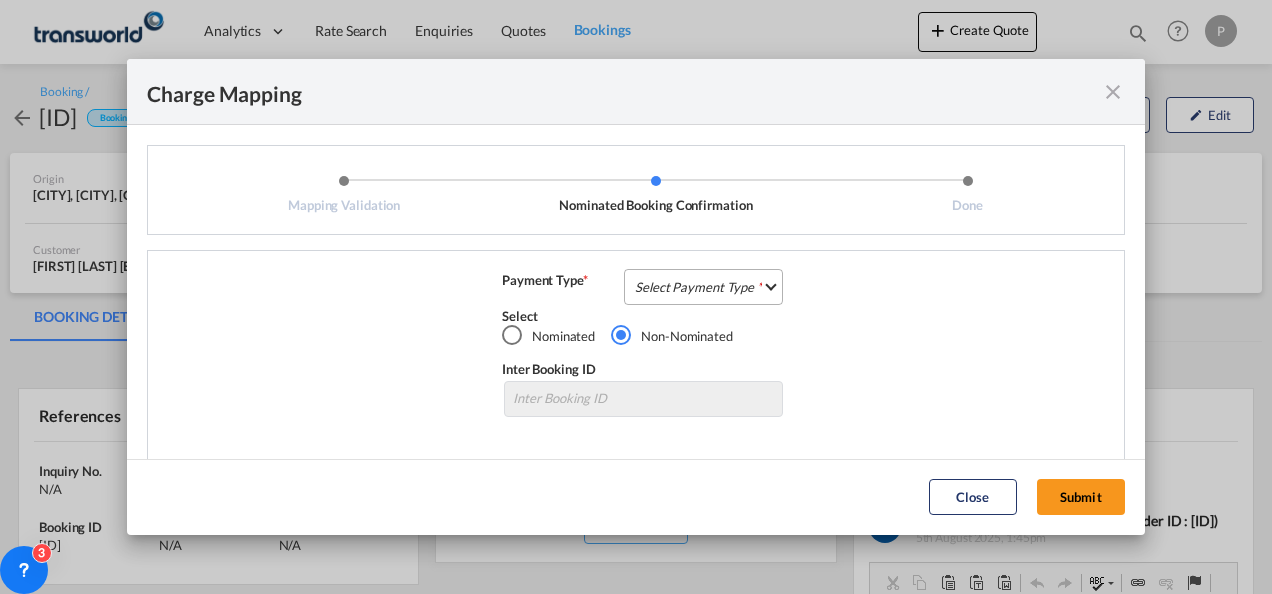 click on "Select Payment Type
COLLECT
PREPAID" at bounding box center (703, 287) 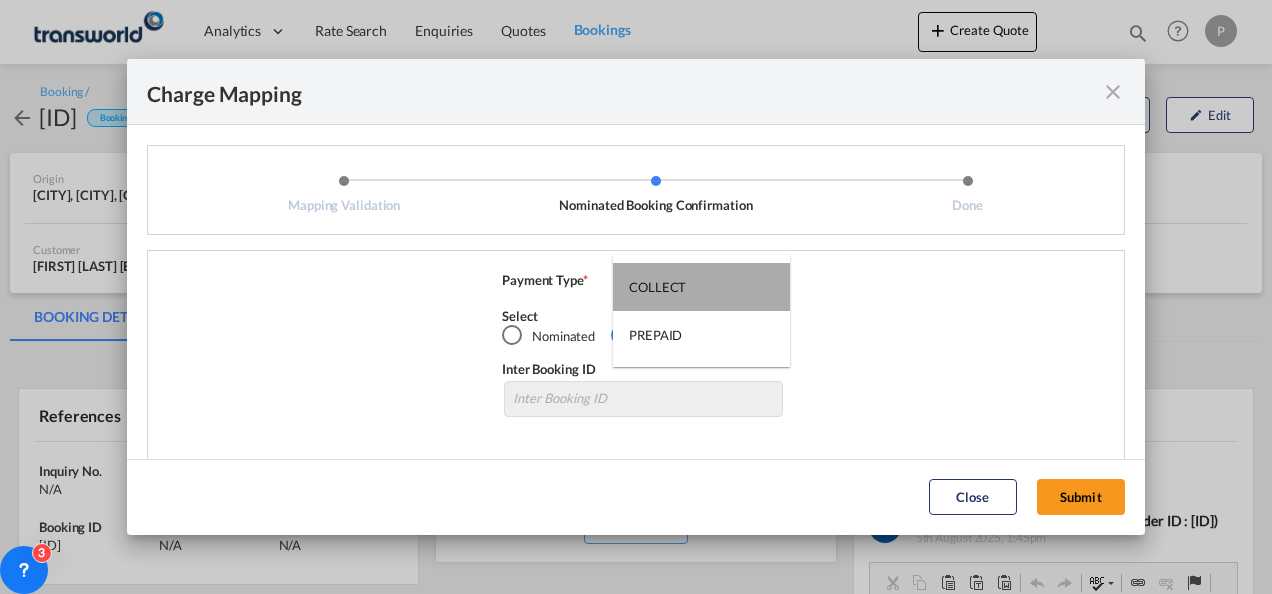 click on "COLLECT" at bounding box center [701, 287] 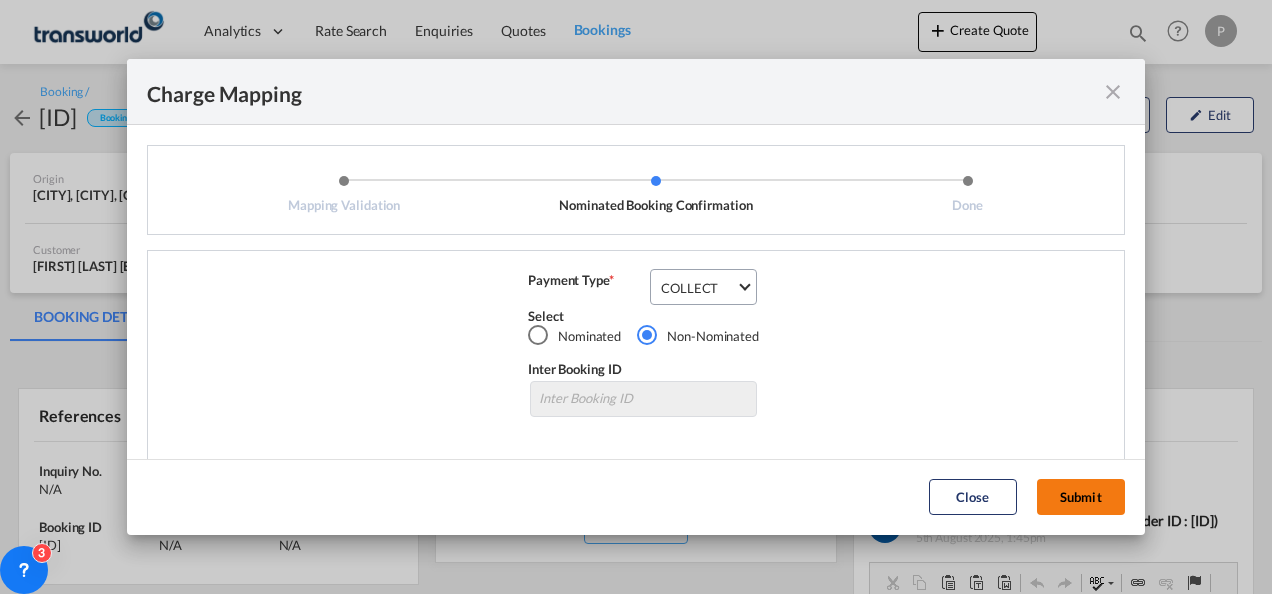 click on "Submit" 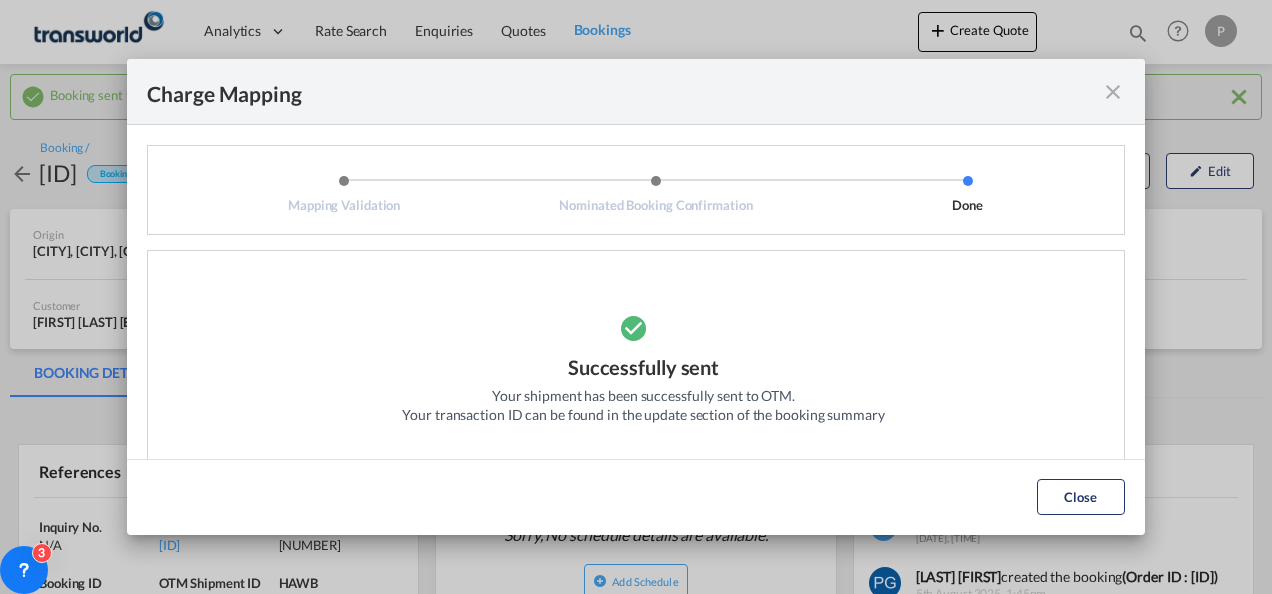 click at bounding box center [1113, 92] 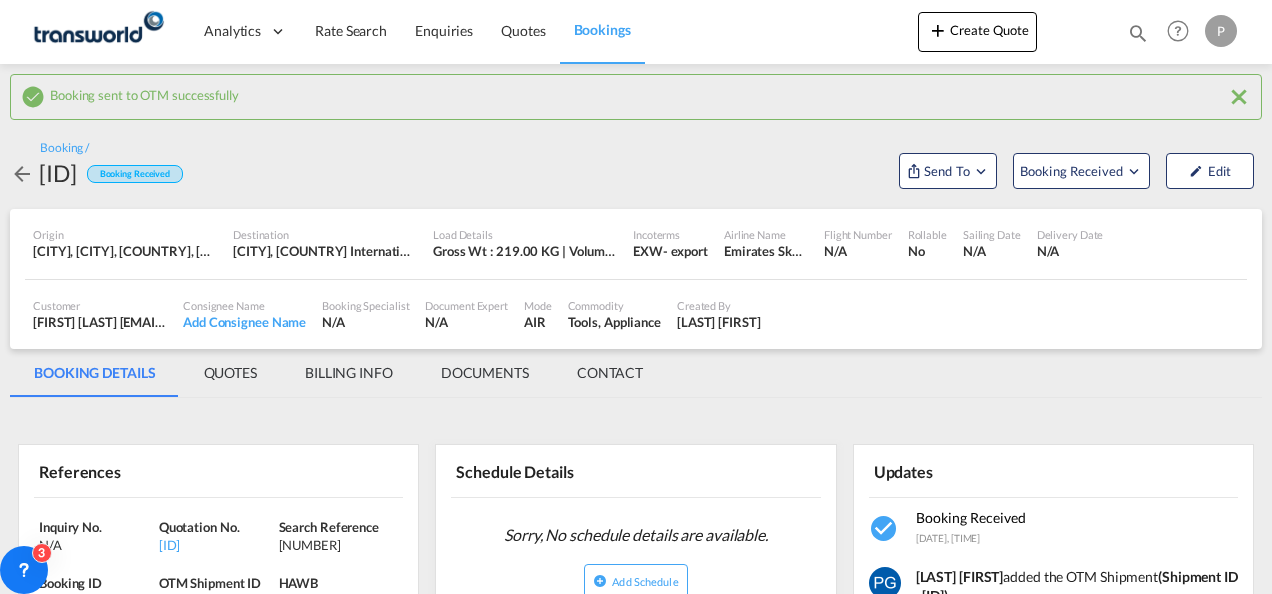 scroll, scrollTop: 311, scrollLeft: 0, axis: vertical 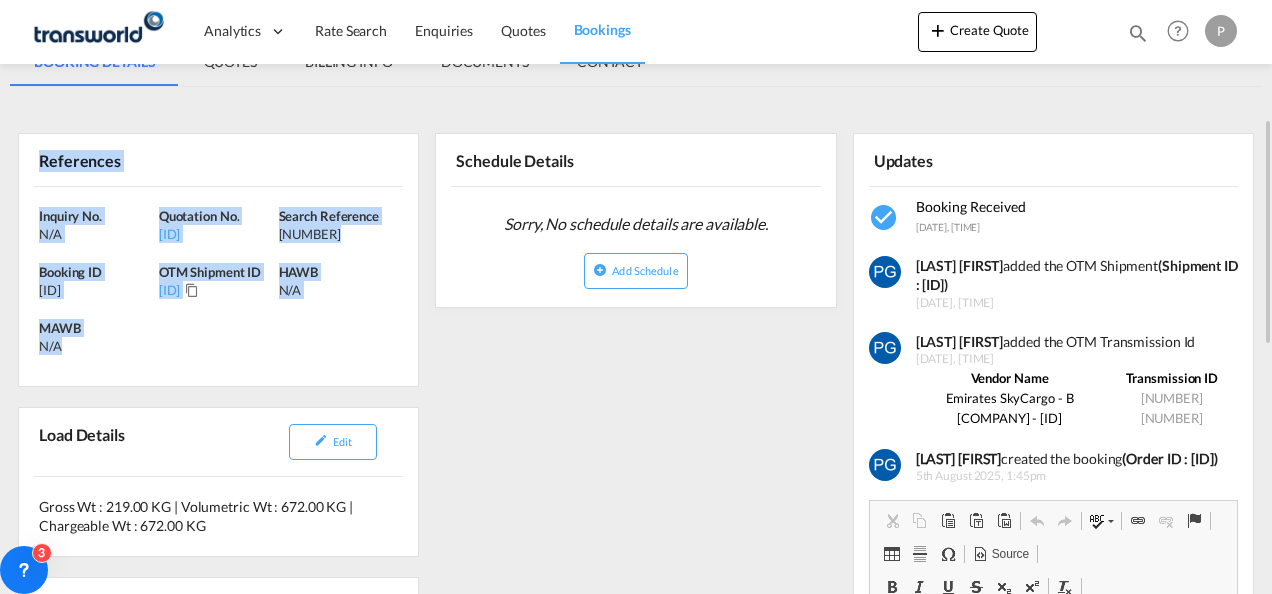 drag, startPoint x: 38, startPoint y: 156, endPoint x: 105, endPoint y: 346, distance: 201.46712 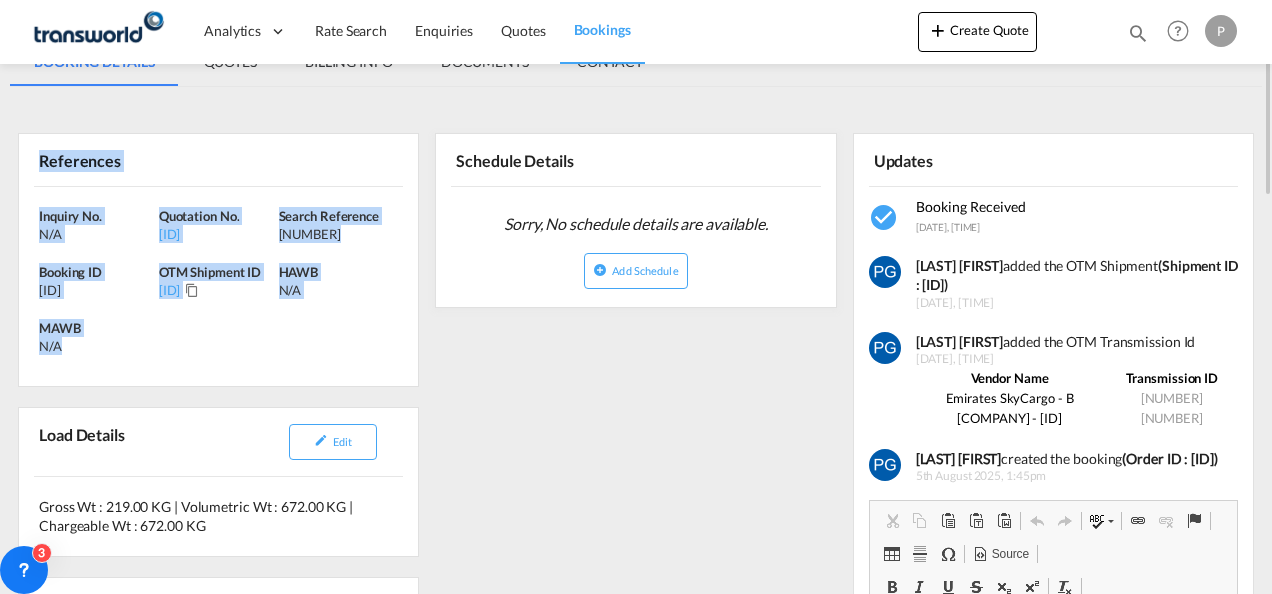 scroll, scrollTop: 0, scrollLeft: 0, axis: both 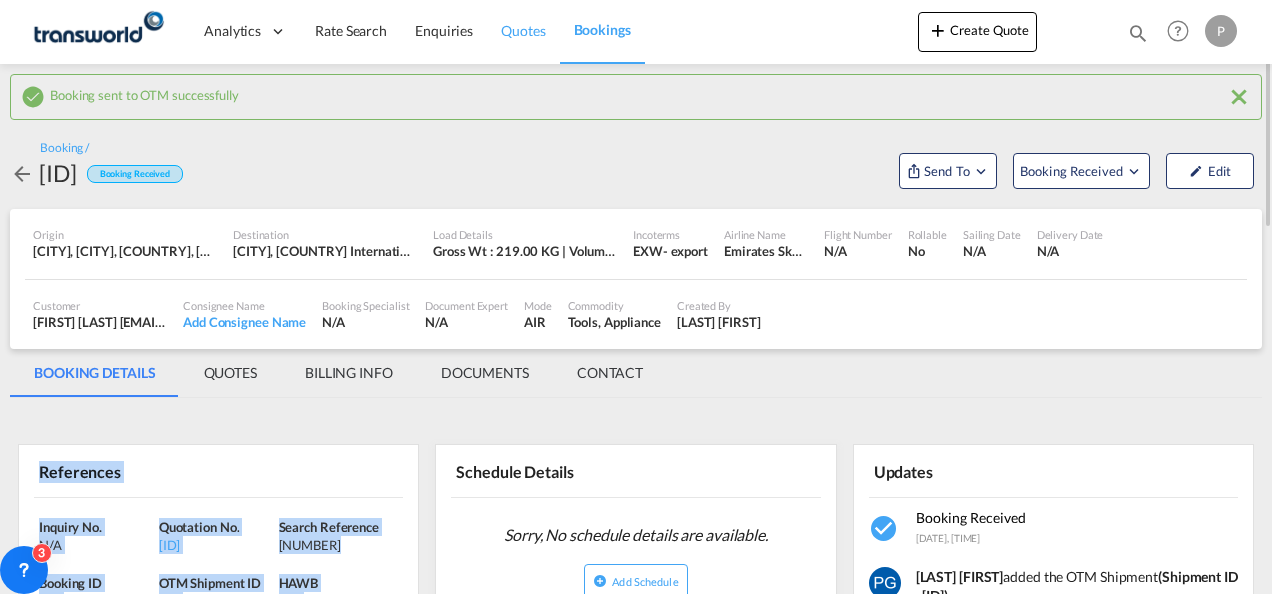 click on "Quotes" at bounding box center (523, 30) 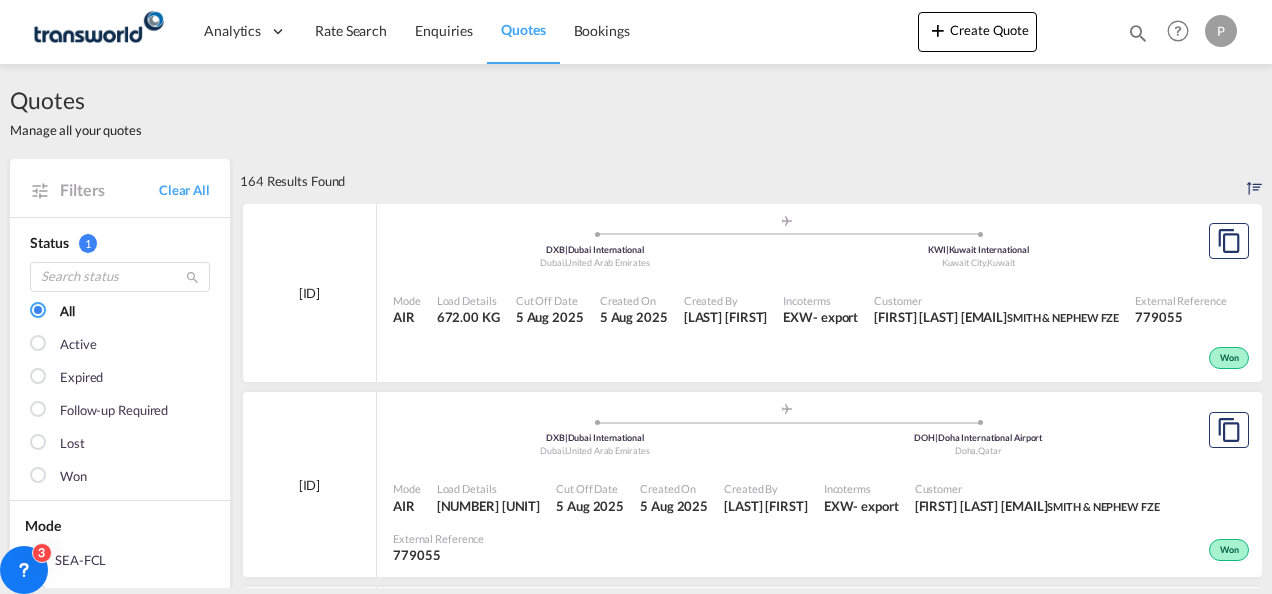 click at bounding box center [1138, 33] 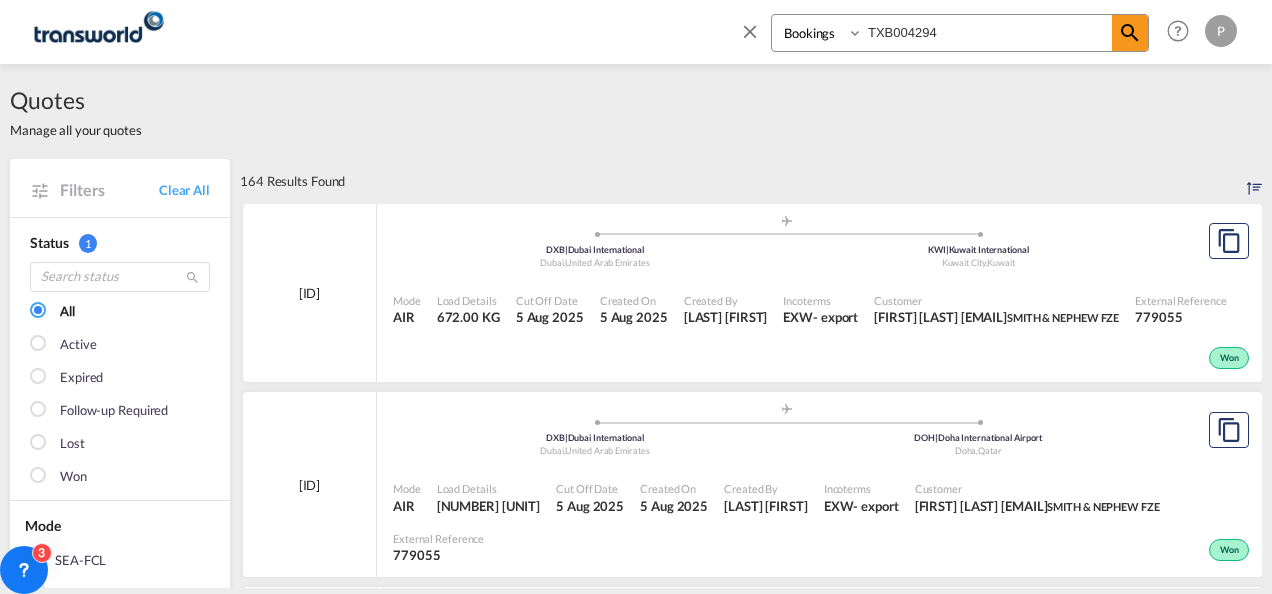 click on "TXB004294" at bounding box center [987, 32] 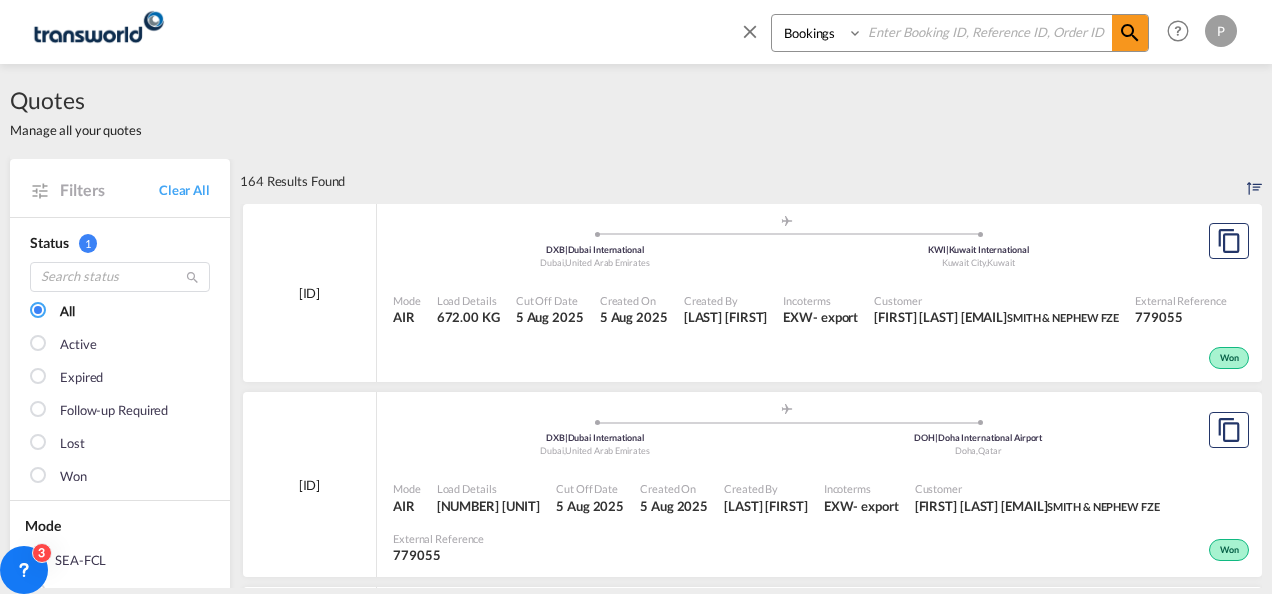 paste on "TXB004304" 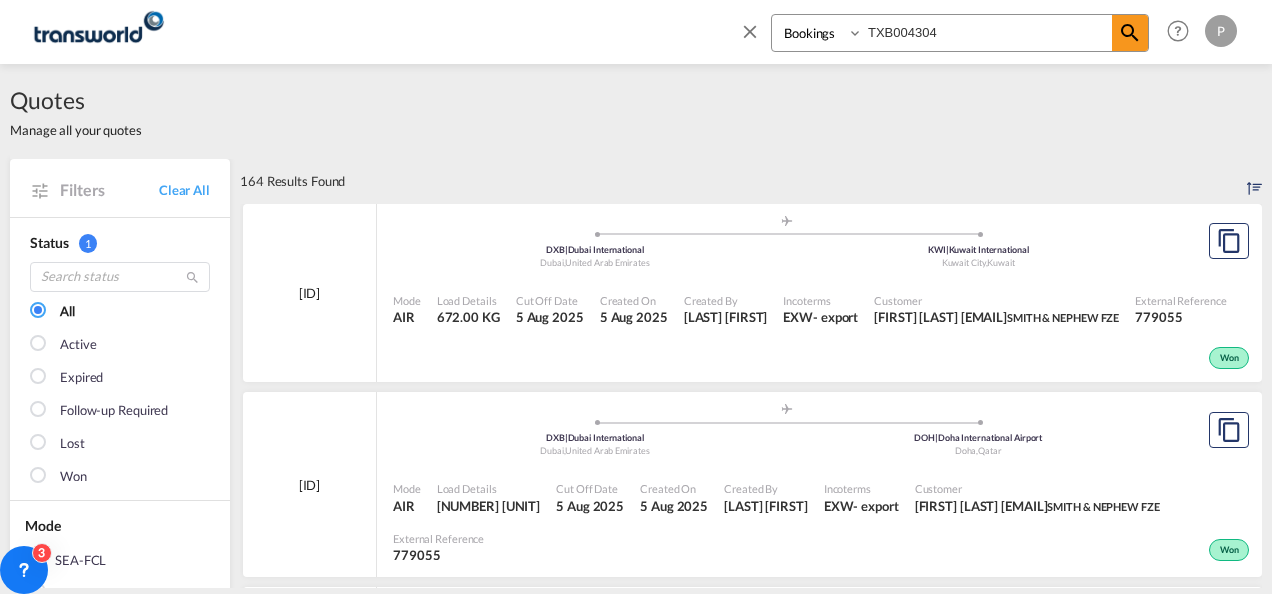 type on "TXB004304" 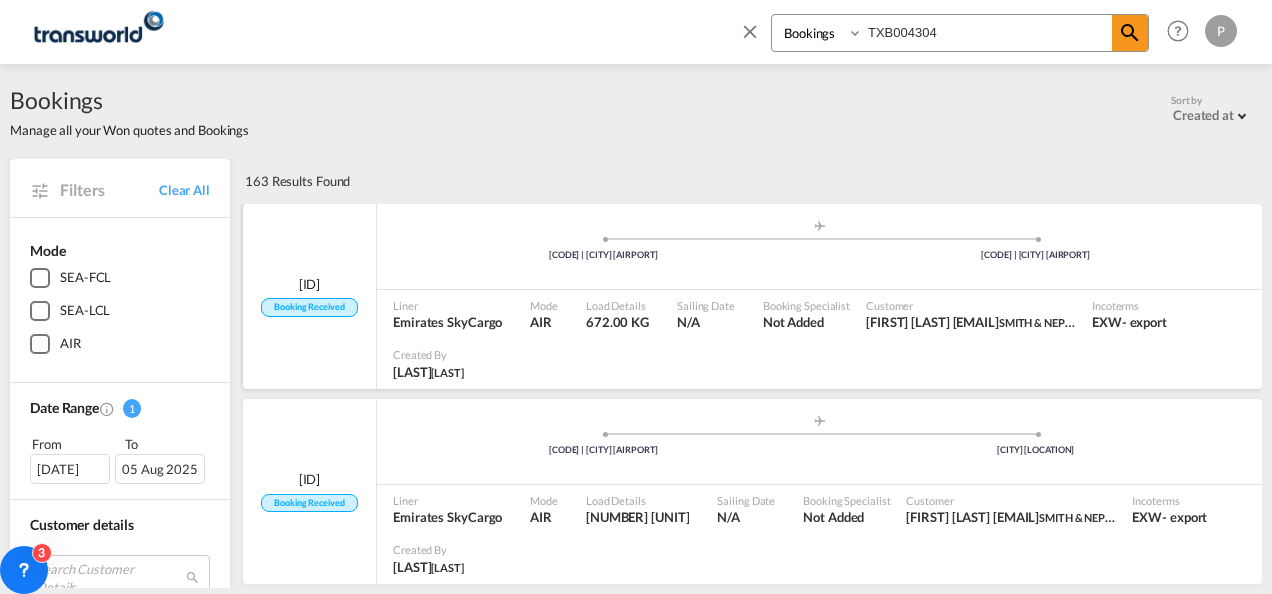 click on "[CODE] | [CITY] [AIRPORT]
[CODE] | [CITY] [AIRPORT]" at bounding box center [819, 251] 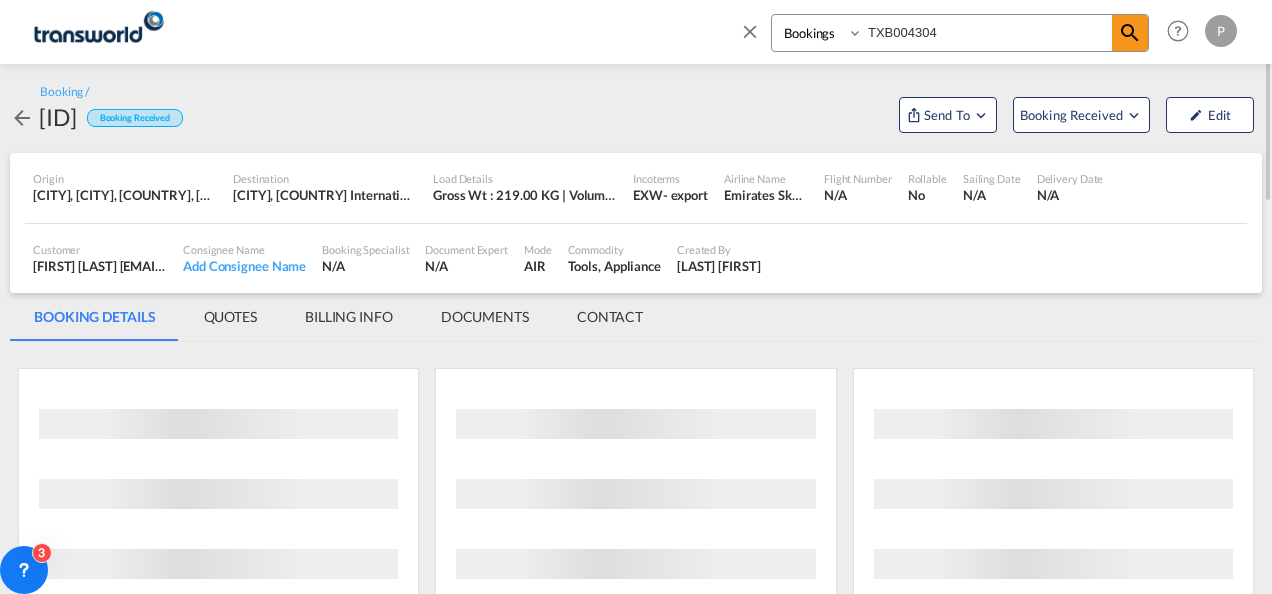 scroll, scrollTop: 0, scrollLeft: 0, axis: both 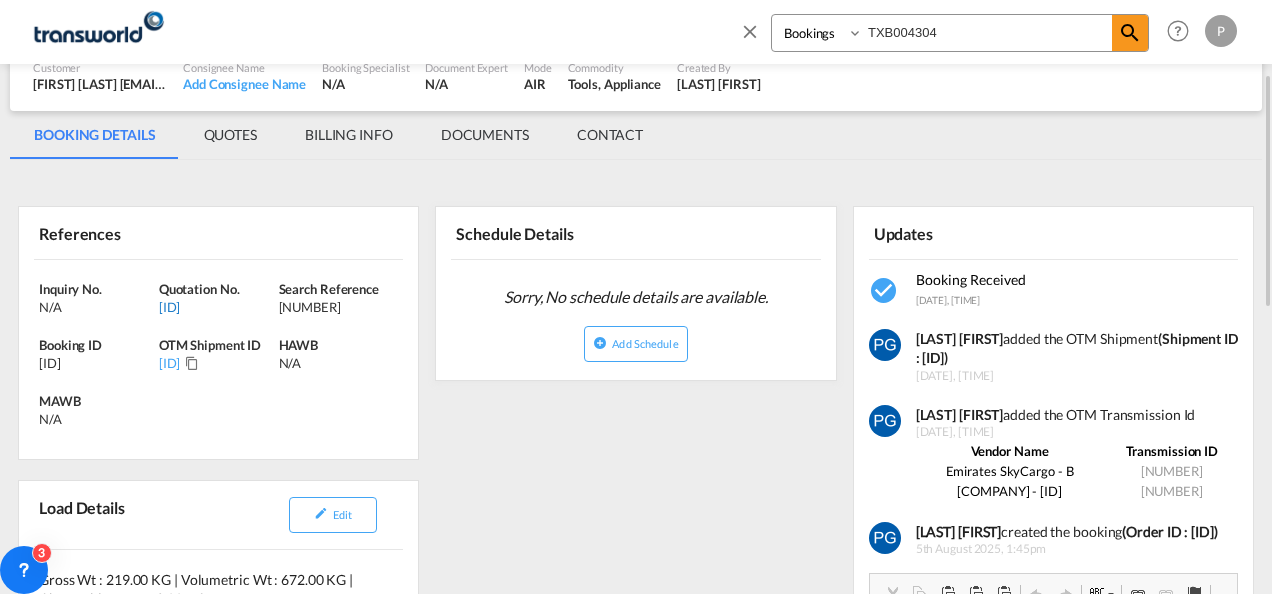 click on "[ID]" at bounding box center [216, 307] 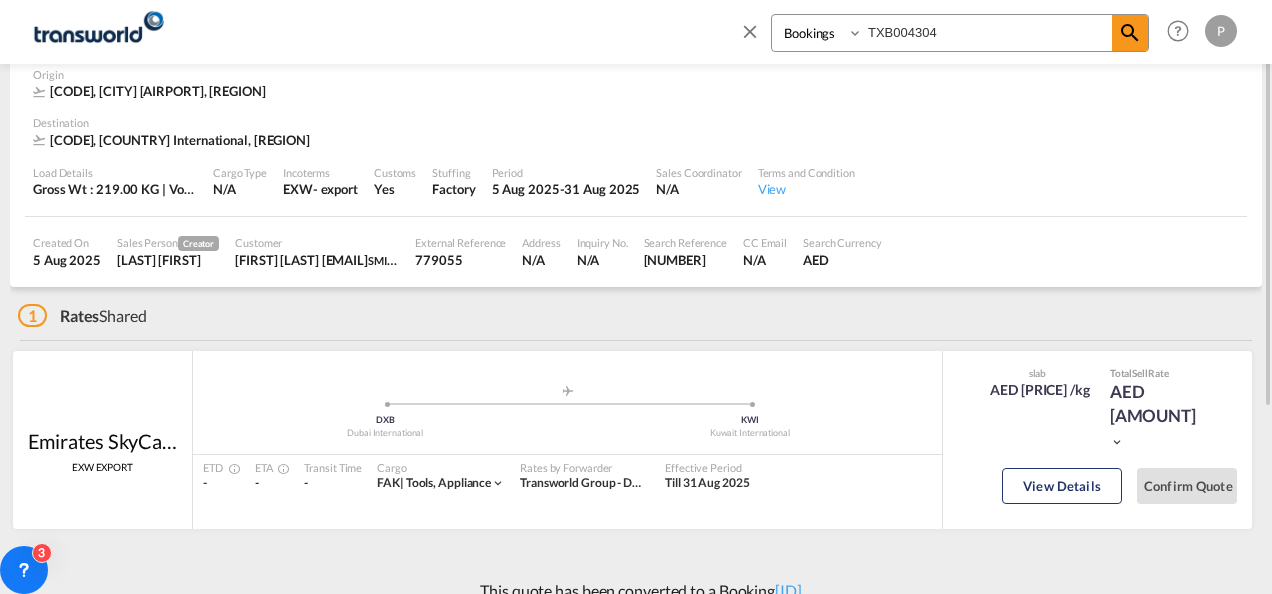 scroll, scrollTop: 0, scrollLeft: 0, axis: both 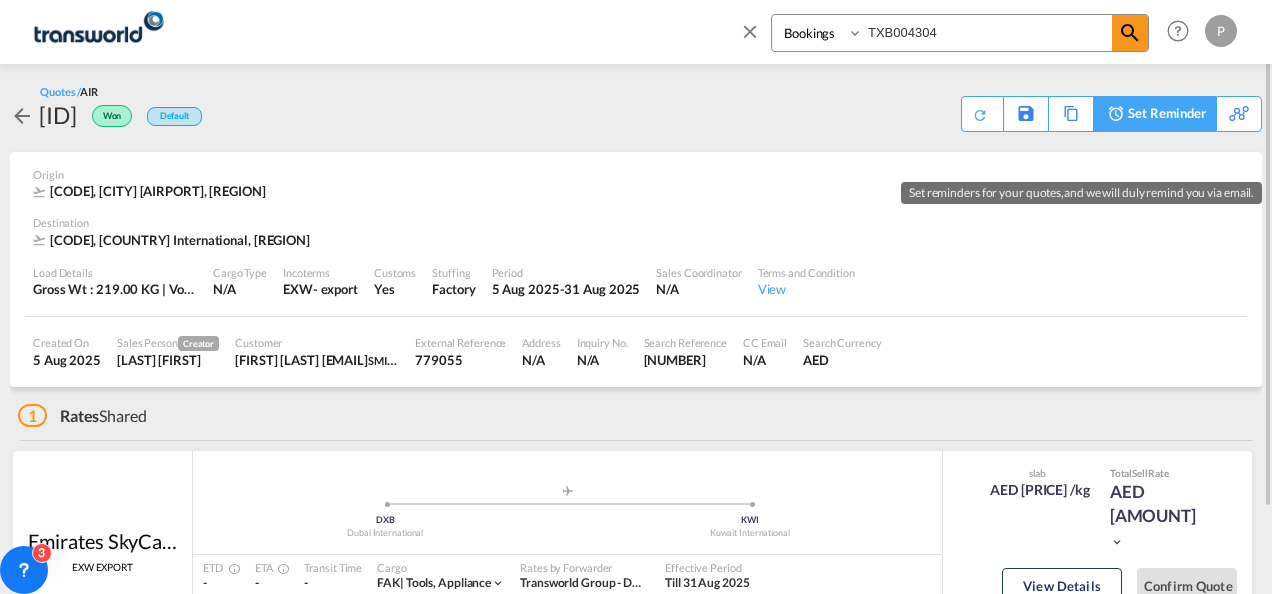 click on "Set Reminder" at bounding box center (1167, 114) 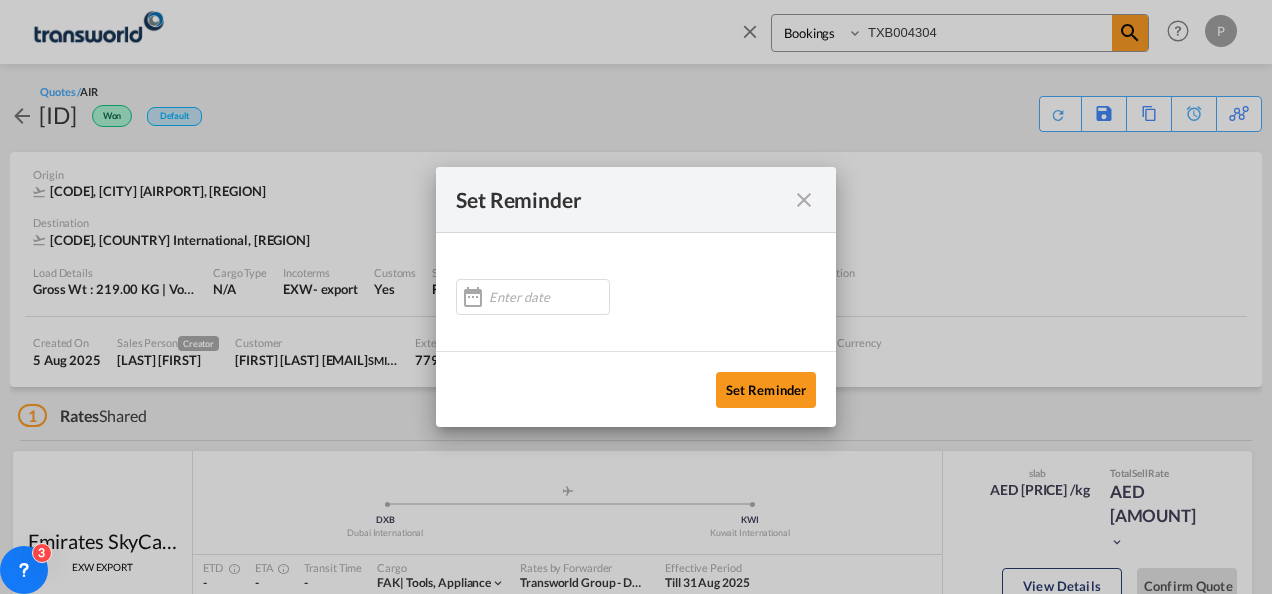 click at bounding box center (804, 200) 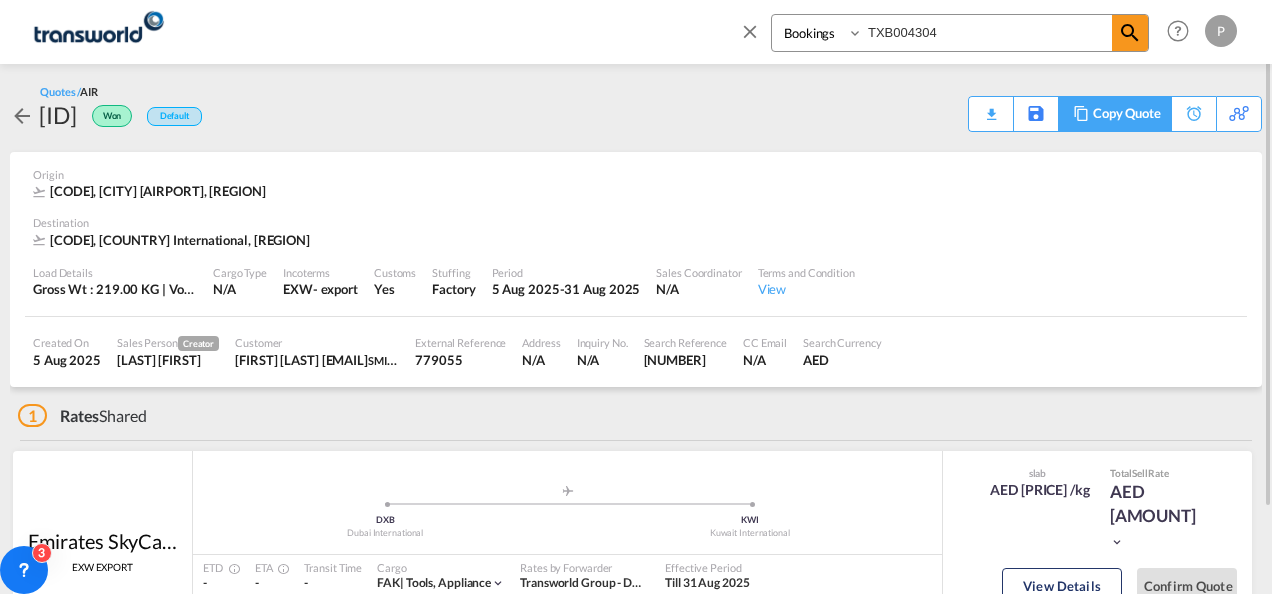 click on "Copy Quote" at bounding box center [1127, 114] 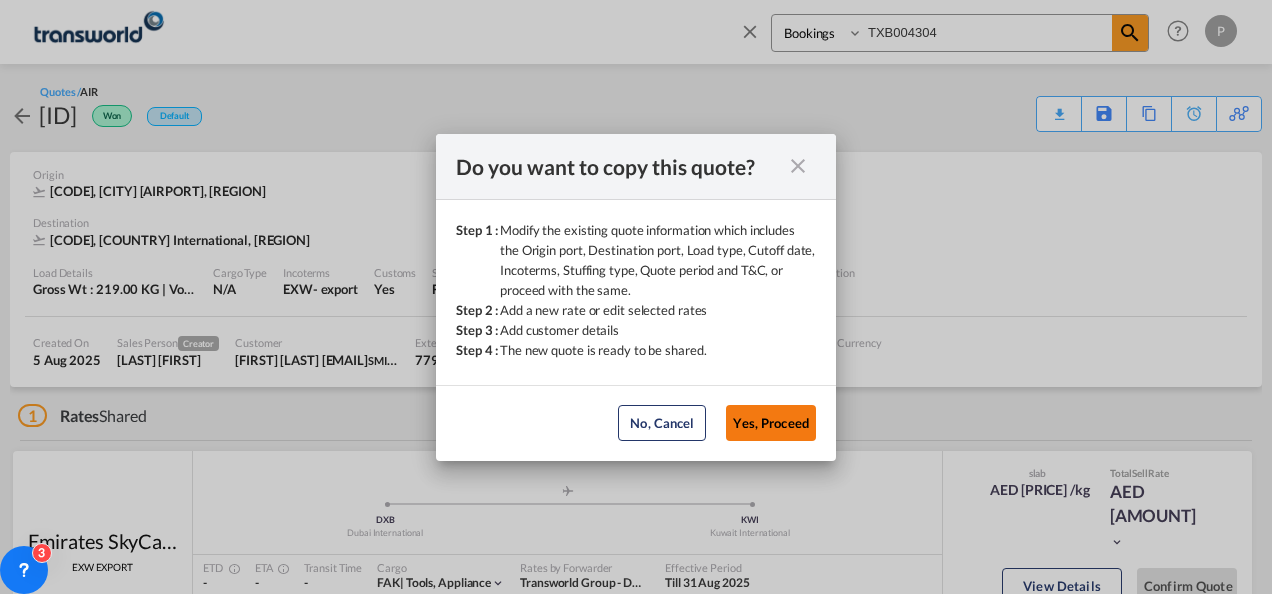 click on "Yes, Proceed" 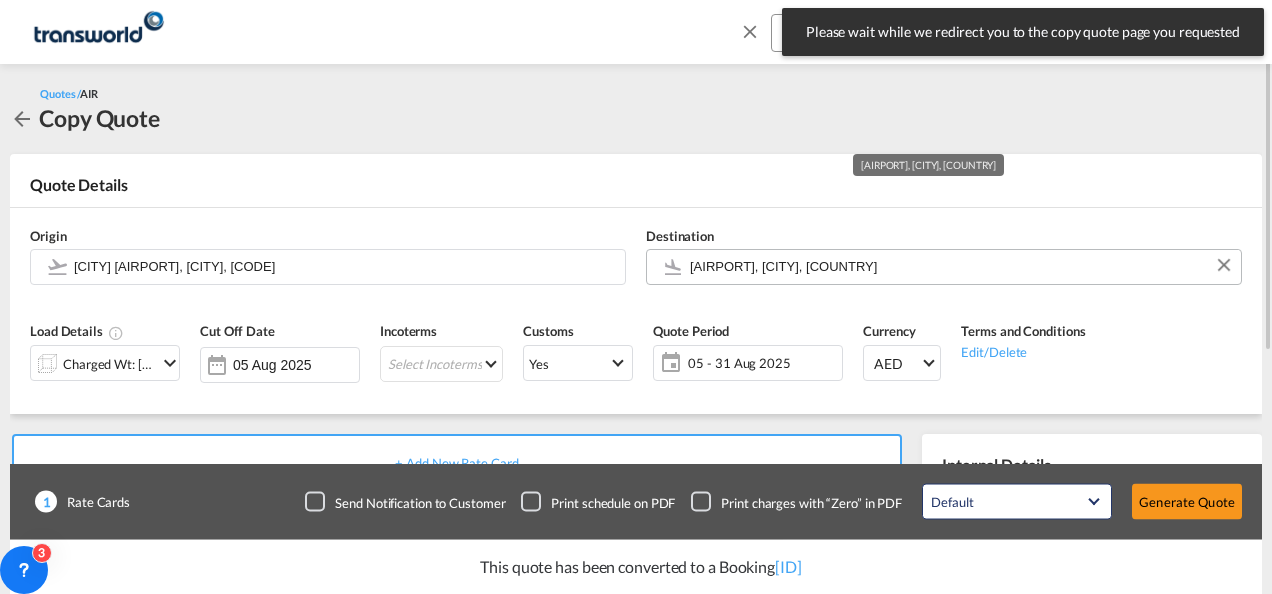 click on "[AIRPORT], [CITY], [COUNTRY]" at bounding box center (960, 266) 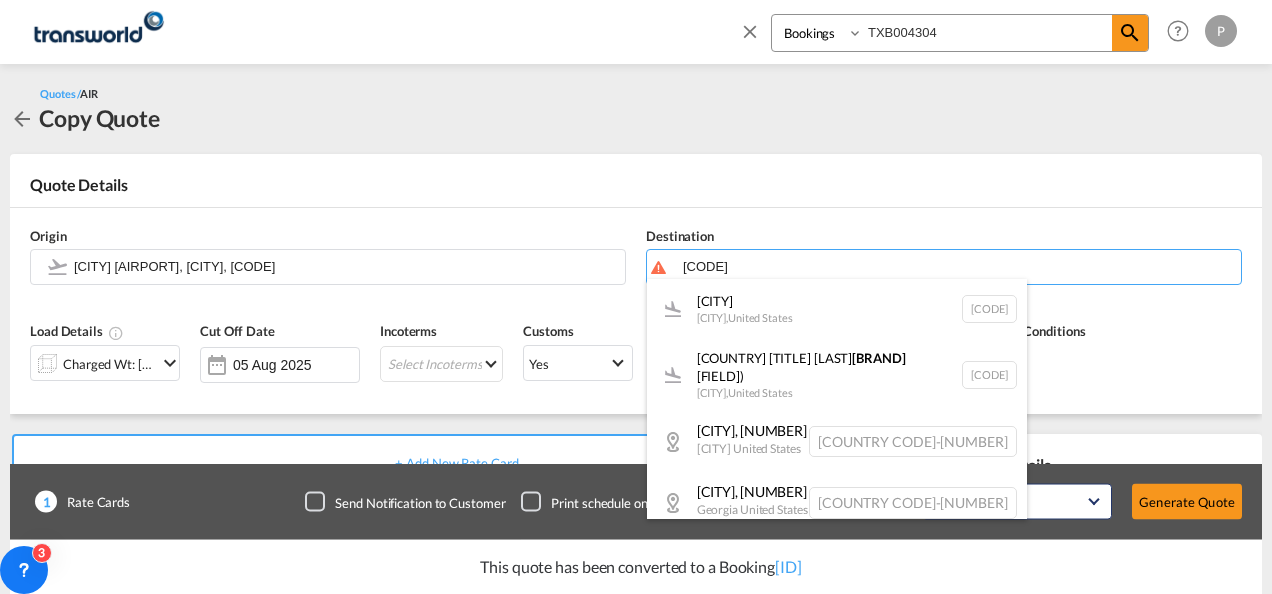 type on "[CODE]" 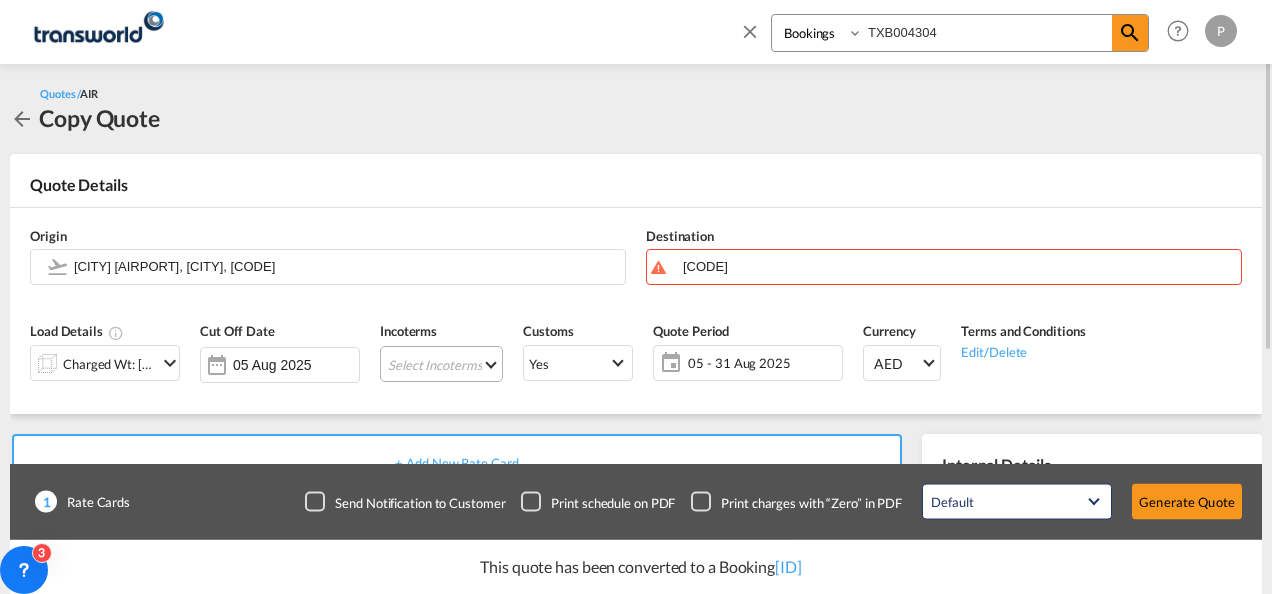 click on "Select Incoterms
FCA - import
Free Carrier DPU - export
Delivery at Place Unloaded DPU - import
Delivery at Place Unloaded CPT - export
Carrier Paid to DAP - import
Delivered at Place EXW - import
Ex Works FAS - import
Free Alongside Ship FOB - export
Free on Board CFR - export
Cost and Freight CIF - import
Cost,Insurance and Freight DDP - export
Delivery Duty Paid EXW - export
Ex Works FOB - import
Free on Board FAS - export
Free Alongside Ship CIP - import
Carriage and Insurance Paid to CPT - import
Carrier Paid to CIP - export
Carriage and Insurance Paid to DAP - export
Delivered at Place FCA - export
Free Carrier CFR - import
Cost and Freight CIF - export
Cost,Insurance and Freight" at bounding box center [441, 364] 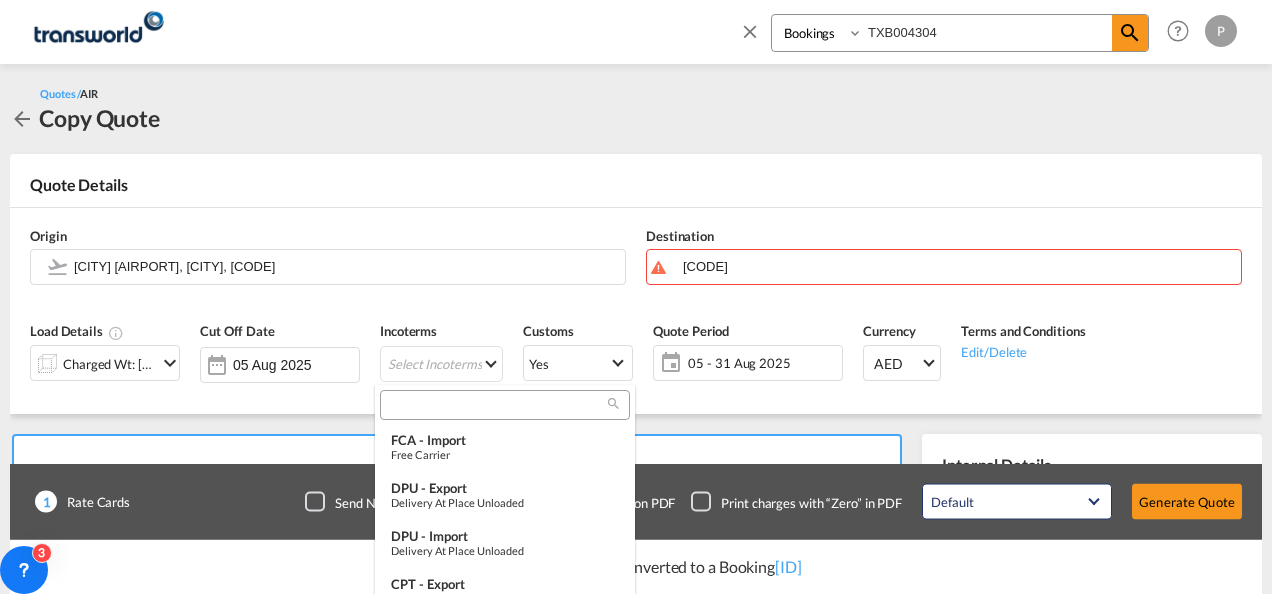 click at bounding box center [497, 405] 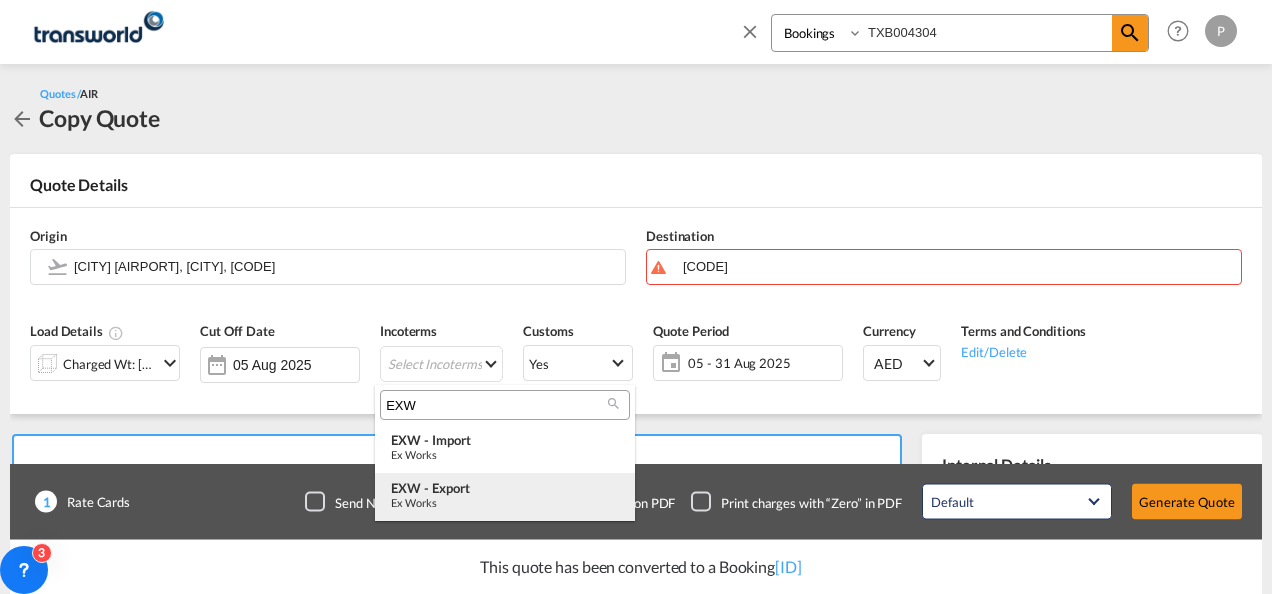 type on "EXW" 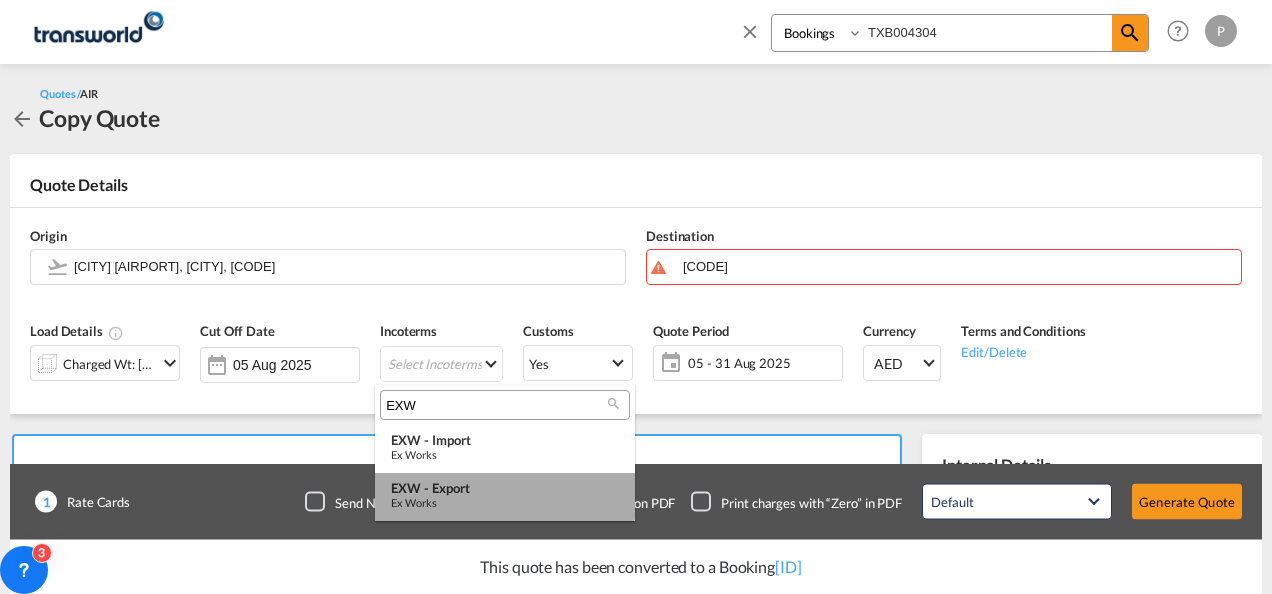 click on "EXW - export" at bounding box center (505, 488) 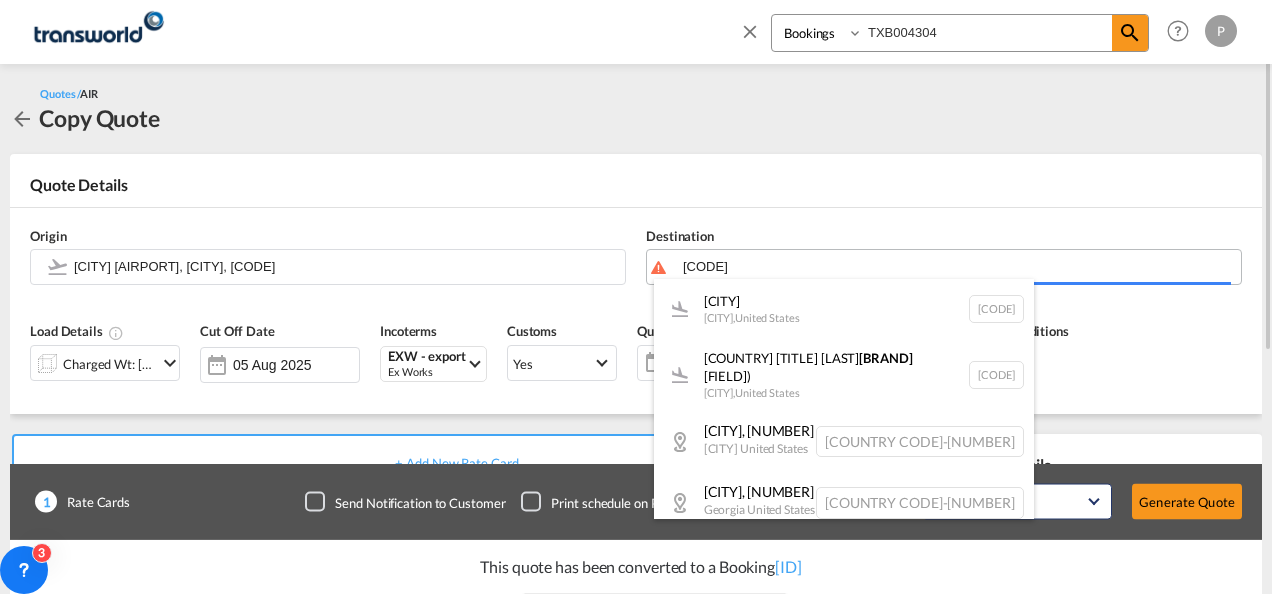 click on "Bookings Quotes Enquiries [ID]" at bounding box center (636, 297) 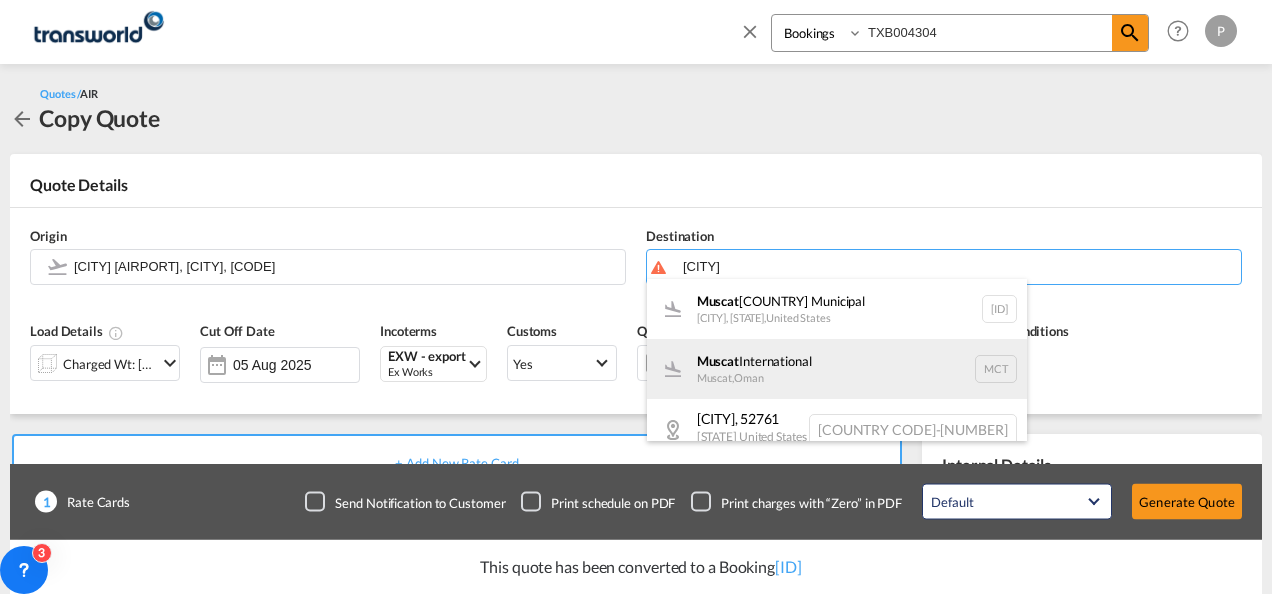 click on "[AIRPORT] [AIRPORT]
[CITY] , [COUNTRY]
[CODE]" at bounding box center [837, 369] 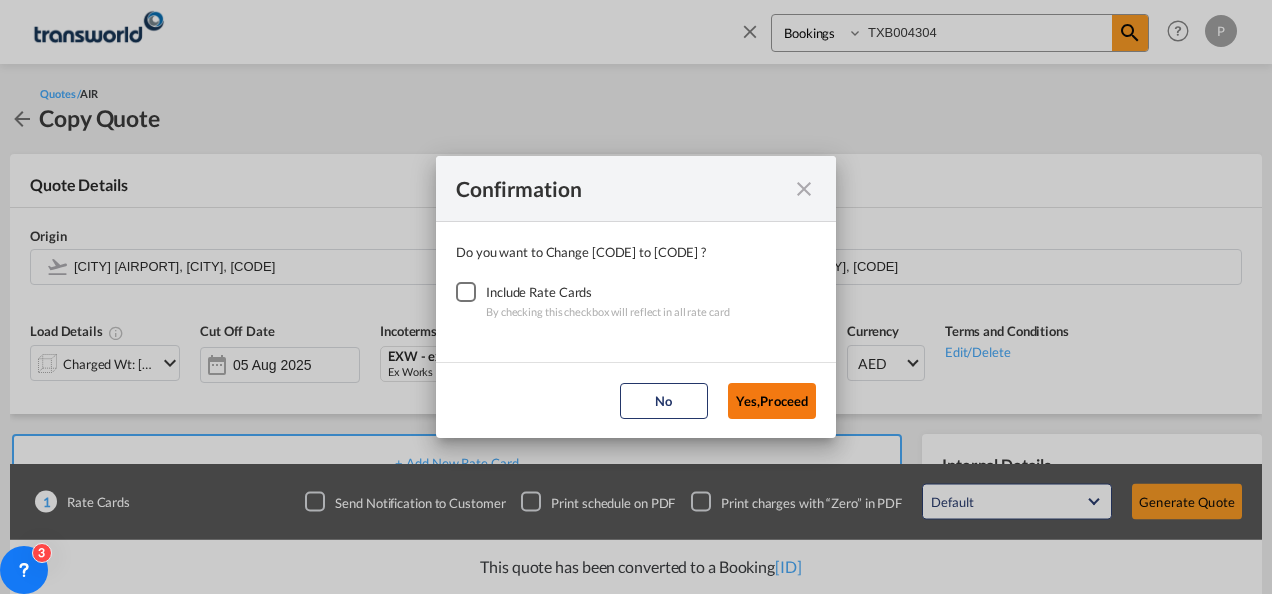 click on "Yes,Proceed" at bounding box center (772, 401) 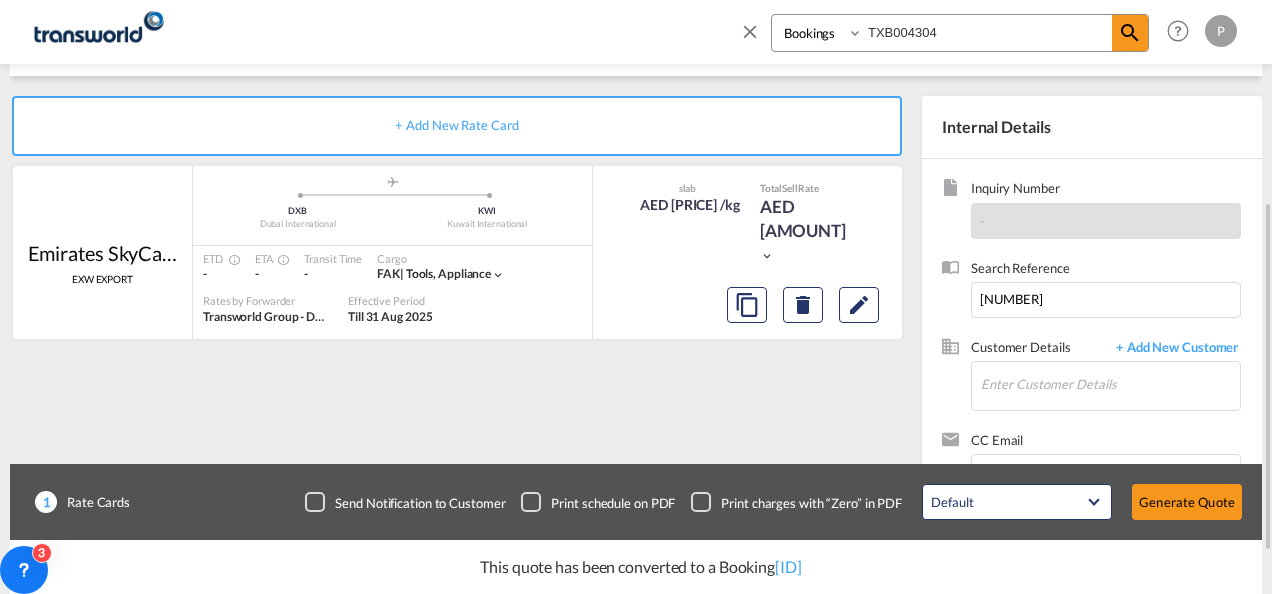 scroll, scrollTop: 341, scrollLeft: 0, axis: vertical 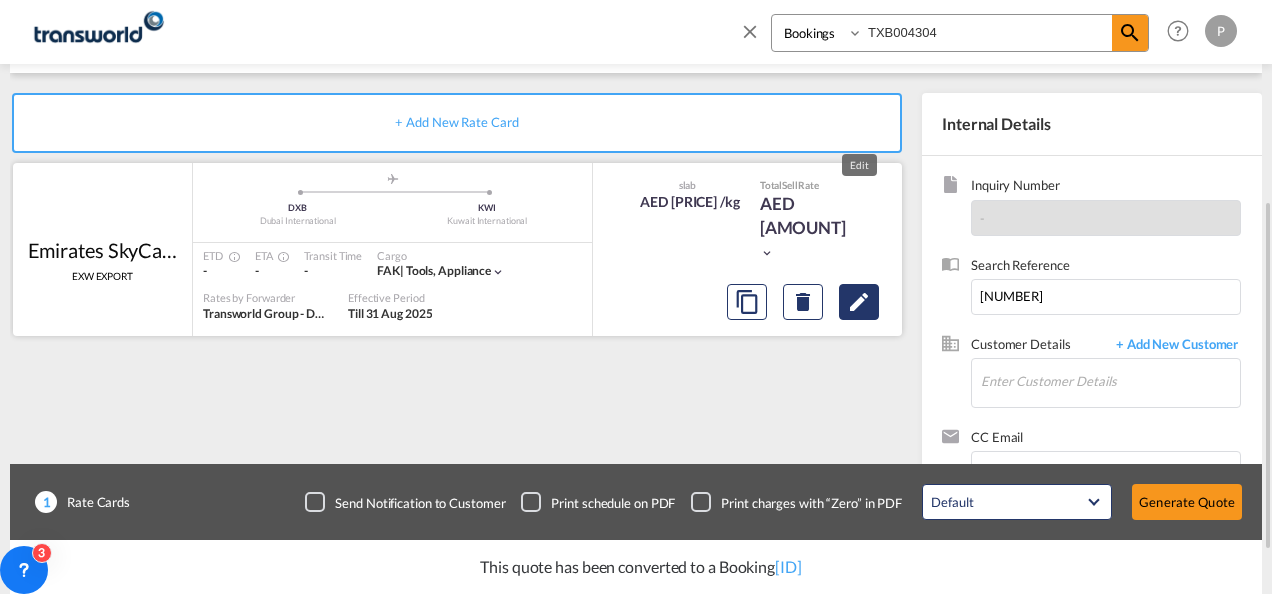 click at bounding box center [859, 302] 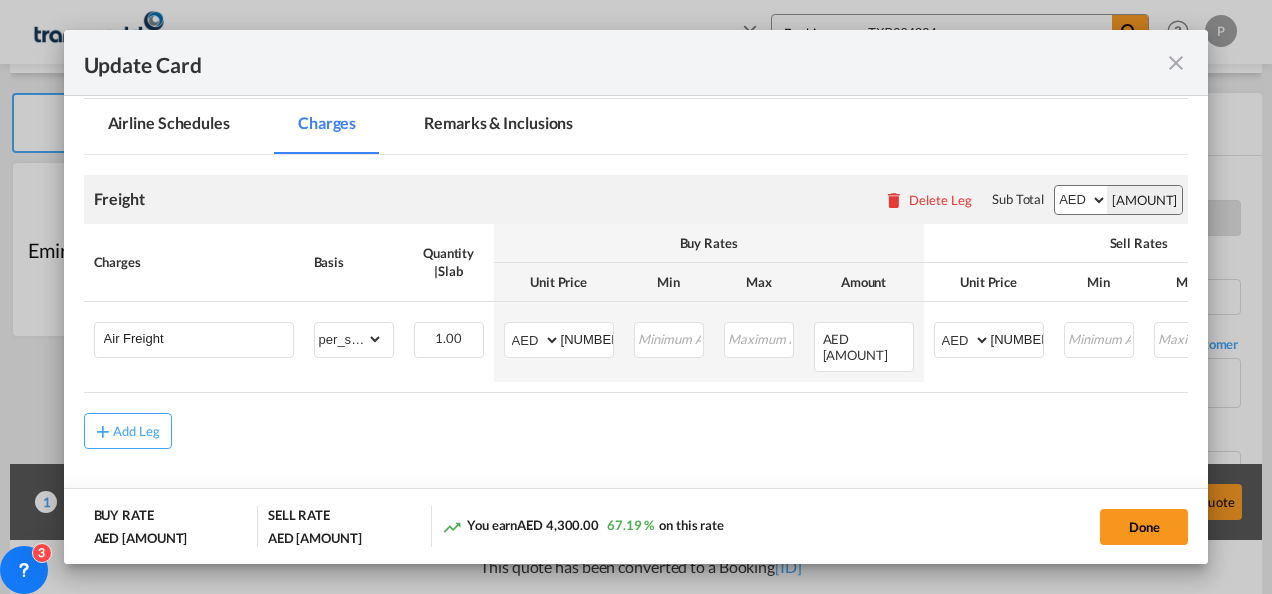 scroll, scrollTop: 456, scrollLeft: 0, axis: vertical 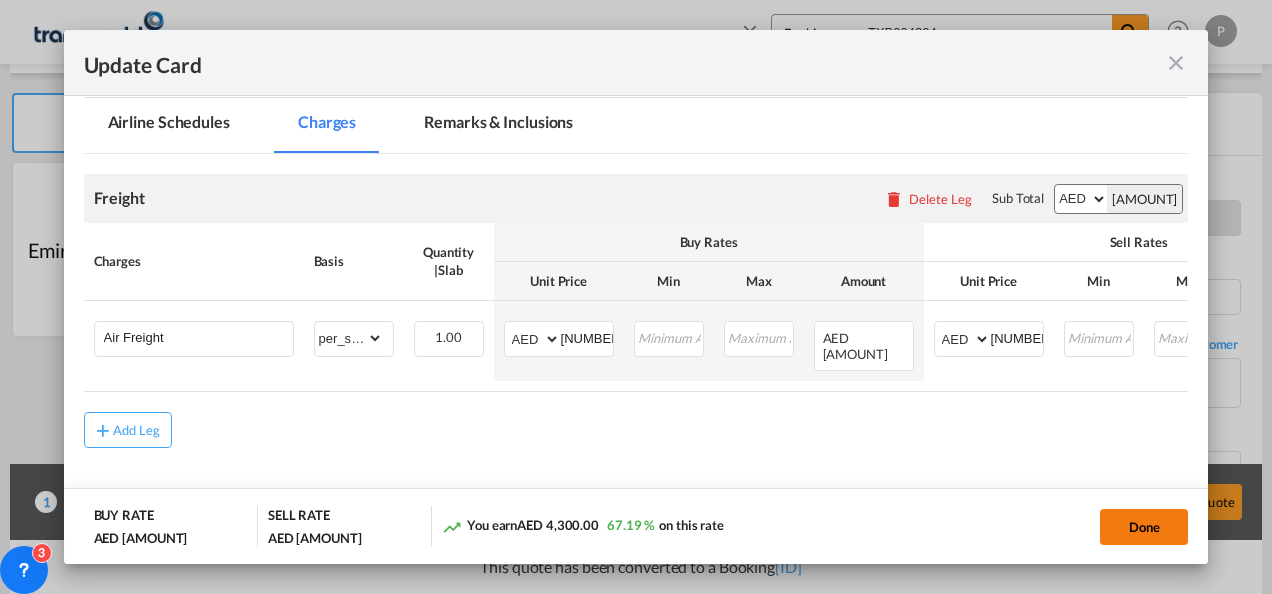 click on "Done" 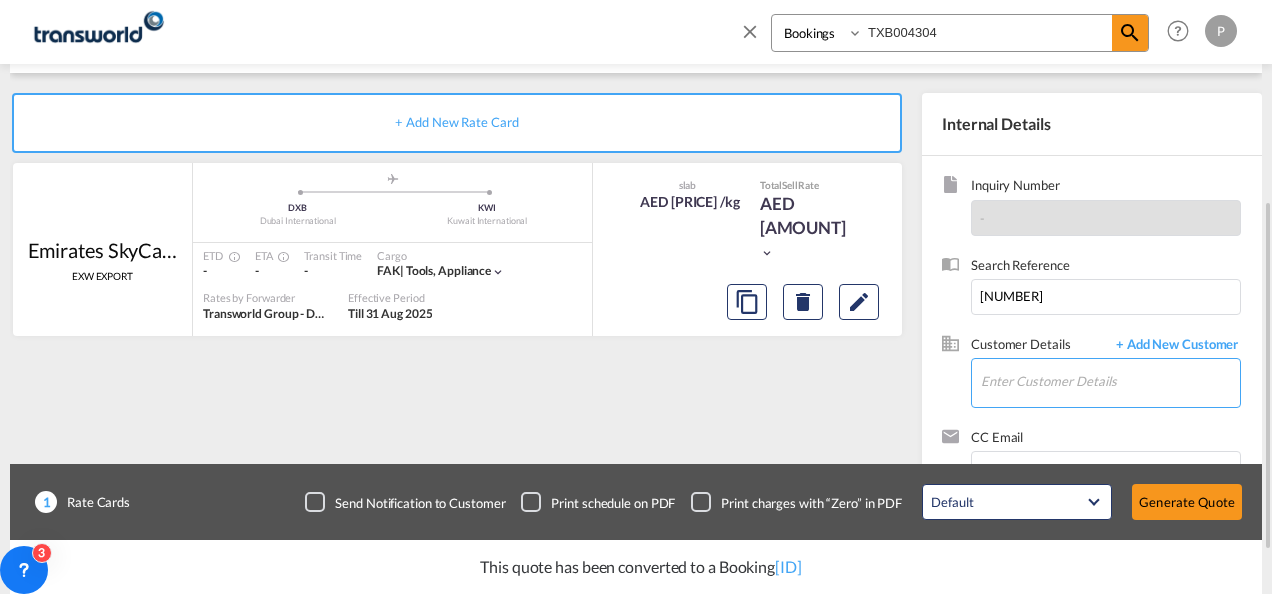 click on "Enter Customer Details" at bounding box center (1110, 381) 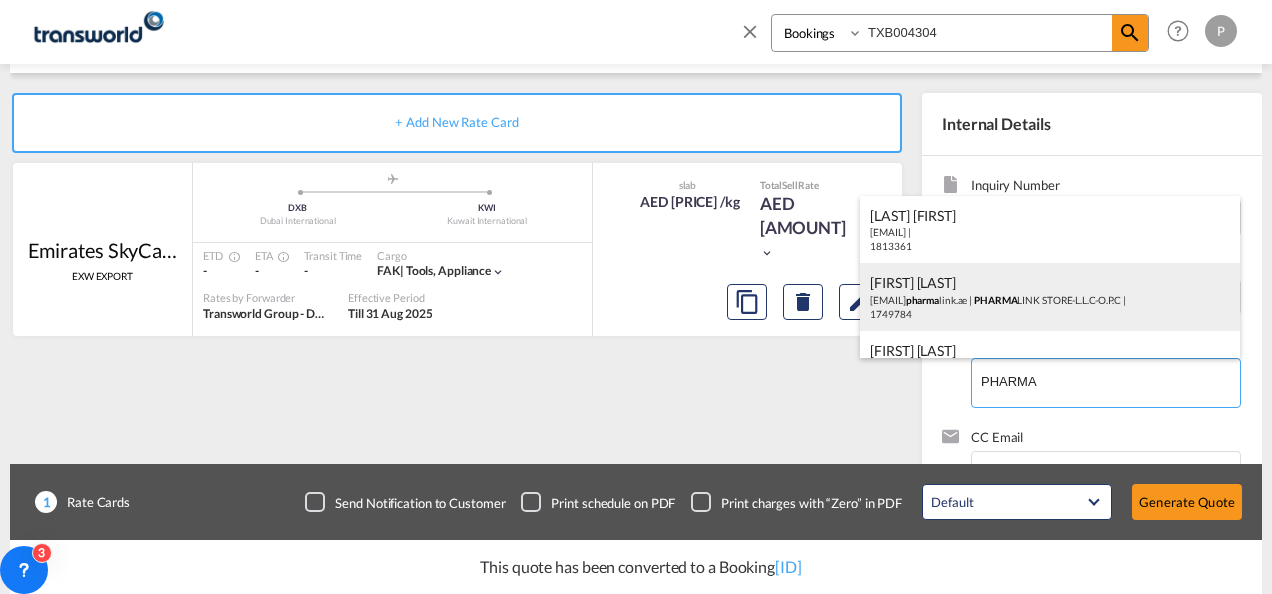 click on "[FIRST] [LAST] [EMAIL]    |    [COMPANY]
|      [NUMBER]" at bounding box center [1050, 297] 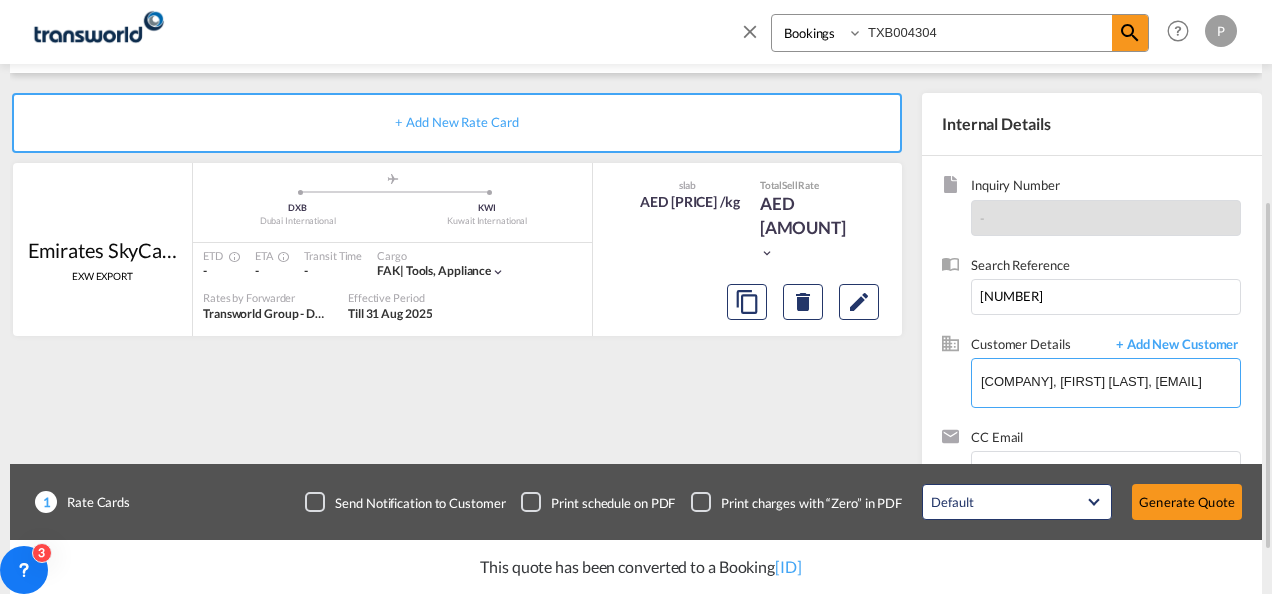 scroll, scrollTop: 334, scrollLeft: 0, axis: vertical 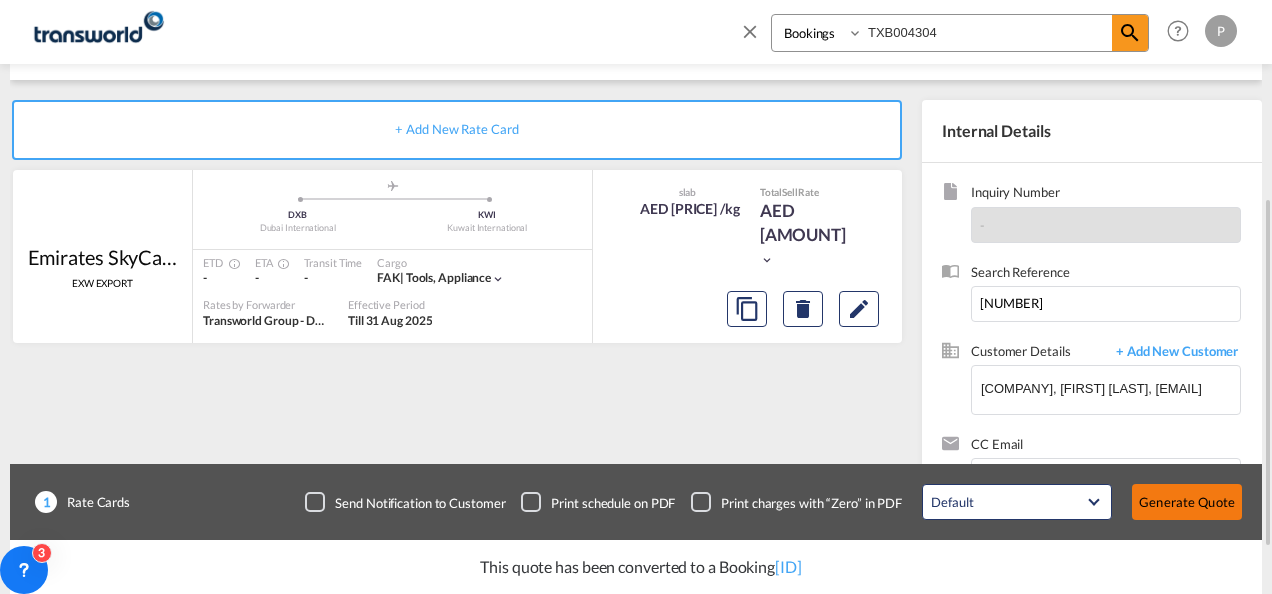 click on "Generate Quote" at bounding box center [1187, 502] 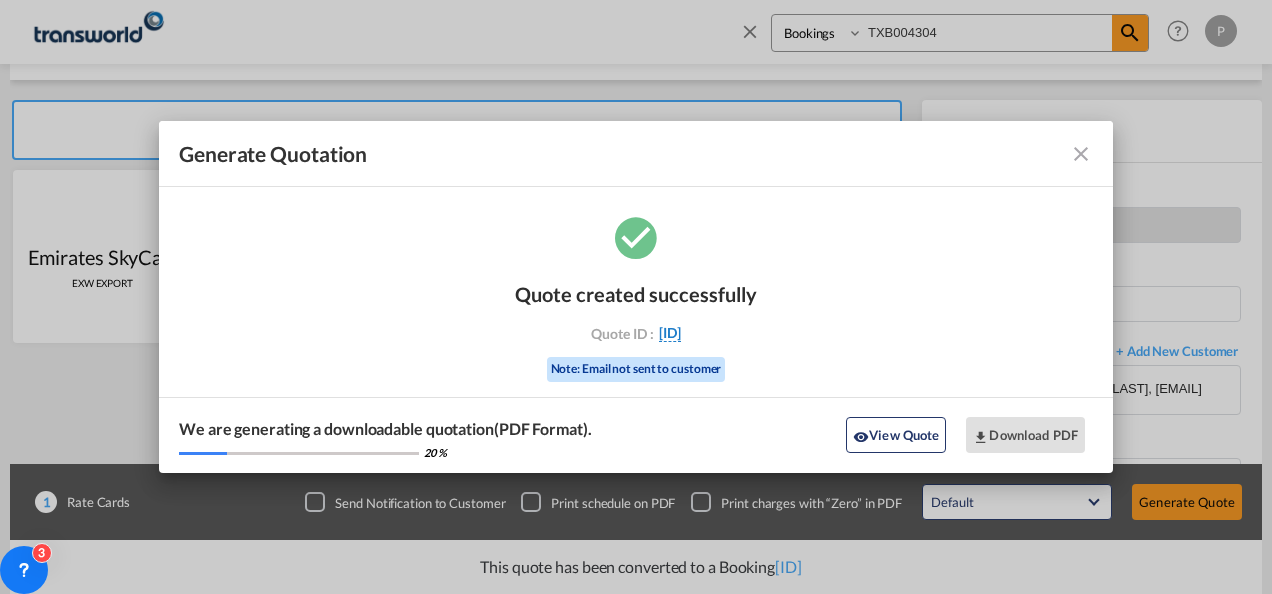 click on "[ID]" at bounding box center (670, 333) 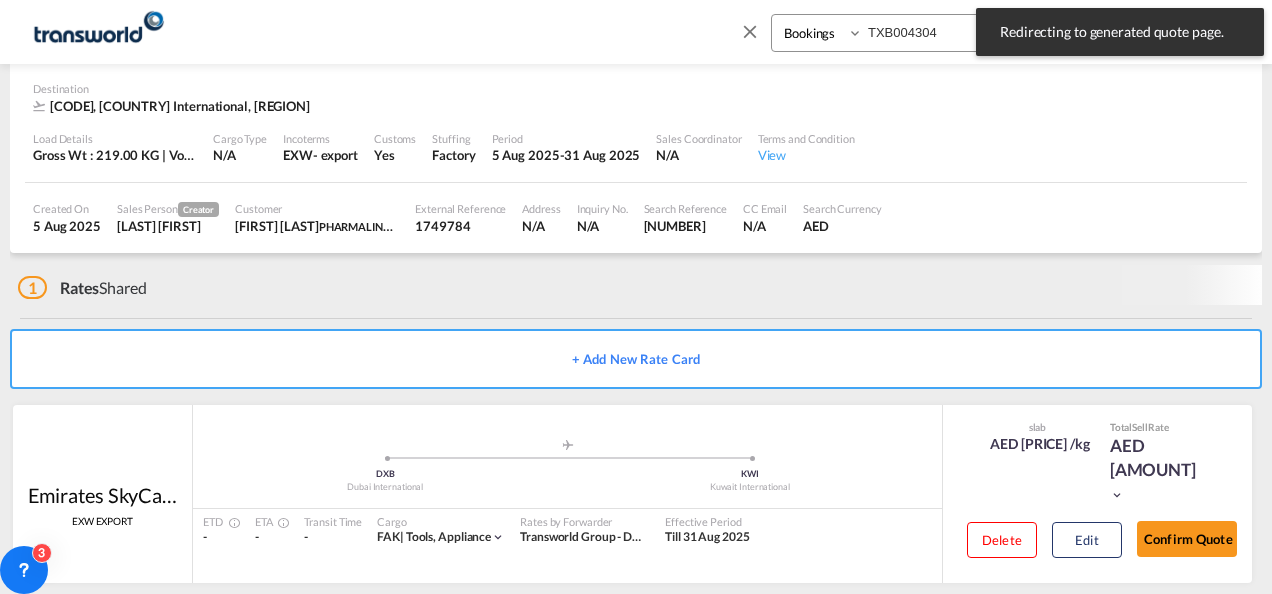 scroll, scrollTop: 122, scrollLeft: 0, axis: vertical 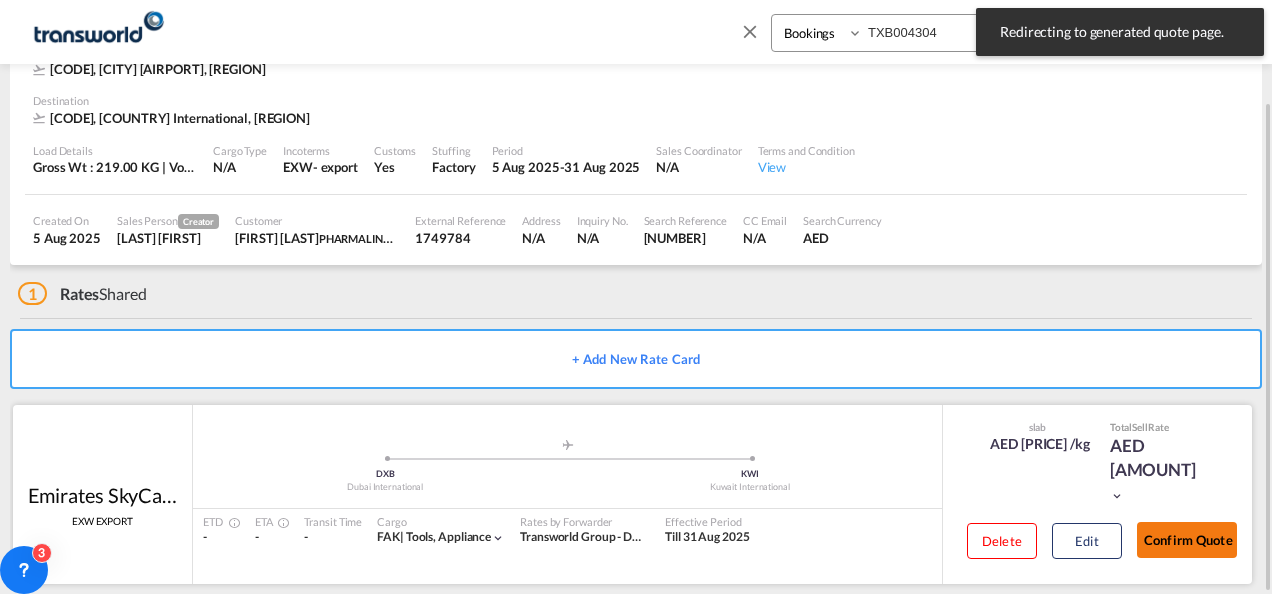 click on "Confirm Quote" at bounding box center [1187, 540] 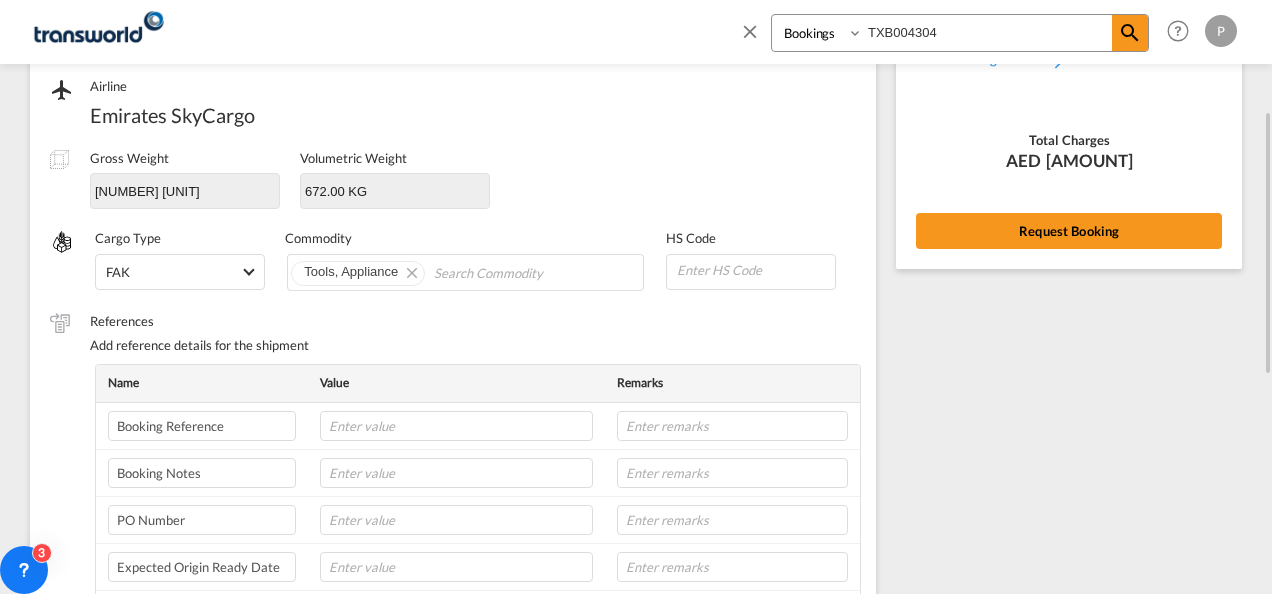 scroll, scrollTop: 245, scrollLeft: 0, axis: vertical 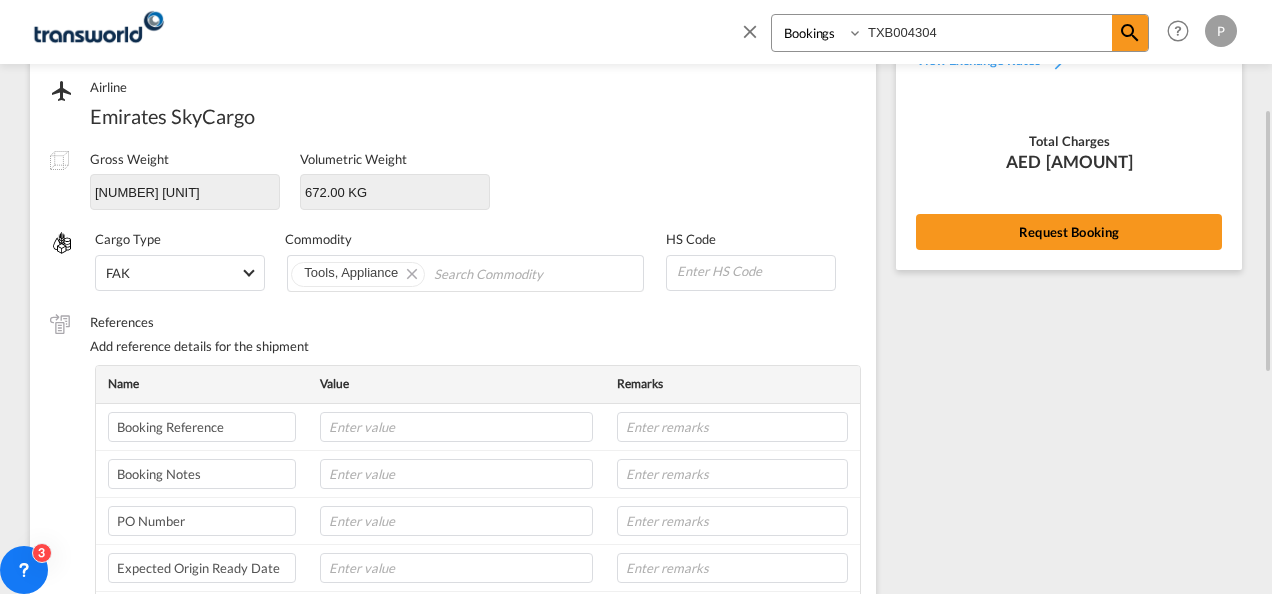 click on "Rate Summary
Freight
AED [AMOUNT]
View Exchange Rates
Total Charges AED
[AMOUNT] Request Booking" at bounding box center (1069, 89) 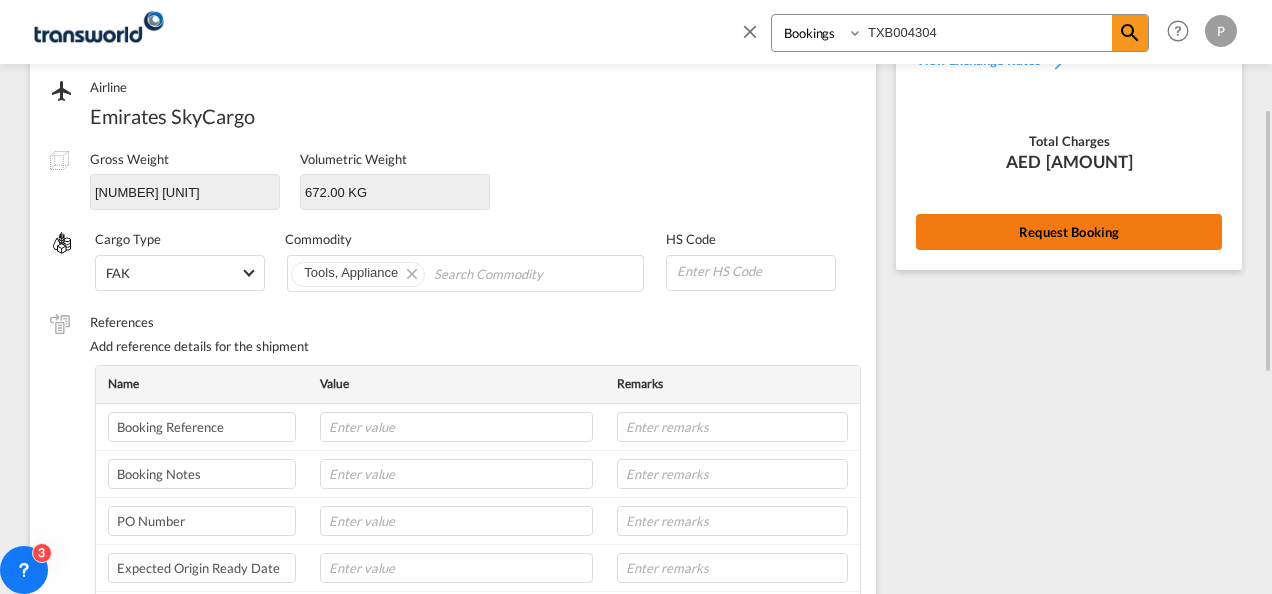 click on "Request Booking" at bounding box center [1069, 232] 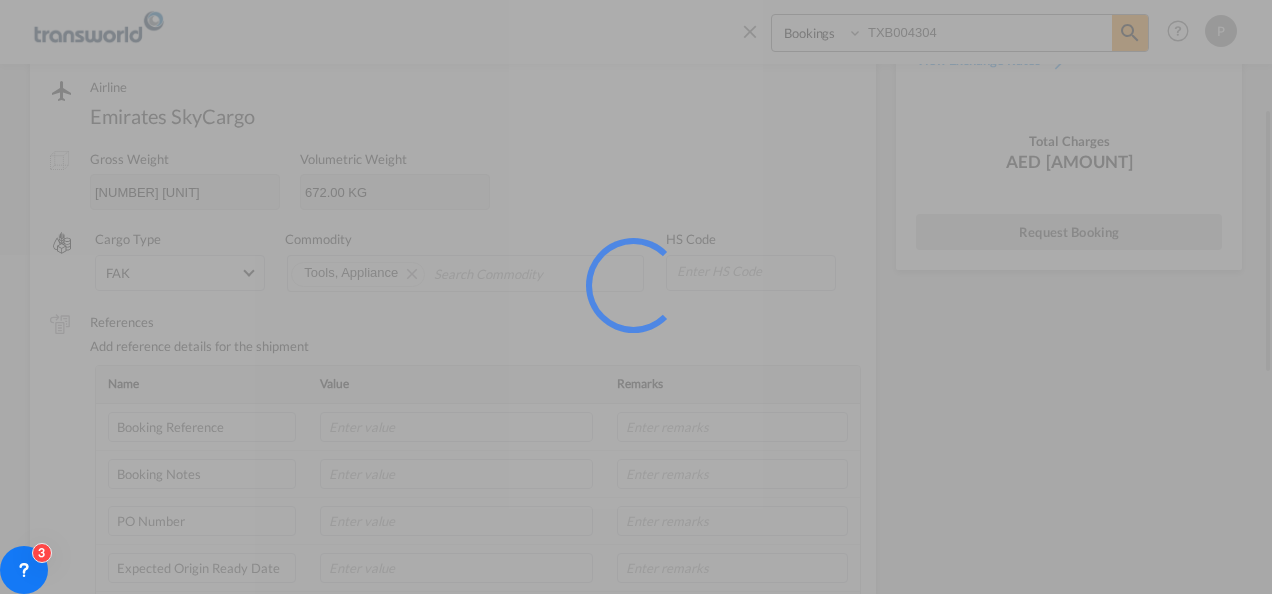scroll, scrollTop: 37, scrollLeft: 0, axis: vertical 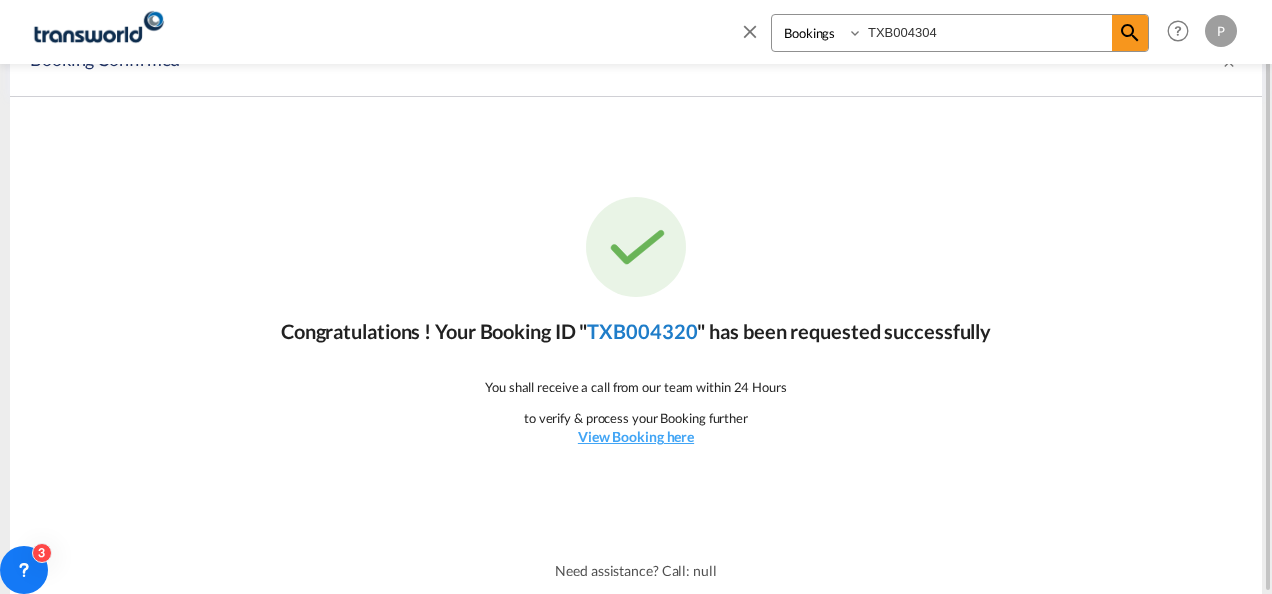 click on "TXB004320" 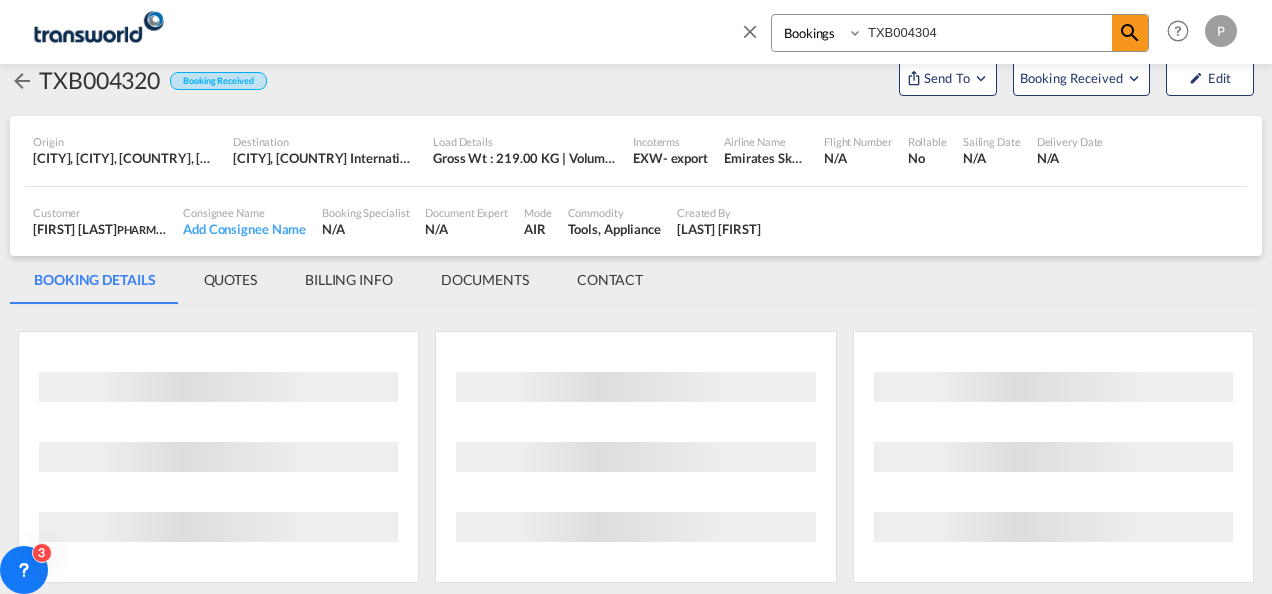 scroll, scrollTop: 1176, scrollLeft: 0, axis: vertical 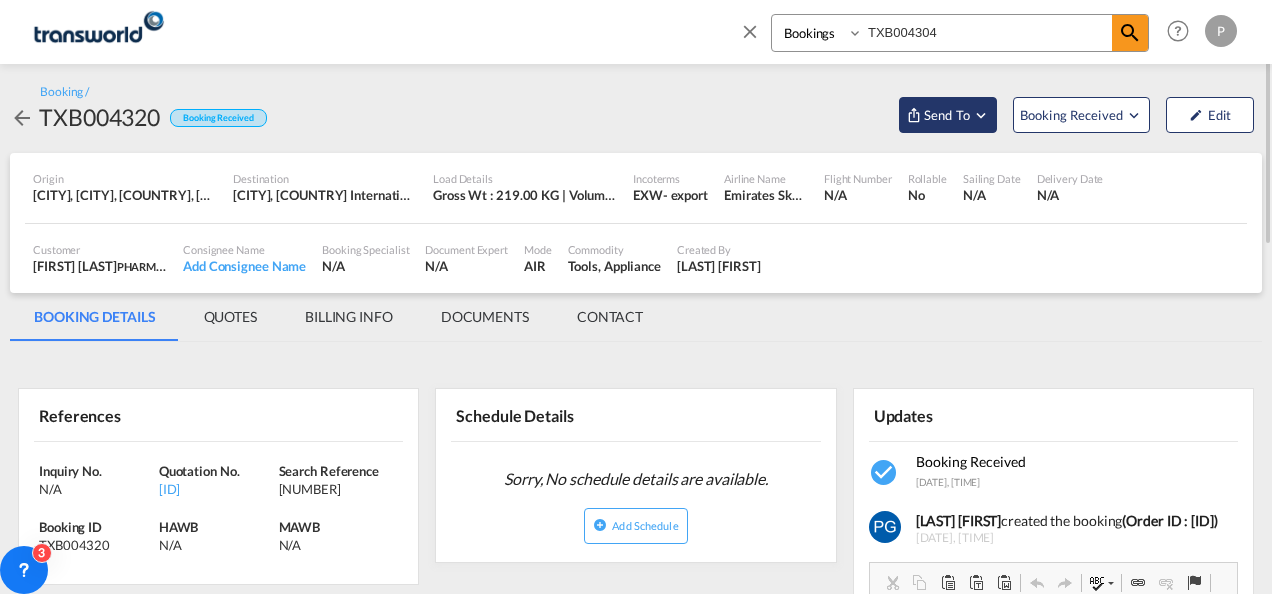 click on "Send To" at bounding box center [947, 115] 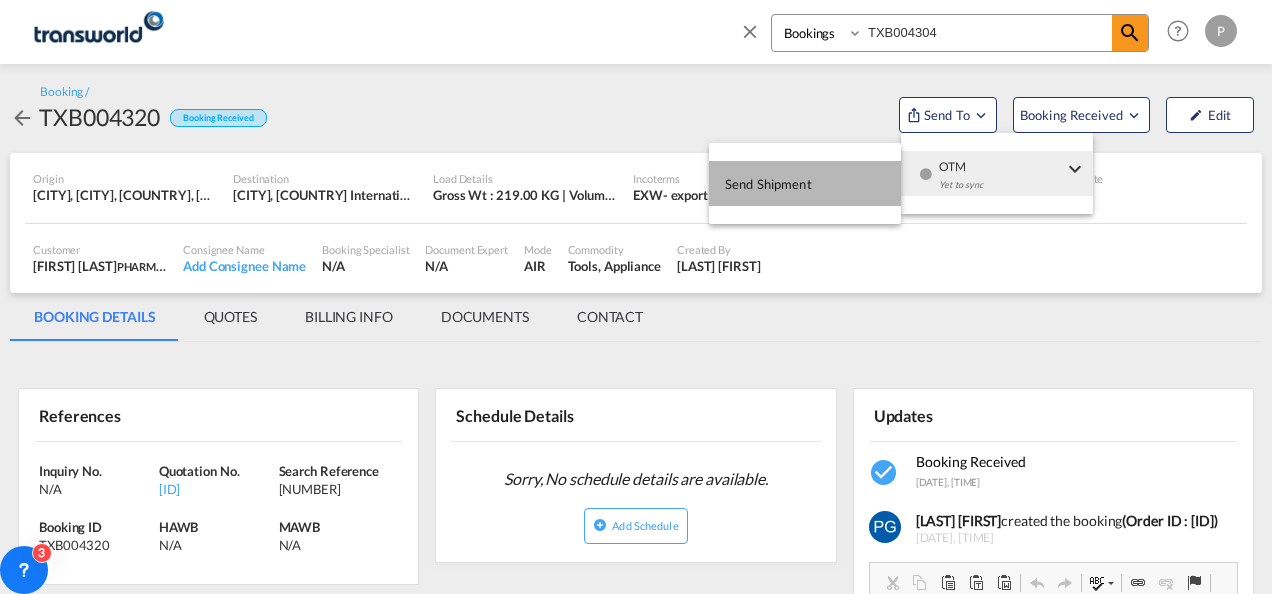 click on "Send Shipment" at bounding box center (805, 183) 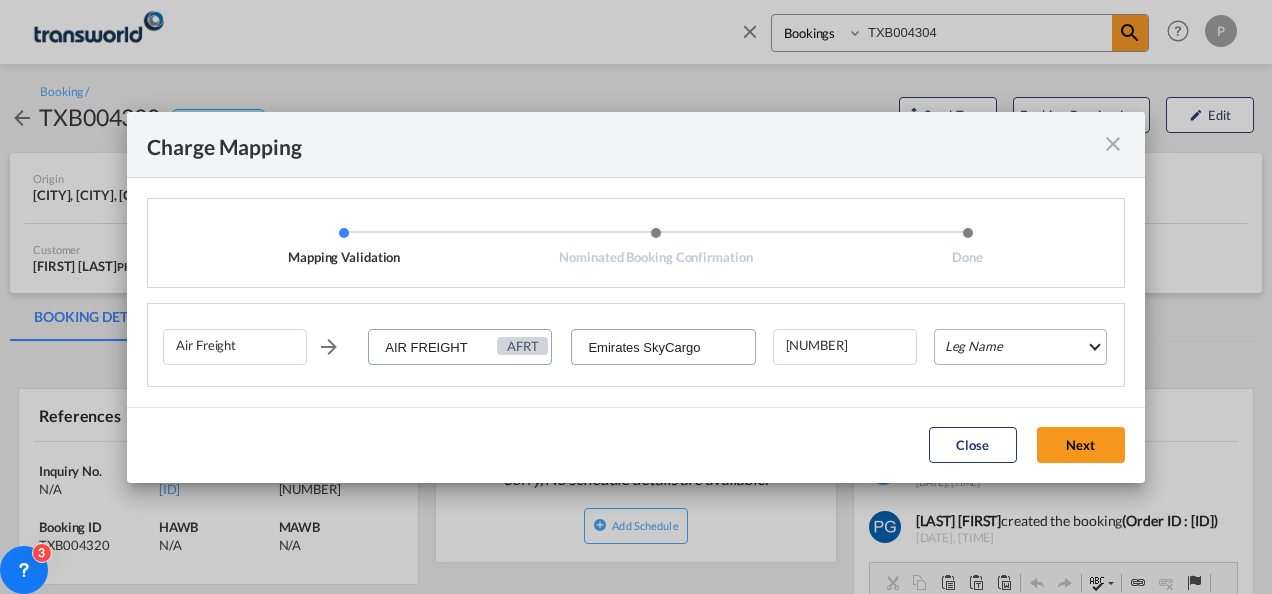 click on "Leg Name HANDLING ORIGIN HANDLING DESTINATION OTHERS TL PICK UP CUSTOMS ORIGIN AIR CUSTOMS DESTINATION TL DELIVERY" at bounding box center [1020, 347] 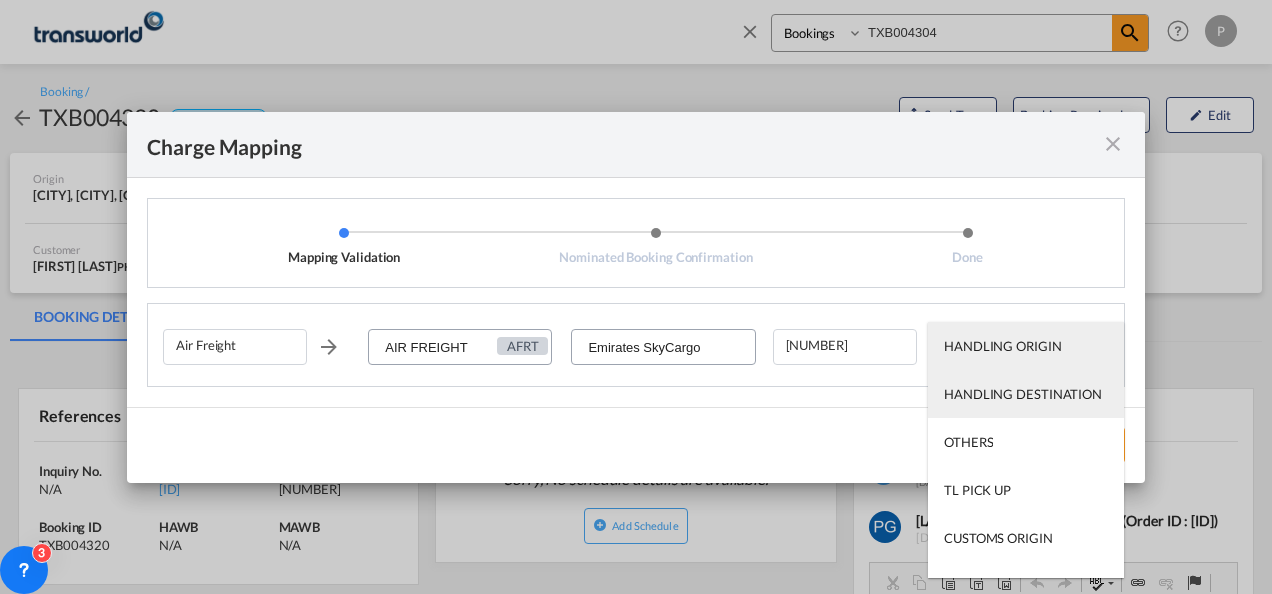 scroll, scrollTop: 128, scrollLeft: 0, axis: vertical 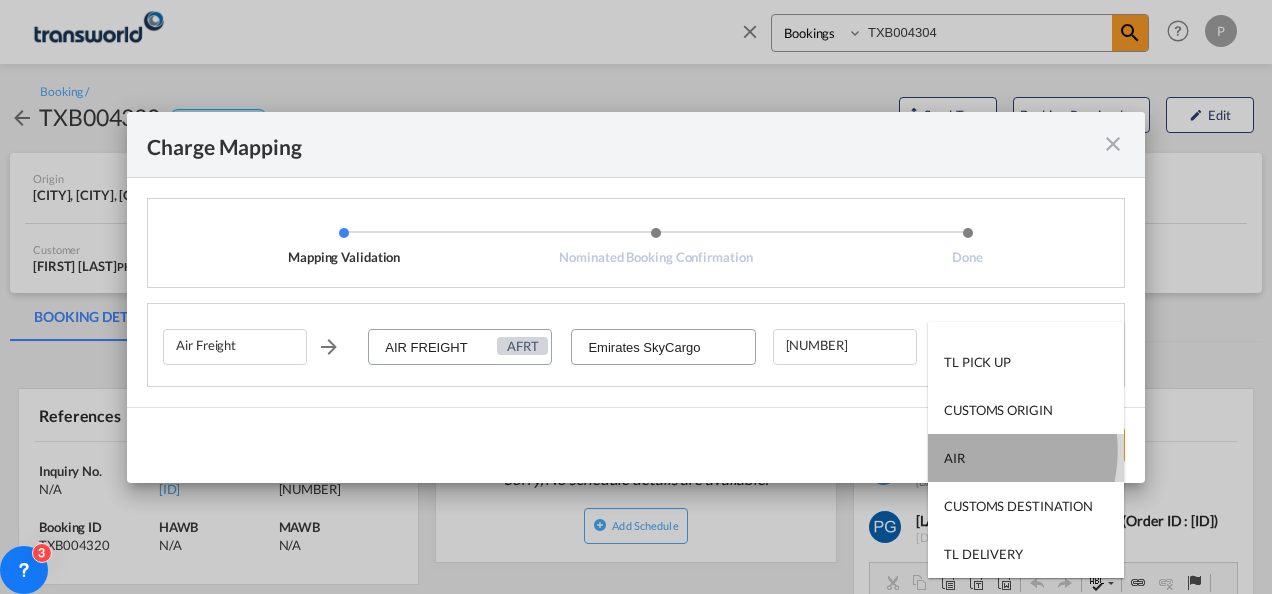 click on "AIR" at bounding box center [1026, 458] 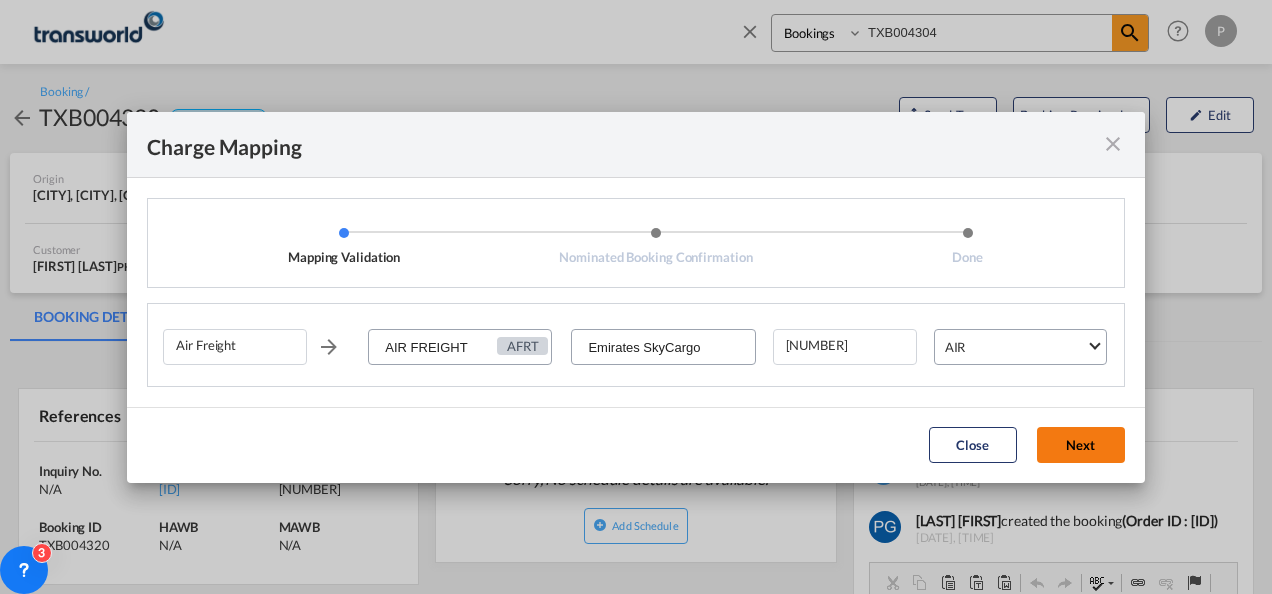 click on "Next" 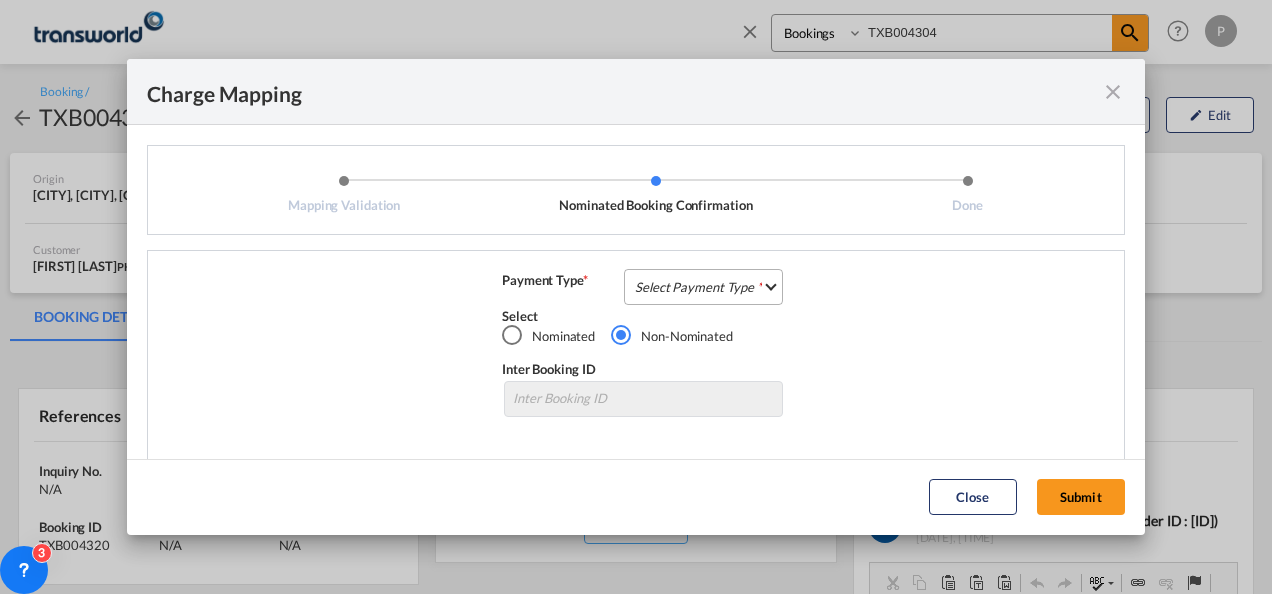 click on "Select Payment Type
COLLECT
PREPAID" at bounding box center (703, 287) 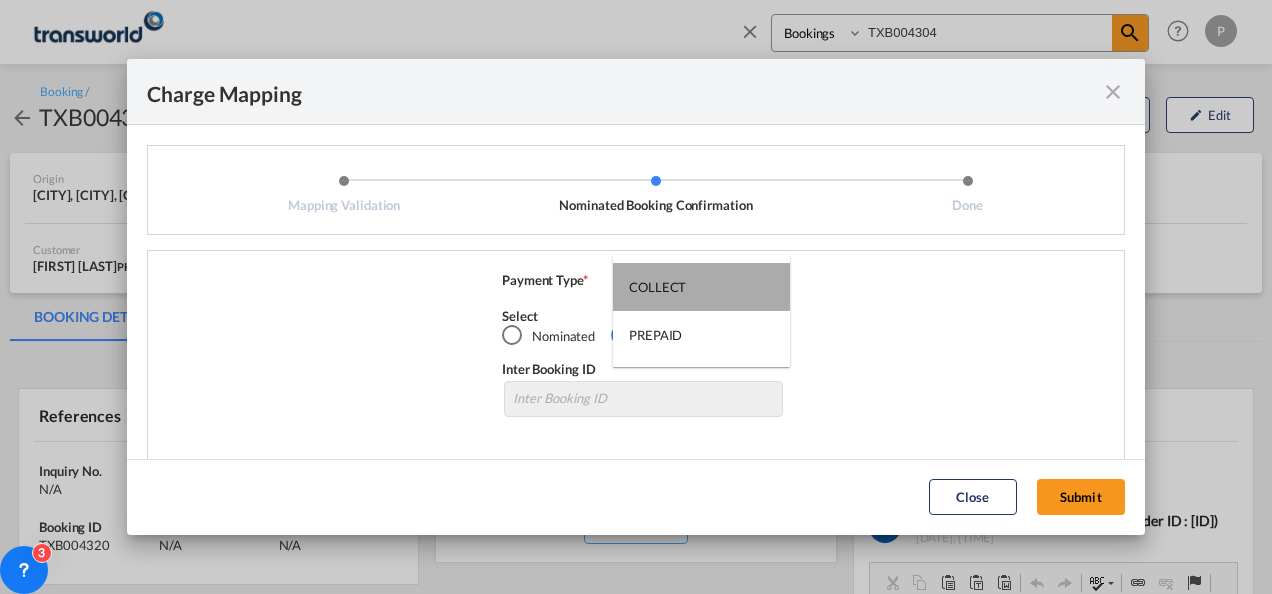 click on "COLLECT" at bounding box center [701, 287] 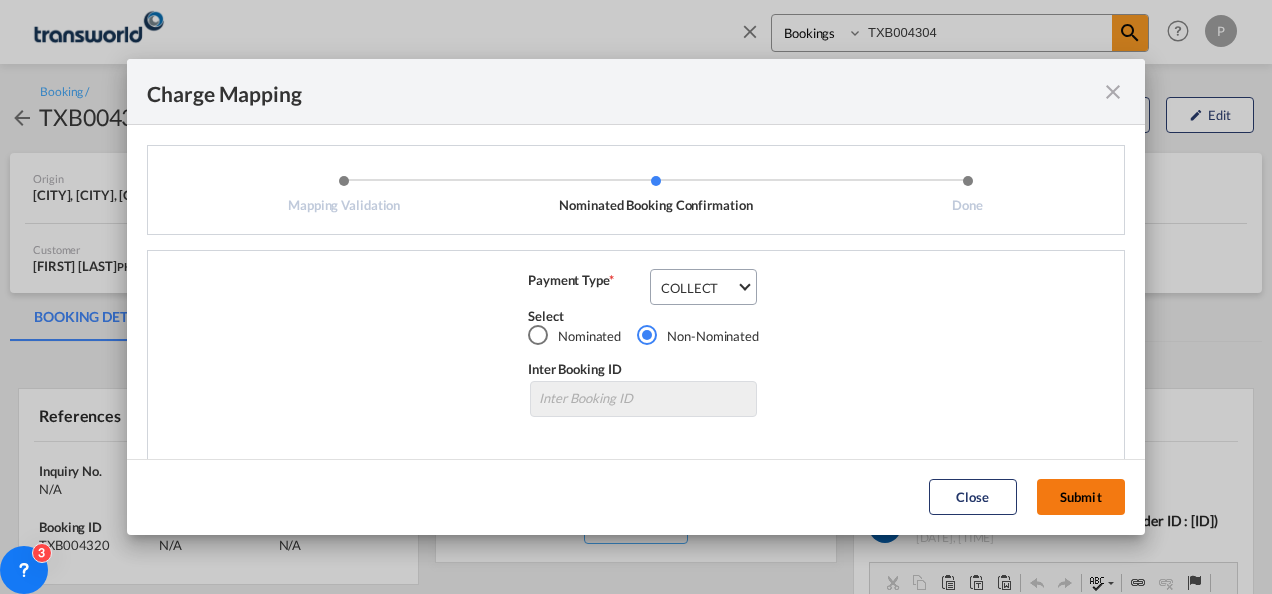 click on "Submit" 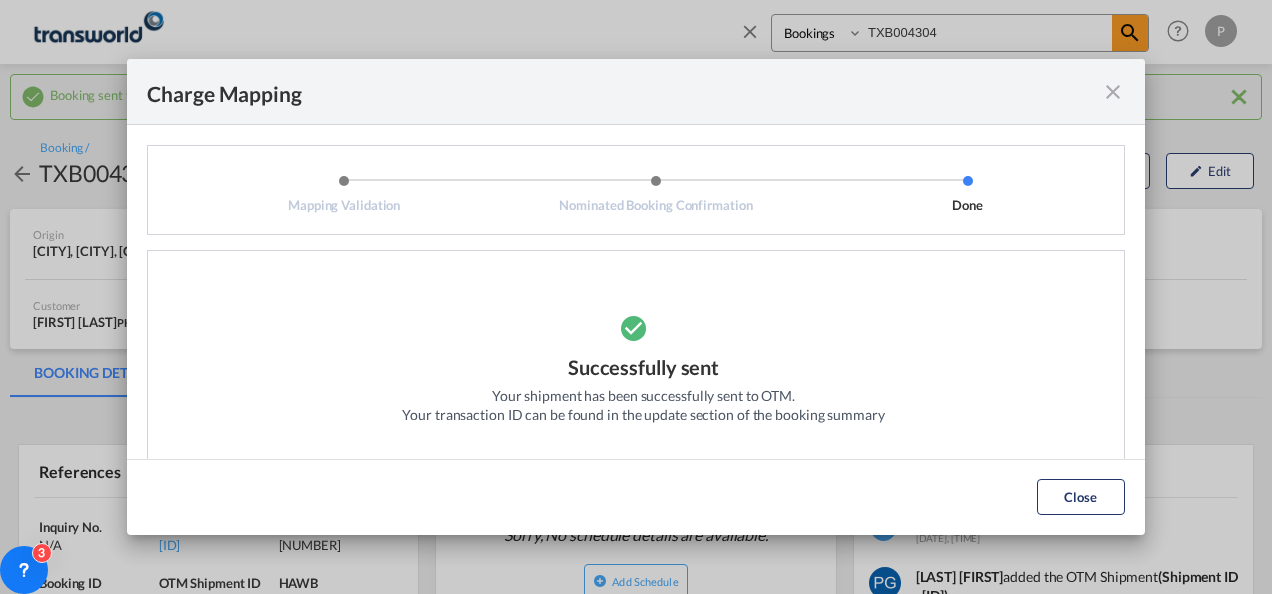 click at bounding box center [1113, 92] 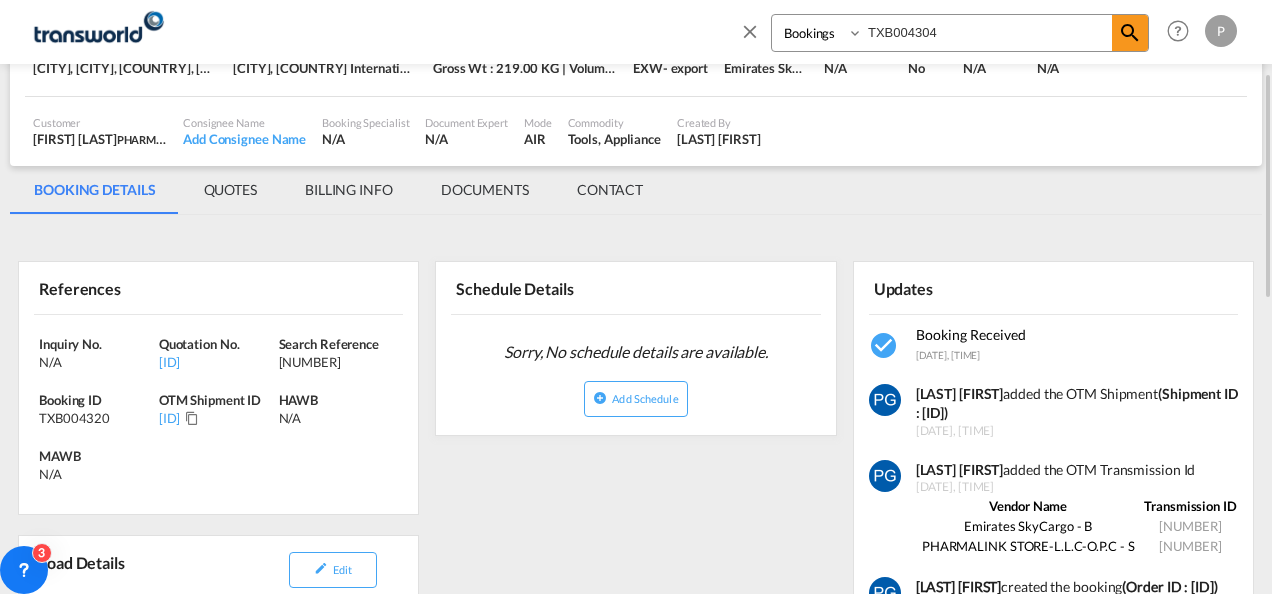 scroll, scrollTop: 184, scrollLeft: 0, axis: vertical 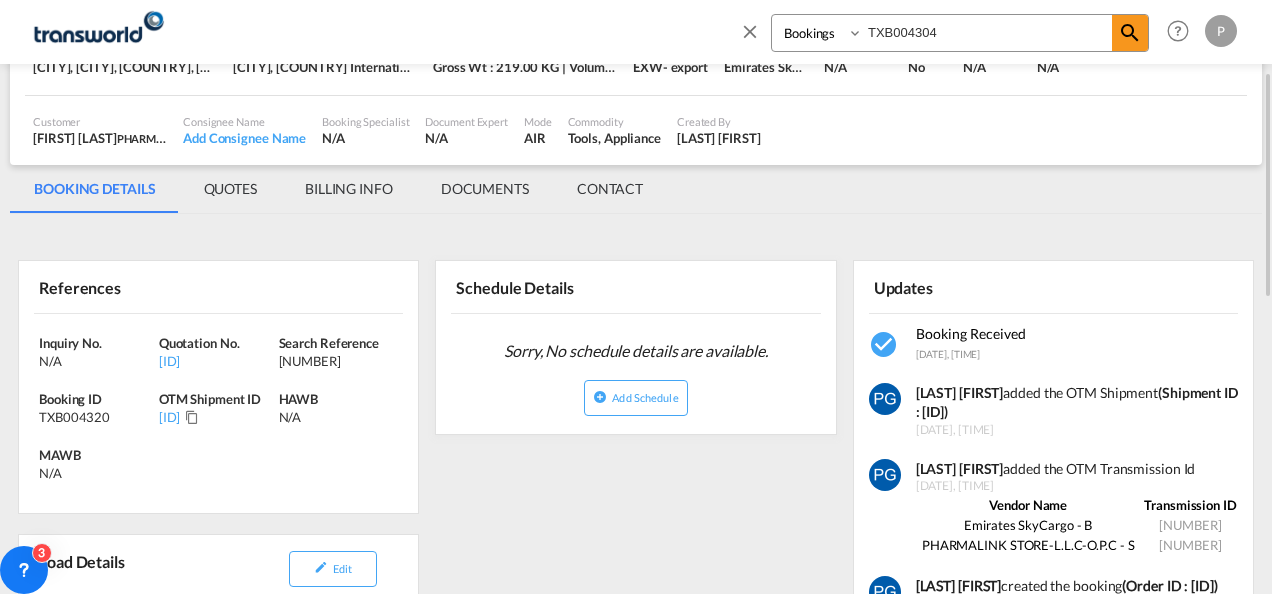 click on "References" at bounding box center (124, 286) 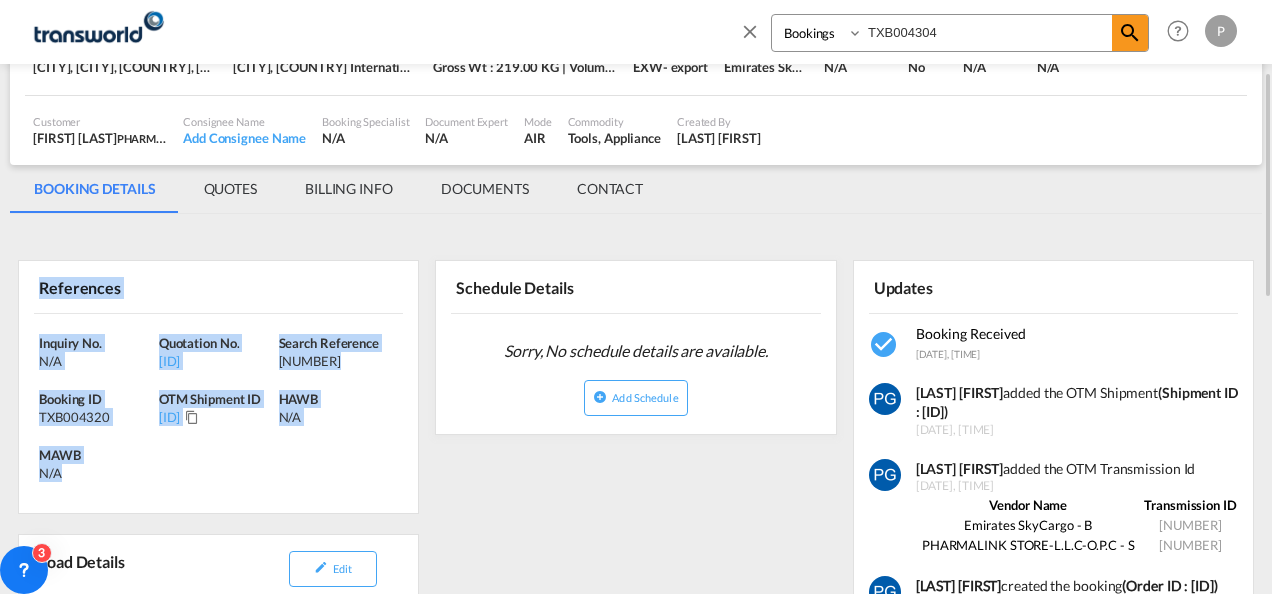 drag, startPoint x: 69, startPoint y: 468, endPoint x: 22, endPoint y: 300, distance: 174.45056 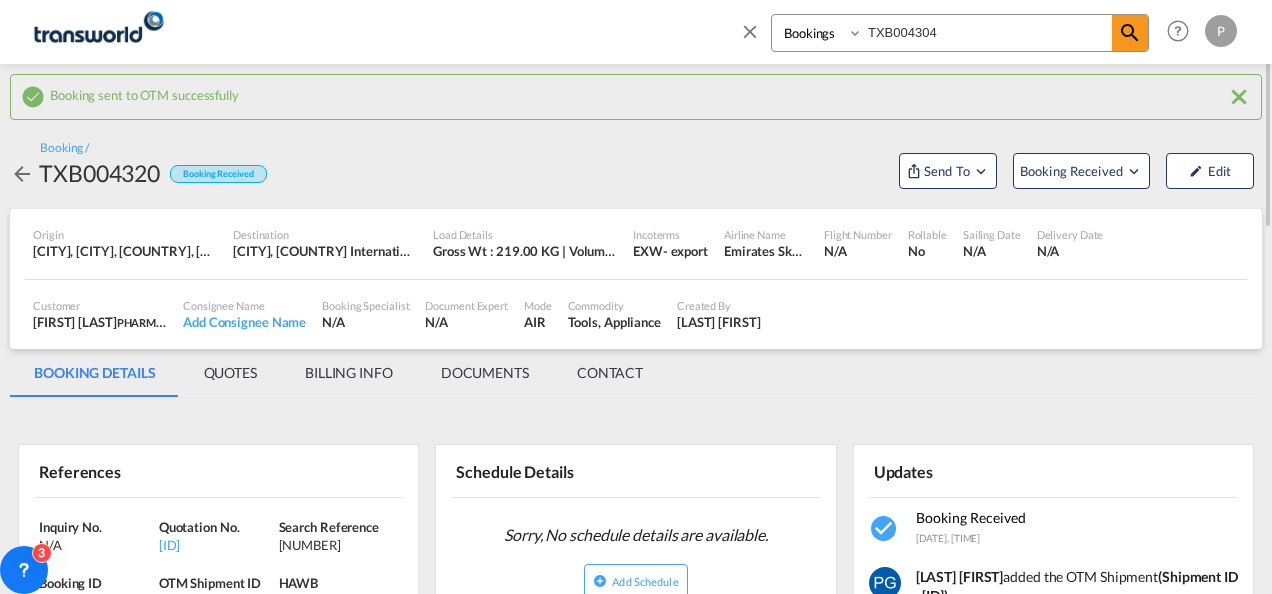click at bounding box center (750, 31) 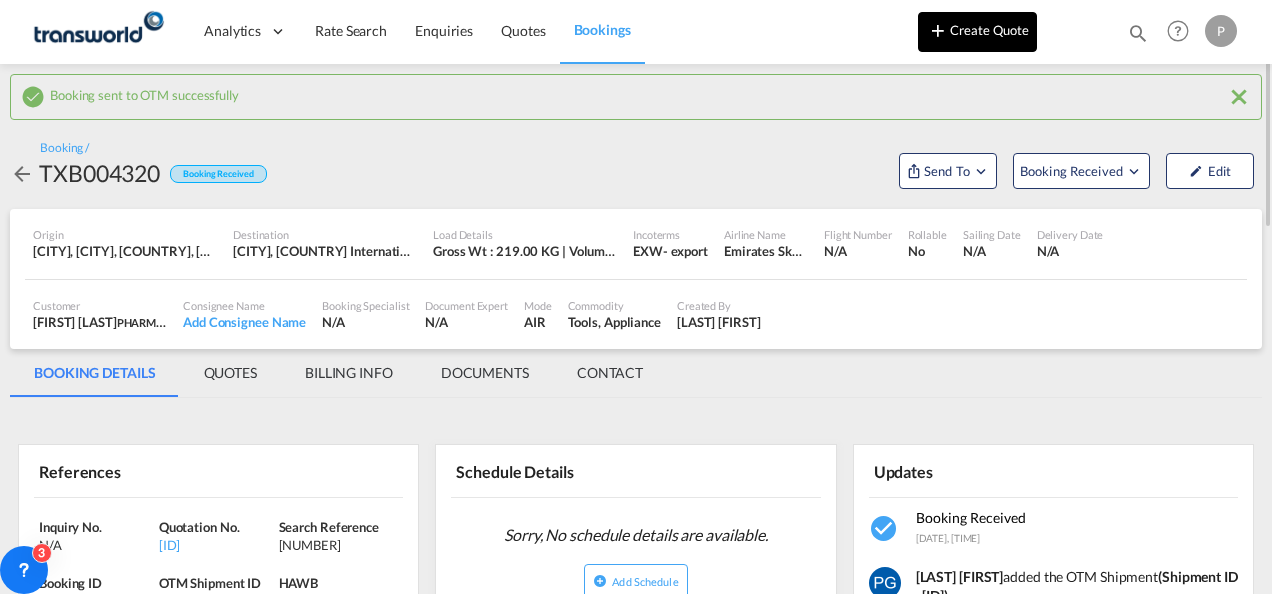 click on "Create Quote" at bounding box center [977, 32] 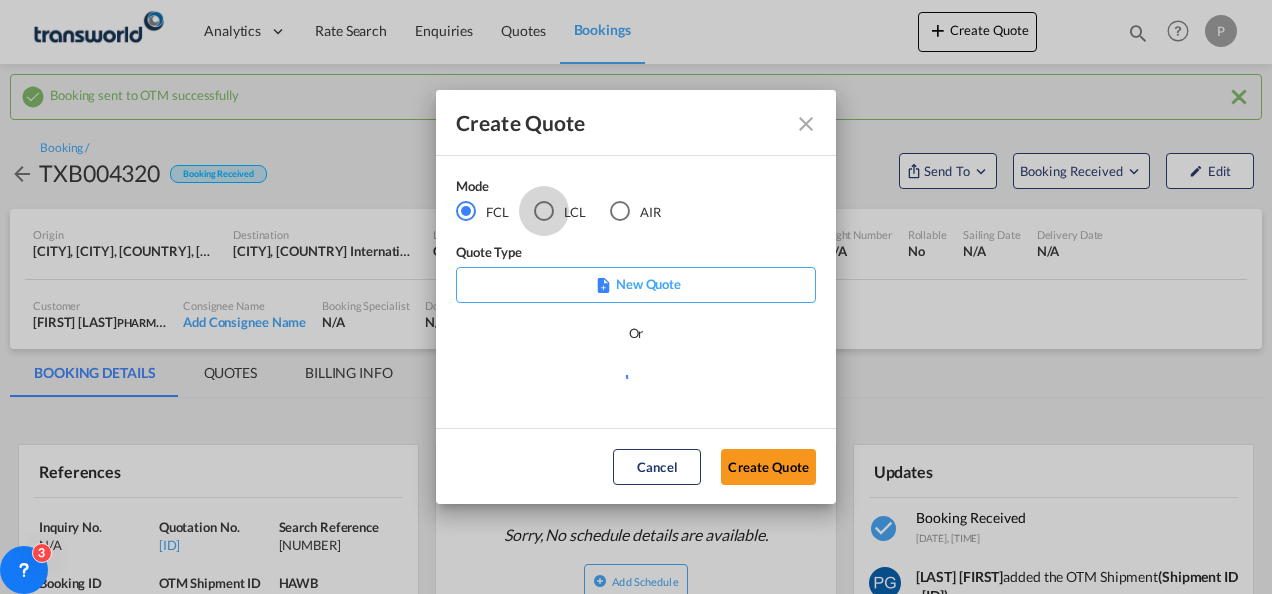 click at bounding box center [544, 211] 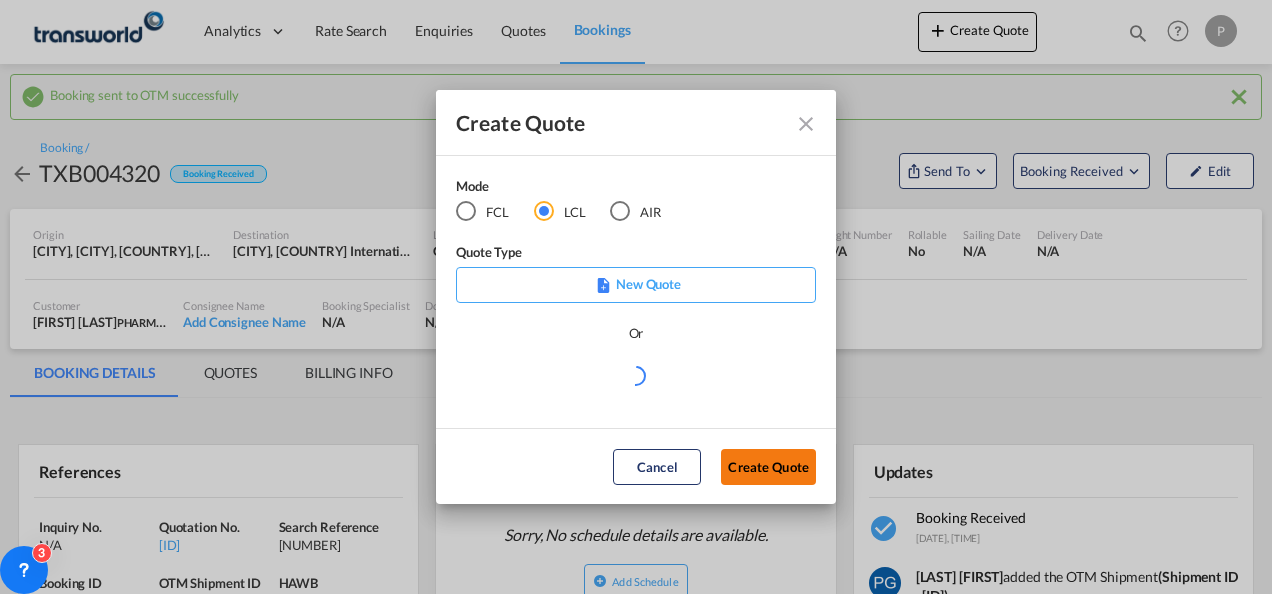 click on "Create Quote" 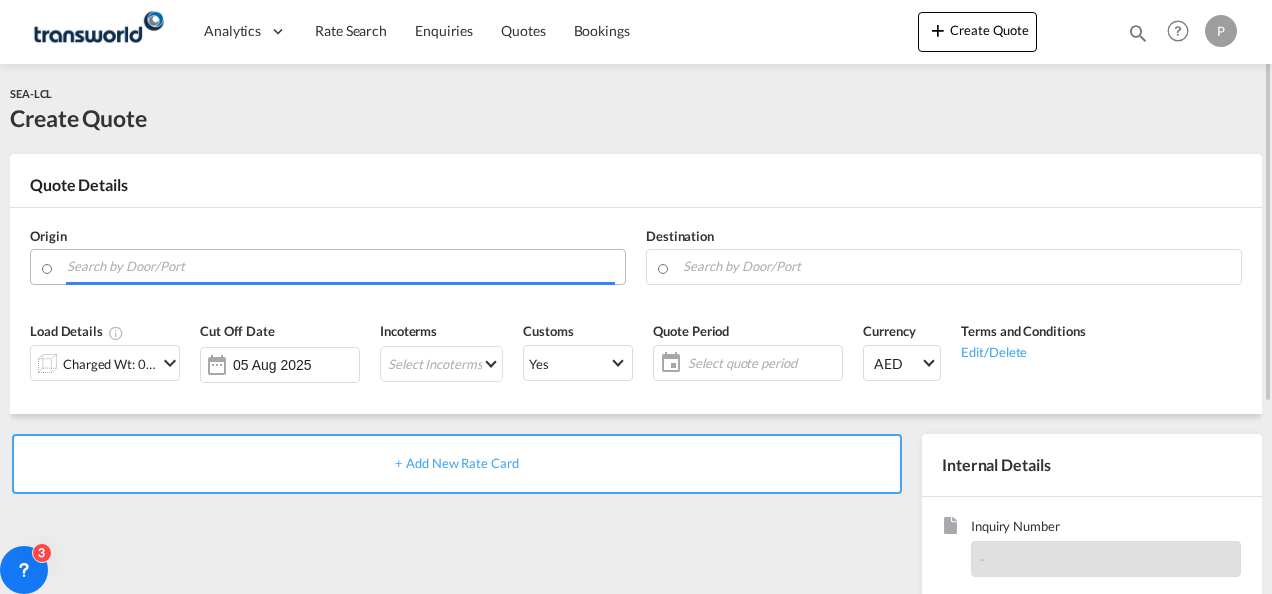 click at bounding box center [341, 266] 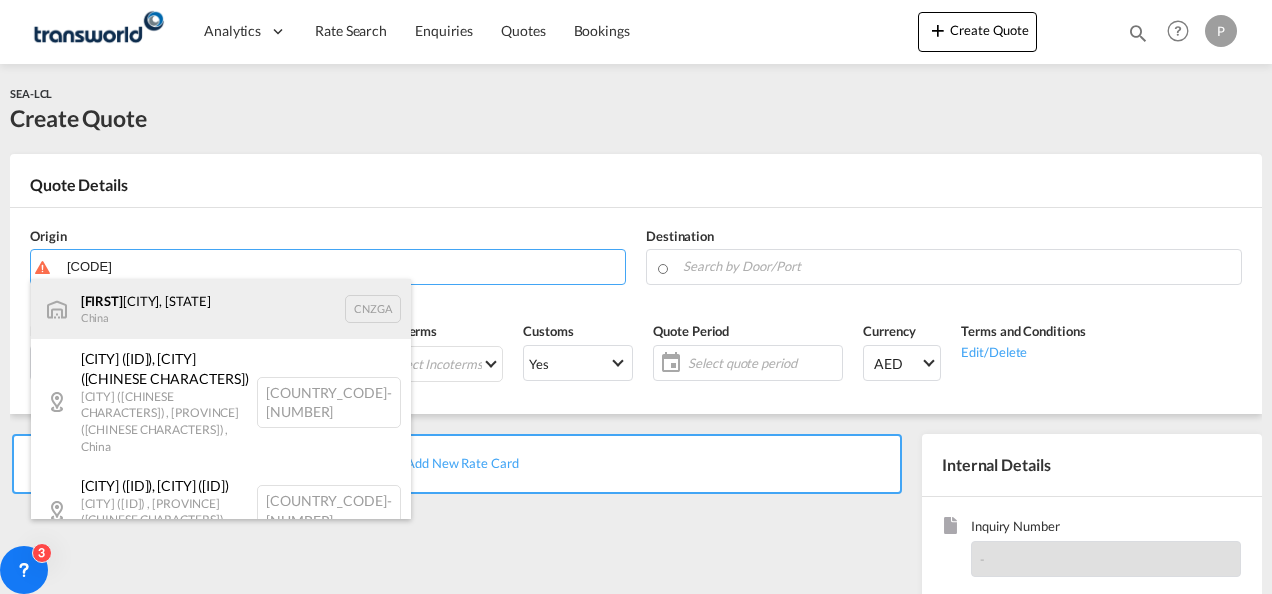 click on "[CITY], [REGION] [COUNTRY]
[COUNTRY_CODE]" at bounding box center (221, 309) 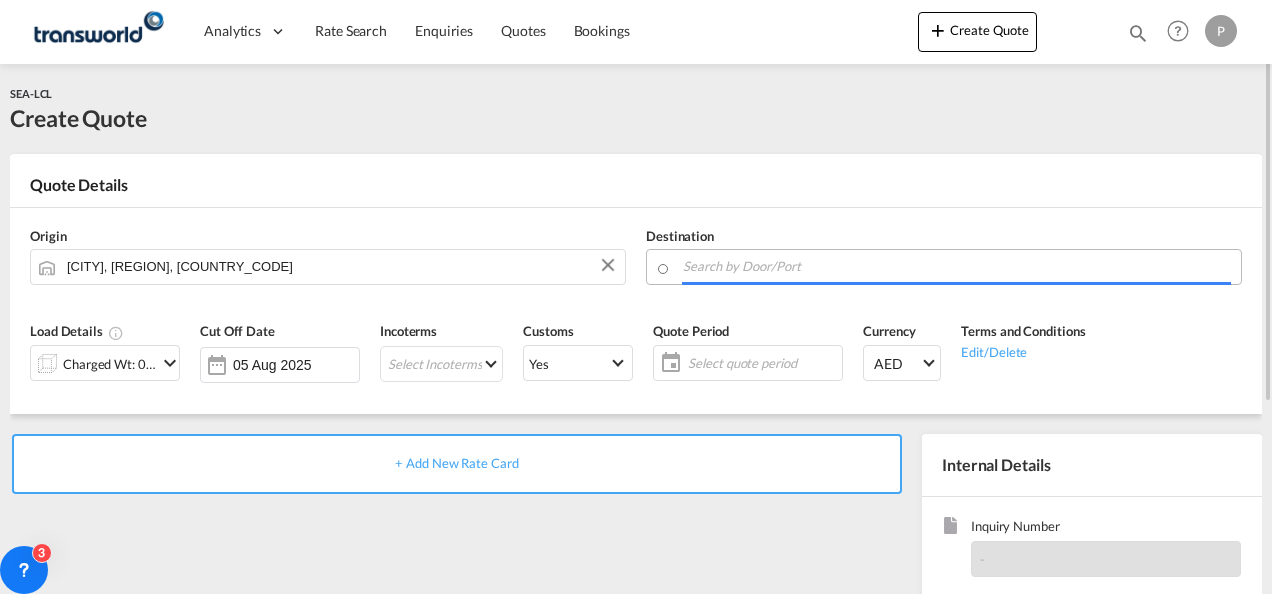 click at bounding box center (957, 266) 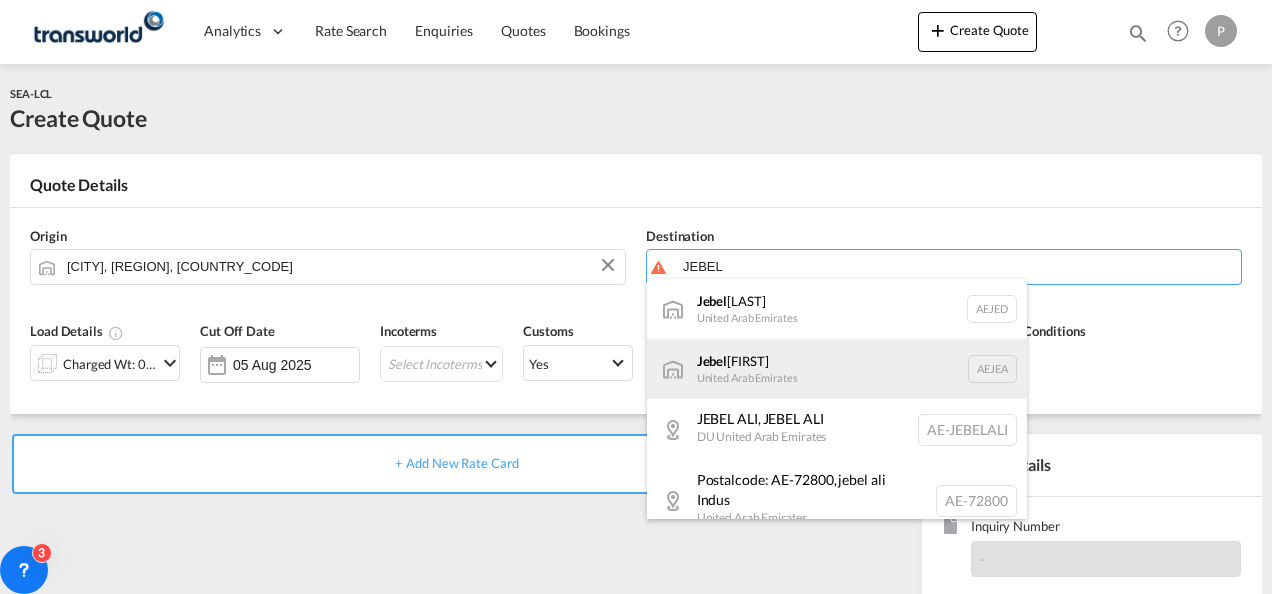 click on "[CITY]
[COUNTRY]
[CODE]" at bounding box center [837, 369] 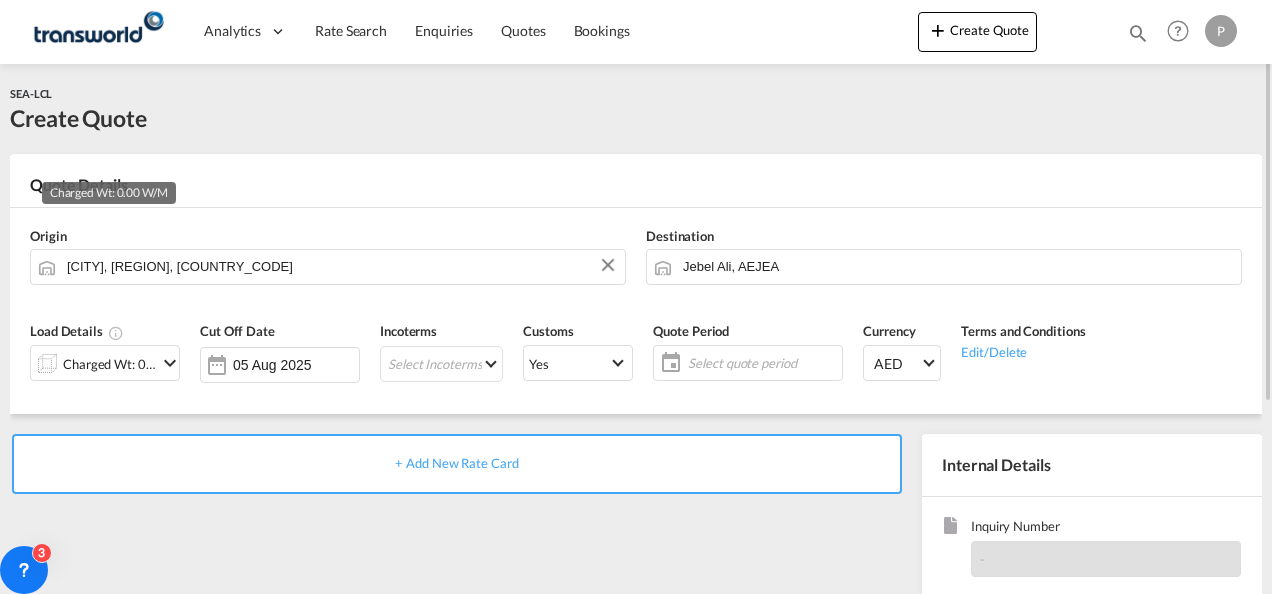 click on "Charged Wt: 0.00 W/M" at bounding box center [110, 364] 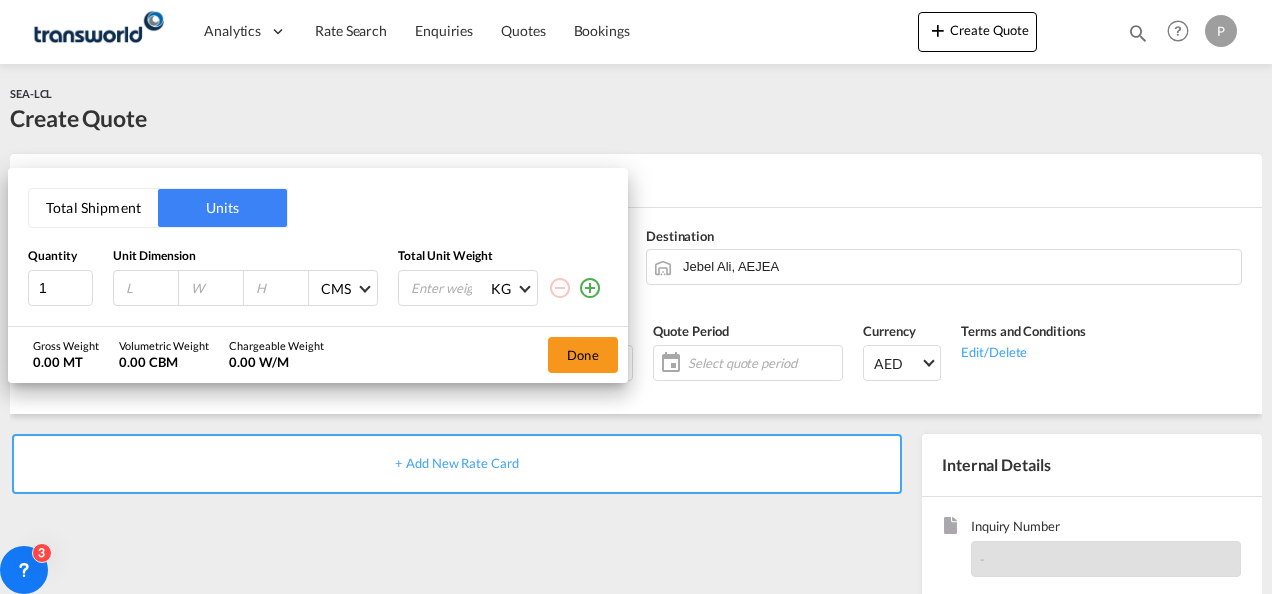 click on "Total Shipment" at bounding box center (93, 208) 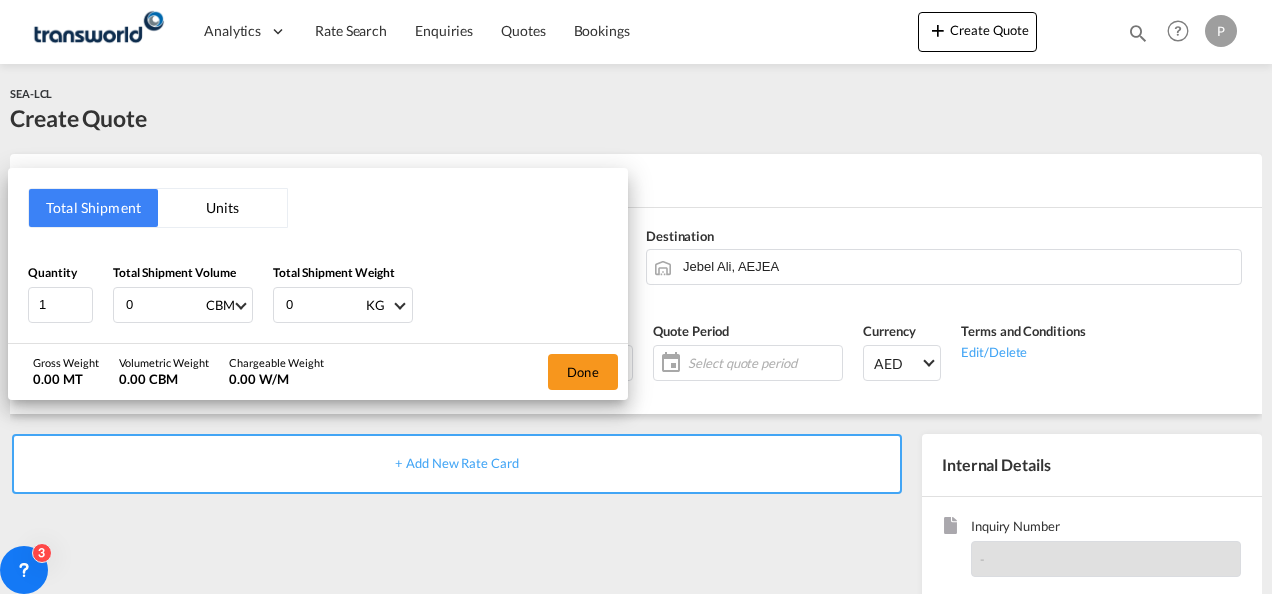 type 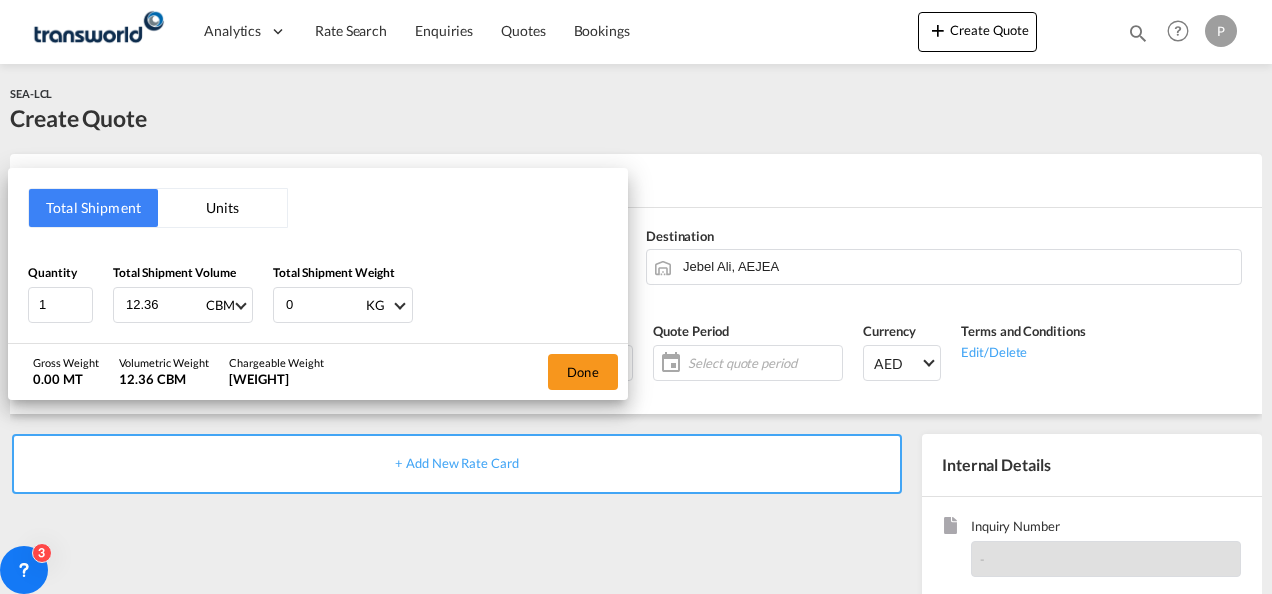 type on "12.36" 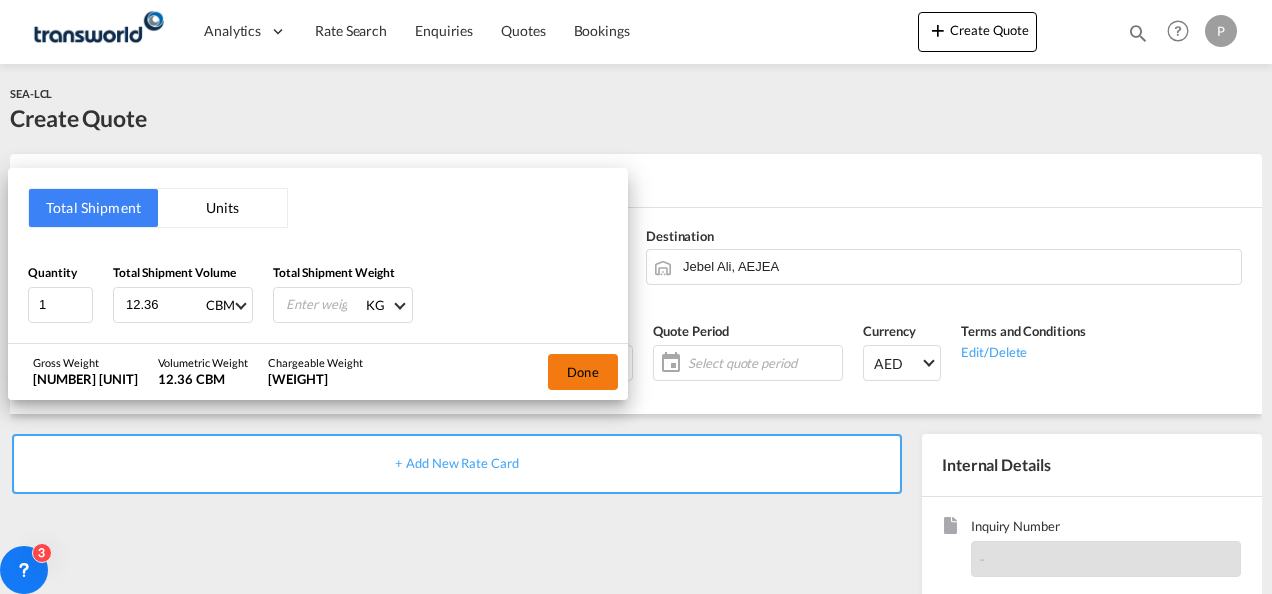 type on "[NUMBER]" 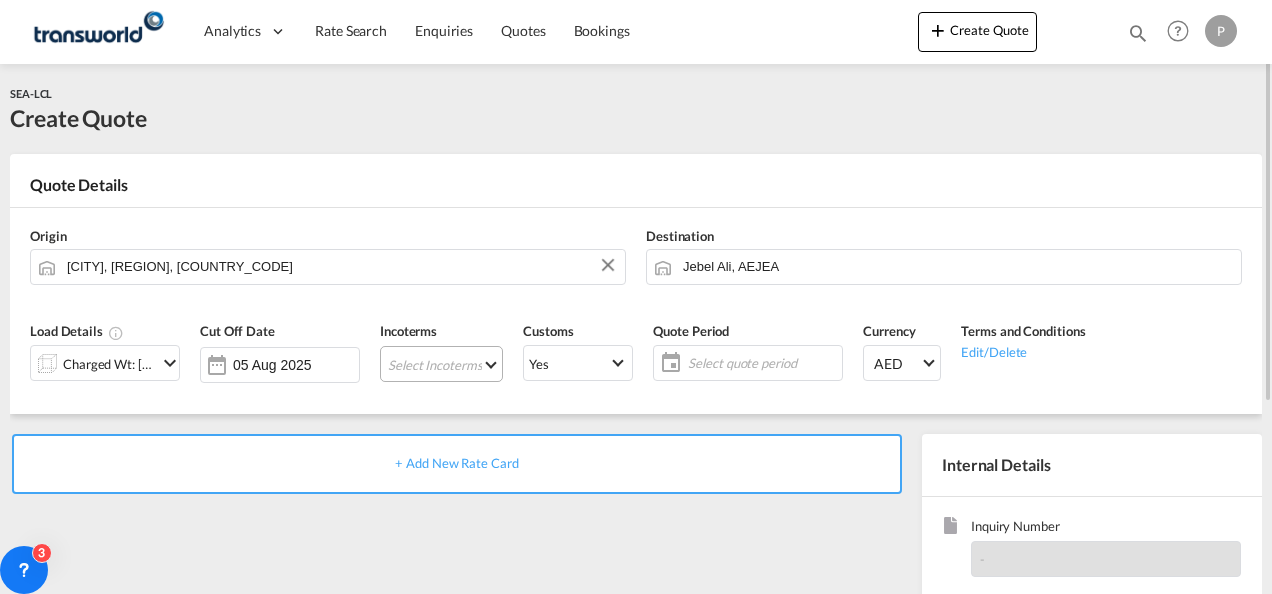 click on "Select Incoterms
FCA - import
Free Carrier DPU - export
Delivery at Place Unloaded DPU - import
Delivery at Place Unloaded CPT - export
Carrier Paid to DAP - import
Delivered at Place EXW - import
Ex Works FAS - import
Free Alongside Ship FOB - export
Free on Board CFR - export
Cost and Freight CIF - import
Cost,Insurance and Freight DDP - export
Delivery Duty Paid EXW - export
Ex Works FOB - import
Free on Board FAS - export
Free Alongside Ship CIP - import
Carriage and Insurance Paid to CPT - import
Carrier Paid to CIP - export
Carriage and Insurance Paid to DAP - export
Delivered at Place FCA - export
Free Carrier CFR - import
Cost and Freight CIF - export
Cost,Insurance and Freight" at bounding box center (441, 364) 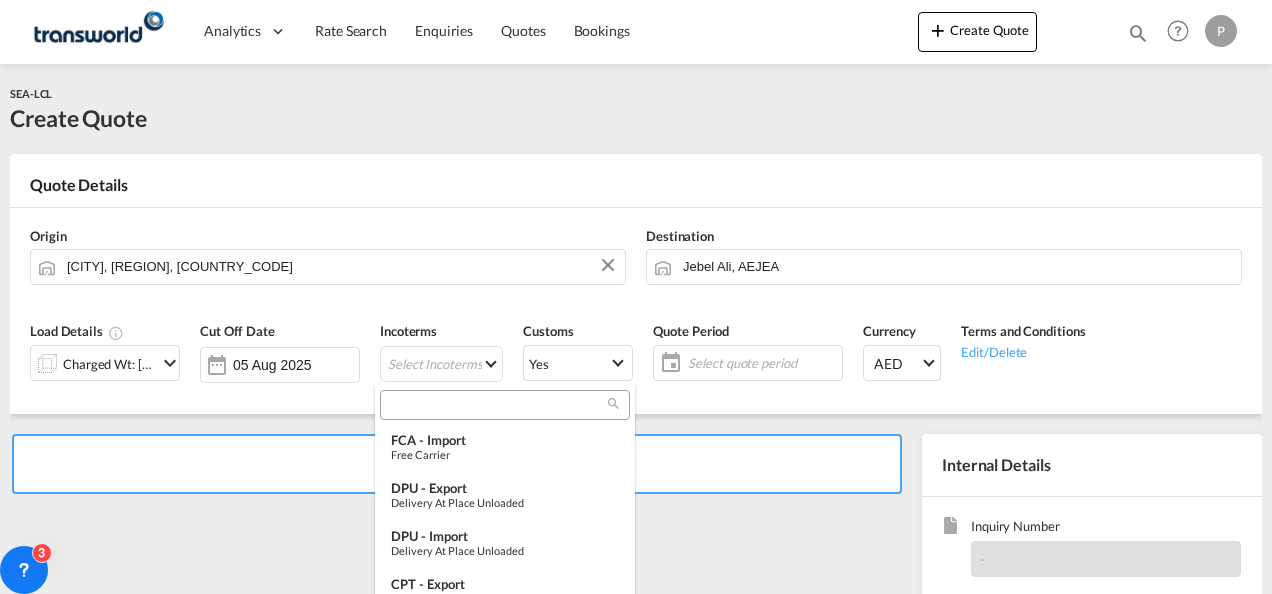 click at bounding box center (497, 405) 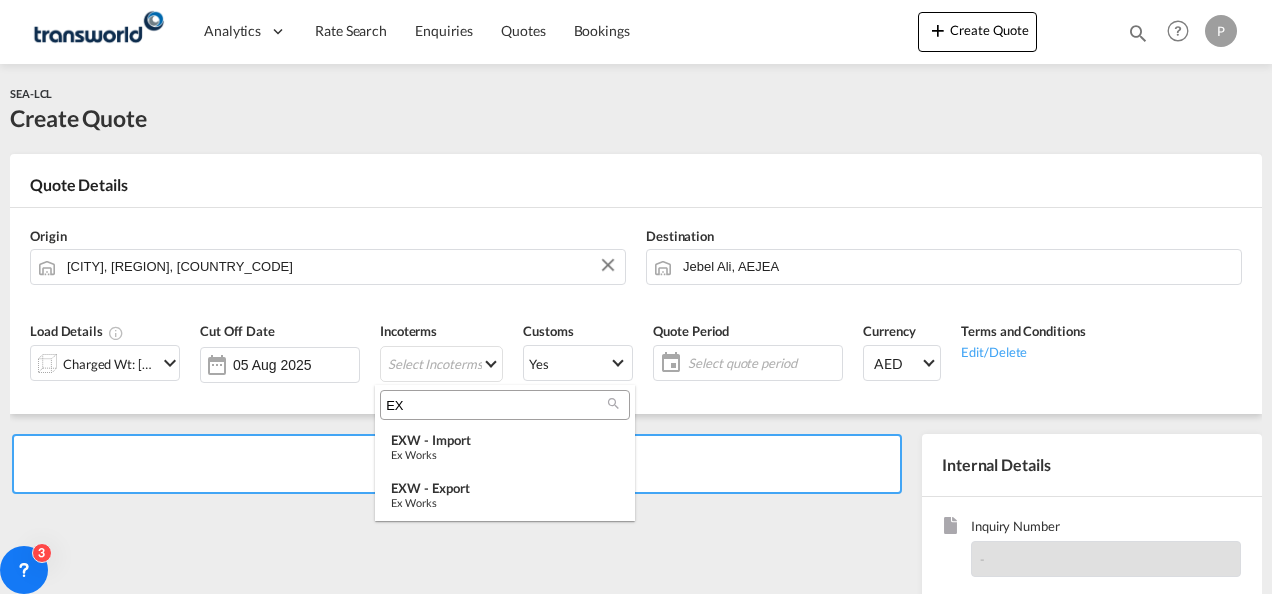 type on "E" 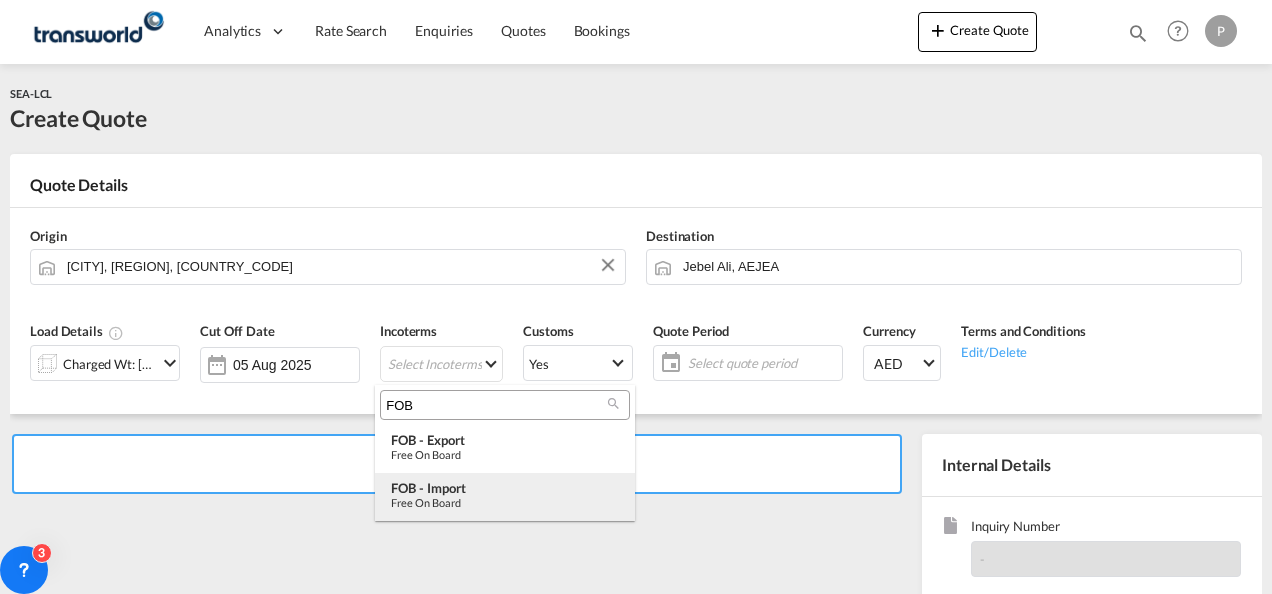 type on "FOB" 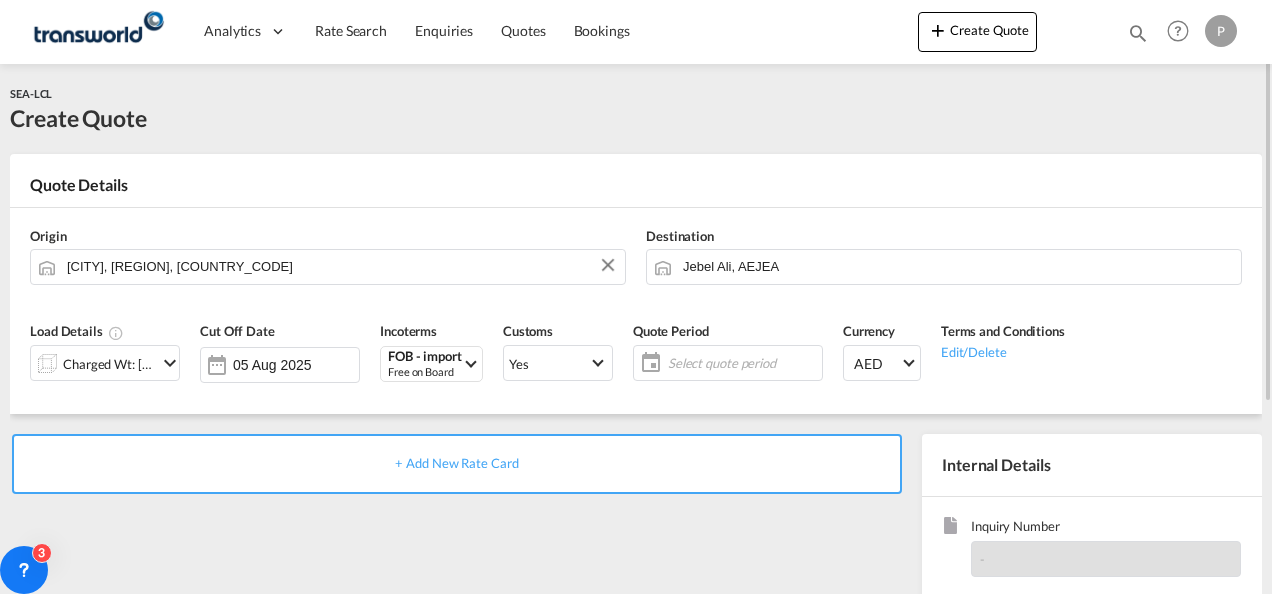 click on "Select quote period" 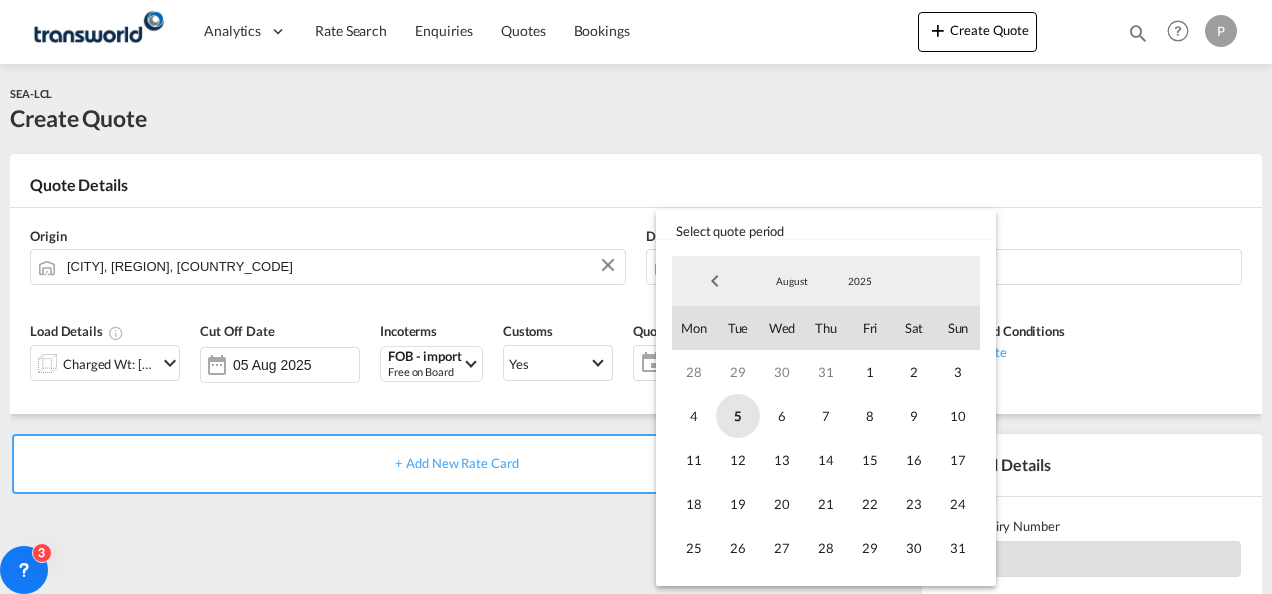 click on "5" at bounding box center (738, 416) 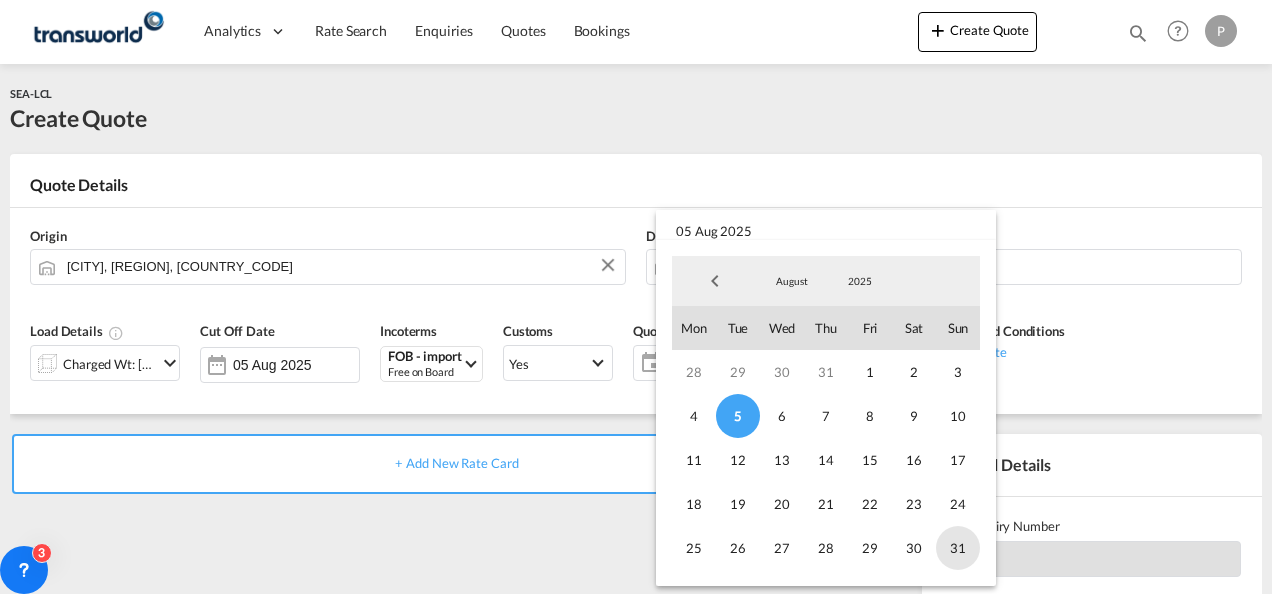 click on "31" at bounding box center [958, 548] 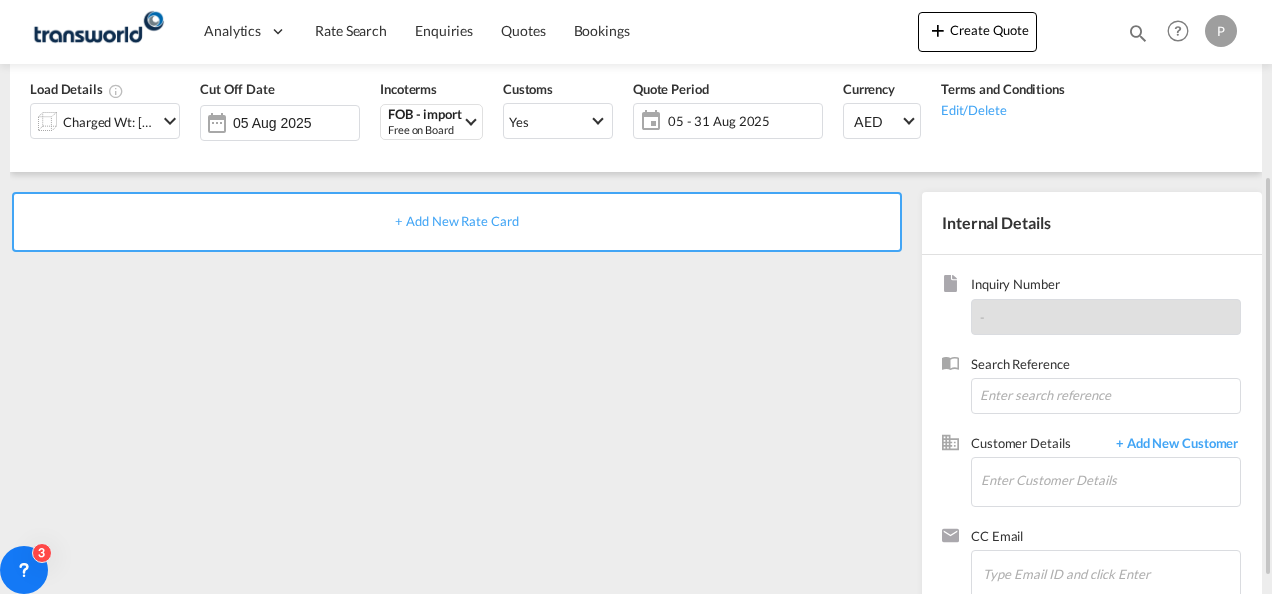 scroll, scrollTop: 250, scrollLeft: 0, axis: vertical 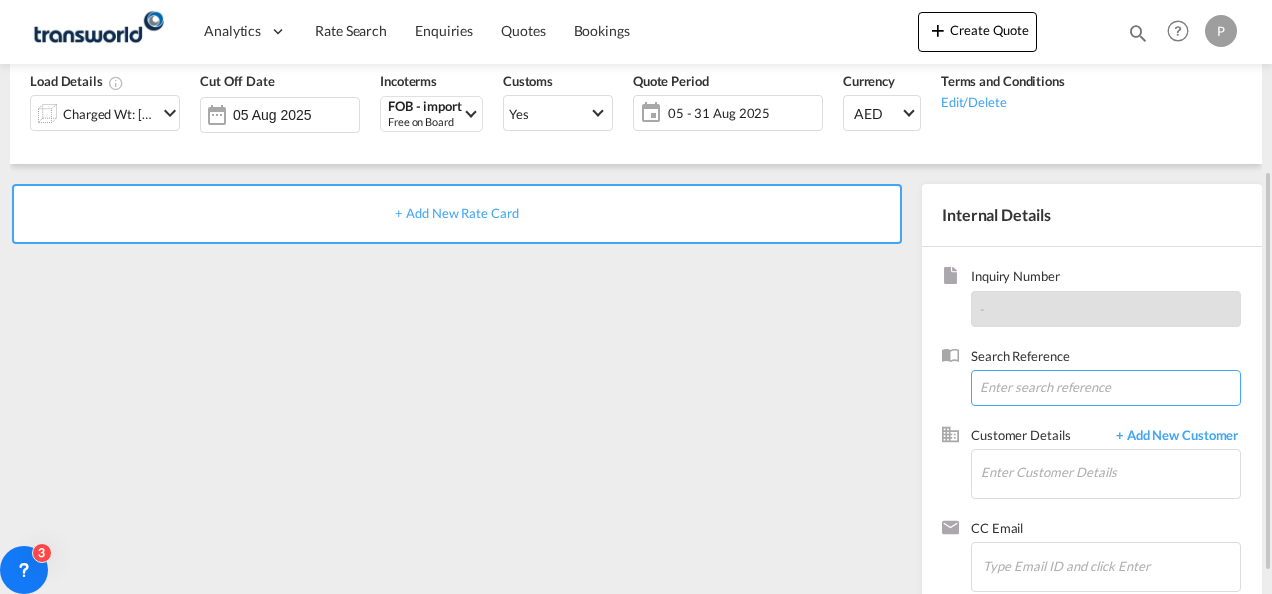 click at bounding box center (1106, 388) 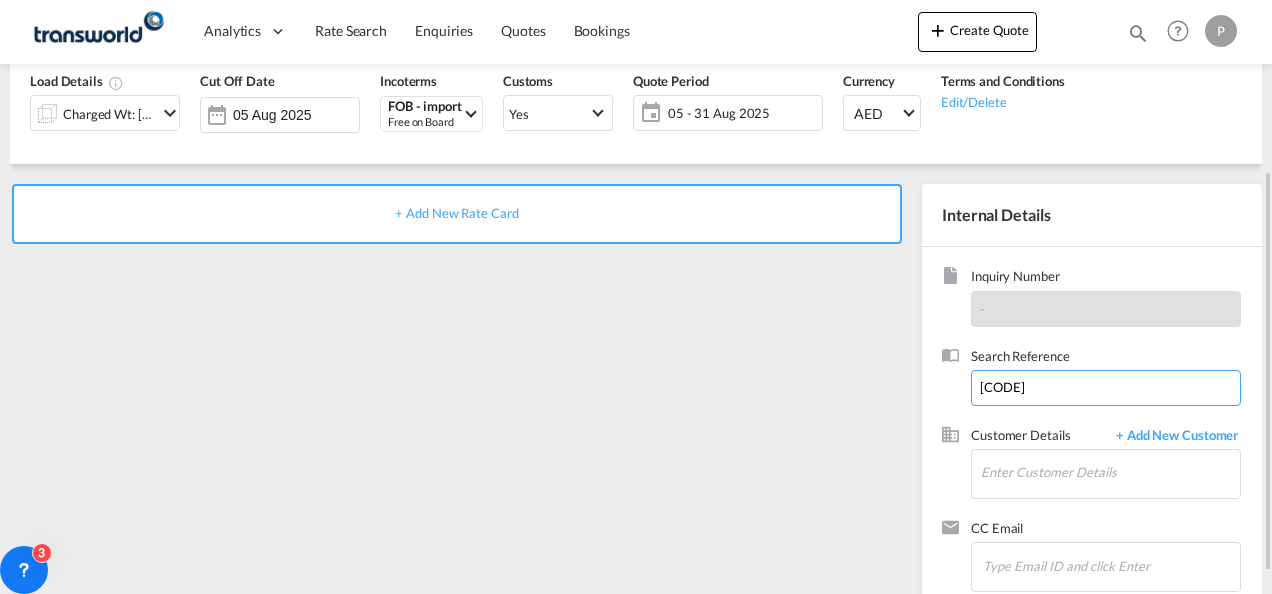 type on "R" 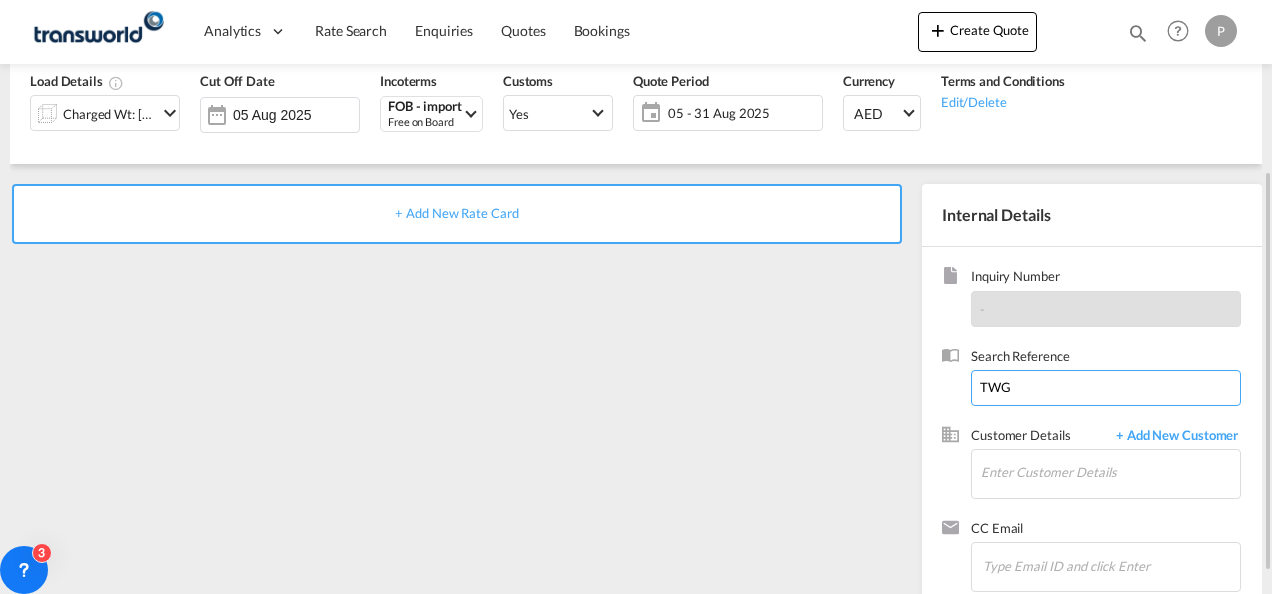 click on "TWG" at bounding box center [1106, 388] 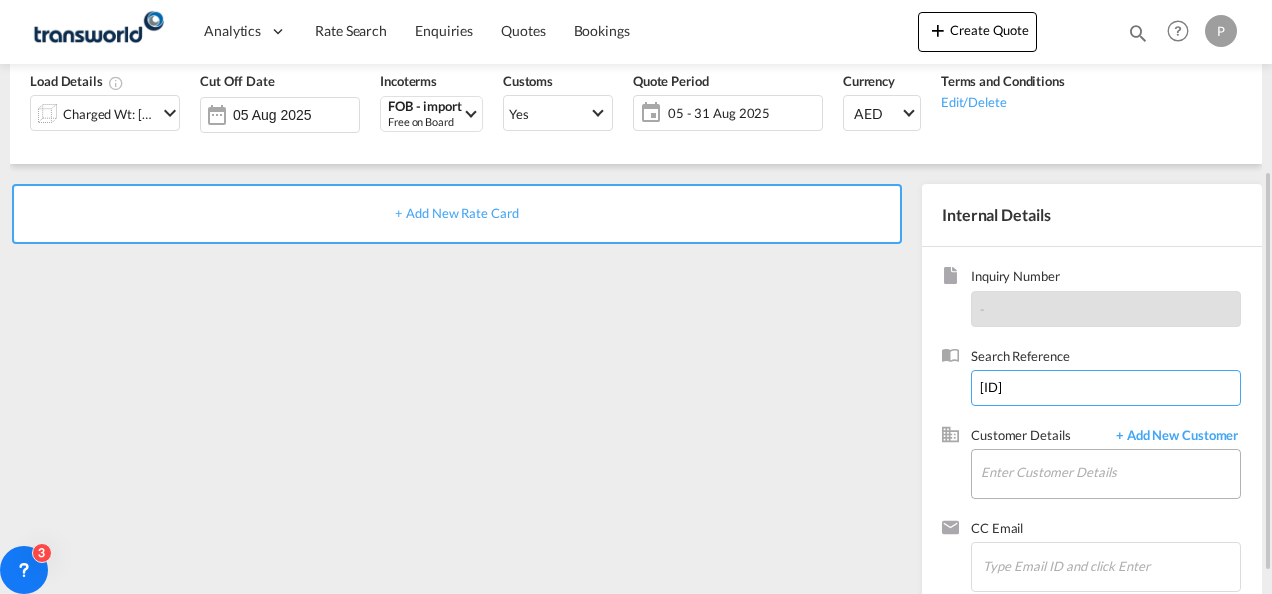 type on "[ID]" 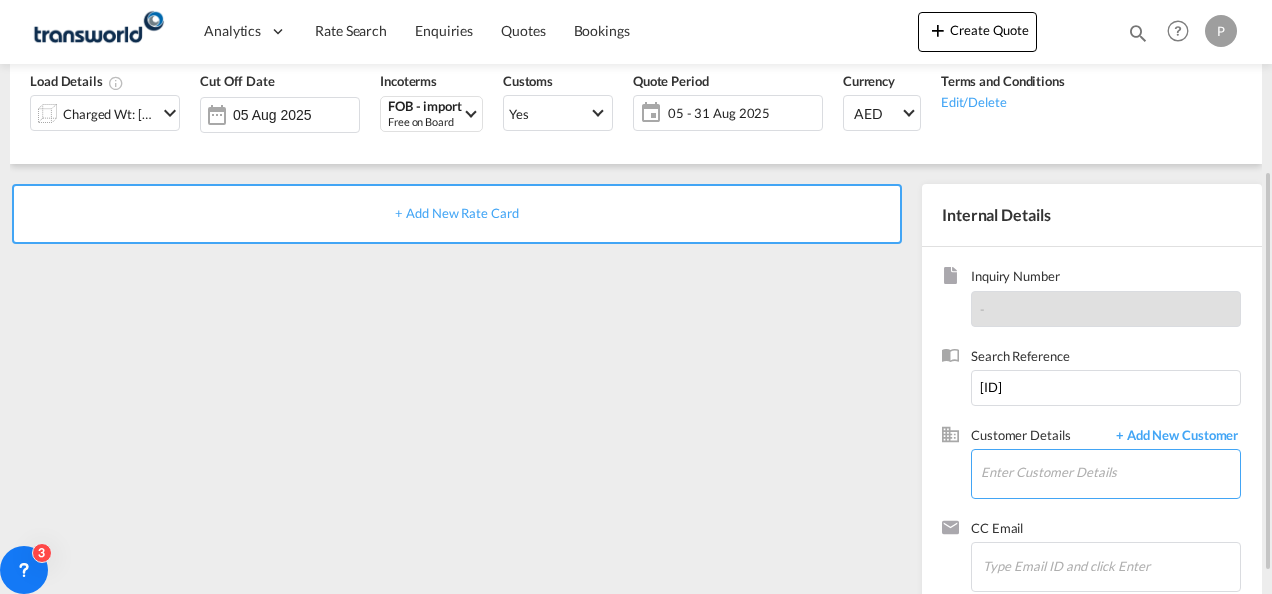 click on "Enter Customer Details" at bounding box center [1110, 472] 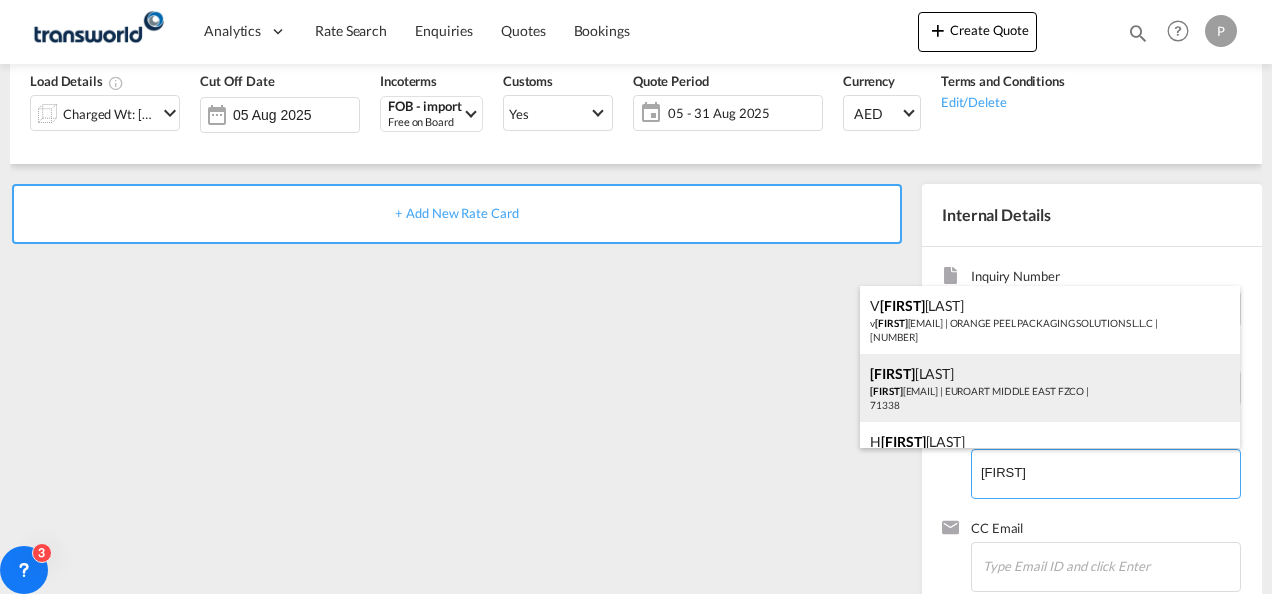 click on "[FIRST] @[DOMAIN] | [COMPANY] FZCO
|
[NUMBER]" at bounding box center (1050, 388) 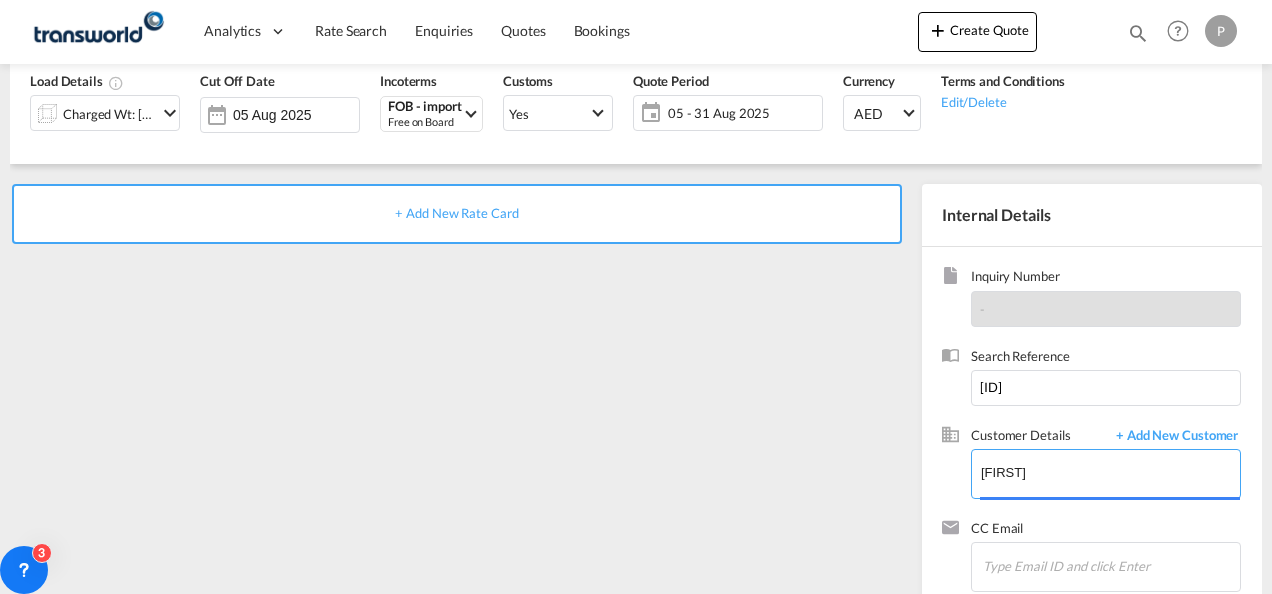 type on "[COMPANY], [FIRST] [LAST], [EMAIL]" 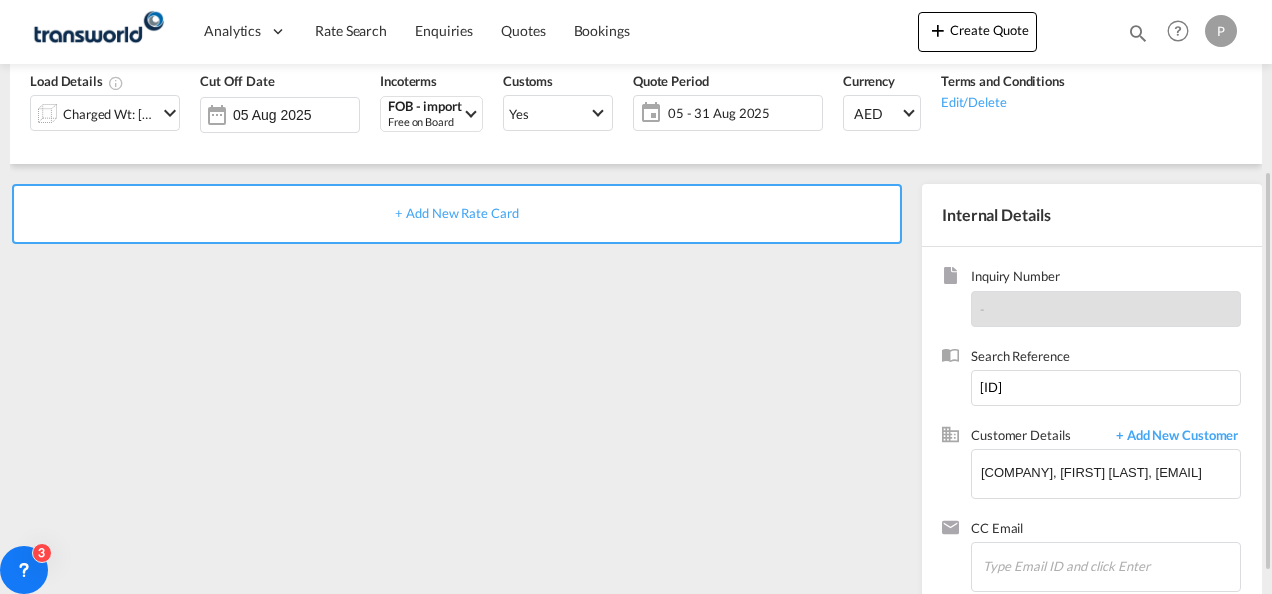 click on "+ Add New Rate Card" at bounding box center [456, 213] 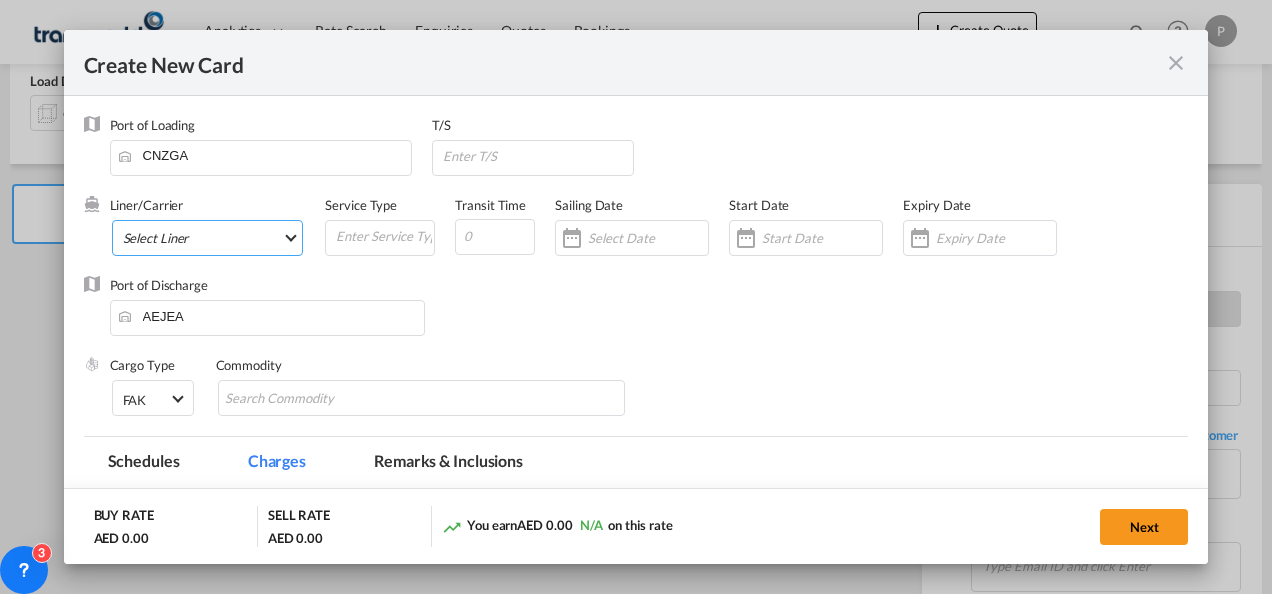 click on "Select Liner   2HM LOGISTICS D.O.O 2HM LOGISTICS D.O.O. / TDWC-CAPODISTRI 2HM LOGISTICS D.O.O. / TDWC-KOPER 2HM LOGISTICS KFT / TDWC-ANKARANSKA 3A INTERNATIONAL LOGISTICS JOINT STOCK COMPANY / T 3P LOGISTICS / TDWC - LONDON A & G INTERNATIONAL CARGO (THAILAND)  / TDWC-BANGK A A X L GLOBAL SHIPPING LINES L.L.C / TDWC-DUBAI A AND G INTERNATIONAL CARGO / TDWC-BANGKOK A J WORLDWIDE SERVICES INC / TDWC-SADDLE BRO A K ENTERPRISES / TDWC-MUMBAI A.J WORLDWIDE SERVICES LTD / TDWC-WESTDRAYTO AA AND S SHIPPING LLC / TDWC-DUBAI AA&S SHIPPING LLC / TDWC-DUBAI AAA CHINA LIMITED / TDWC-SHENZHEN AAHIL SHIPPING L.L.C / TDWC-DUBAI AAS FREIGHT EUROPE GMBH / TDWC-GERMANY AASHIANA COMMERCIAL FZE / TDWC-DUBAI AAXL GLOBAL SHIPPING LINES LLC ABBAS YOUSUF / TDWC-DUBAI ABBAS YOUSUF TRADING LLC / TDWC-DUBAI ABC EUROPEAN AIR AND SEA CARGO DISTRI / TDWC-BEOGR ABDA CARGO SERVICES DMCC / TDWC-DUBAI ABDUL MUHSEN SHIPPING LLC ABDUL MUHSEN SHIPPING LLC / TDWC-DUBAI ABRAO SHIPPING / TDWC-DUBAI ABRECO FREIGHT LLC / TDWC-DUBAI" at bounding box center [208, 238] 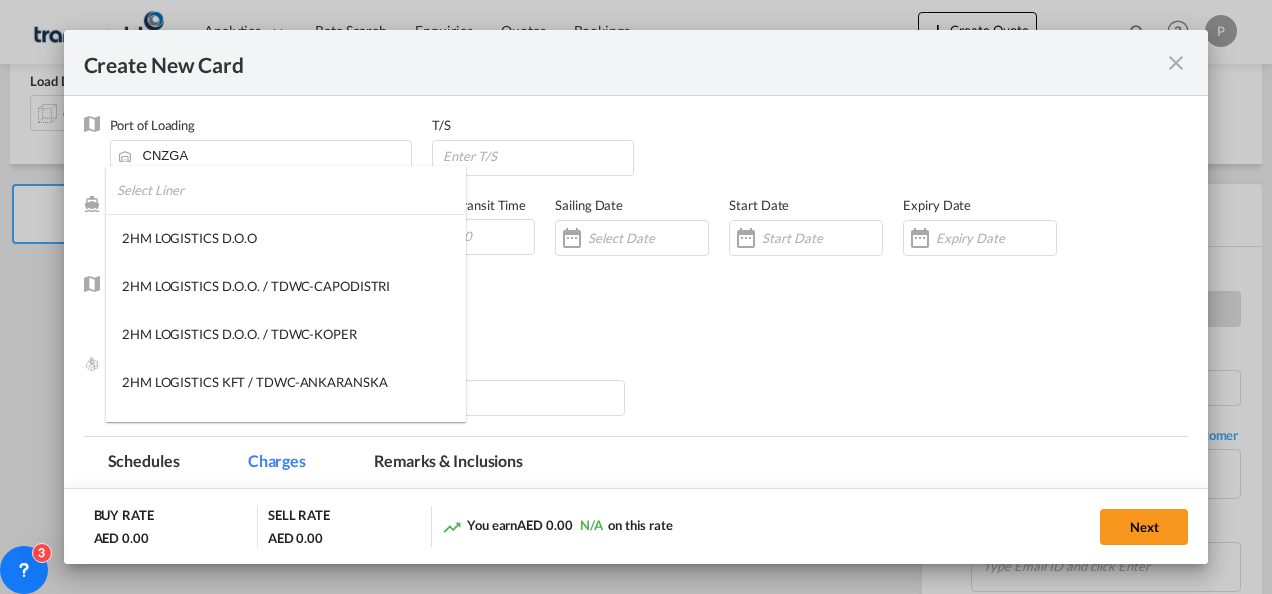 click at bounding box center (291, 190) 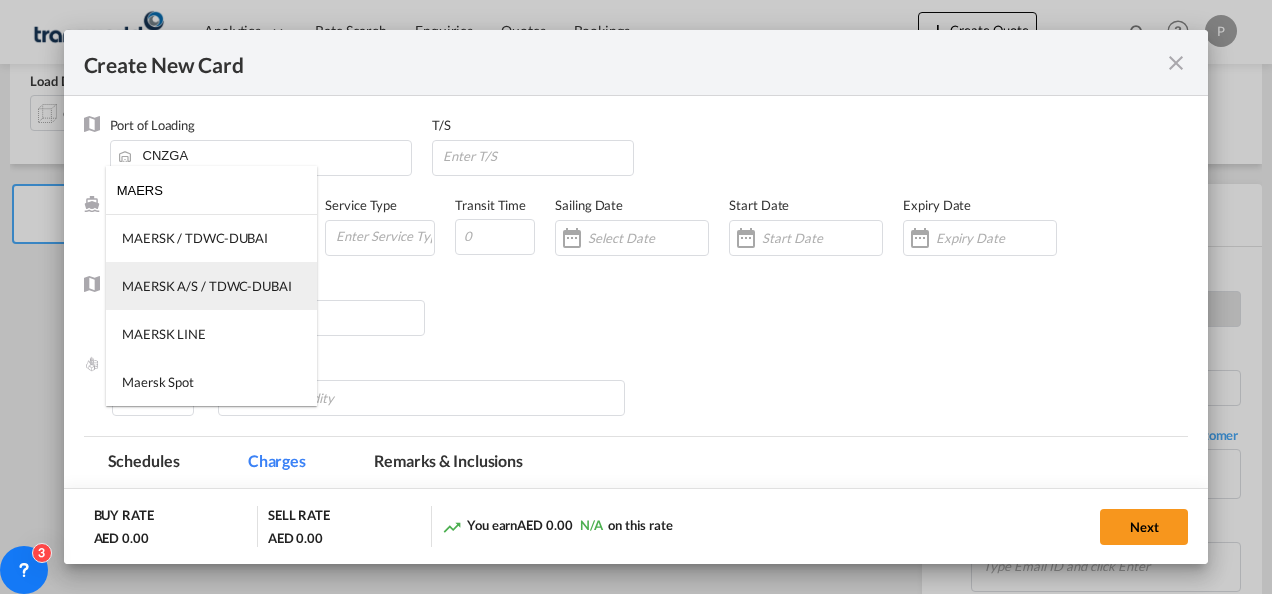 type on "MAERS" 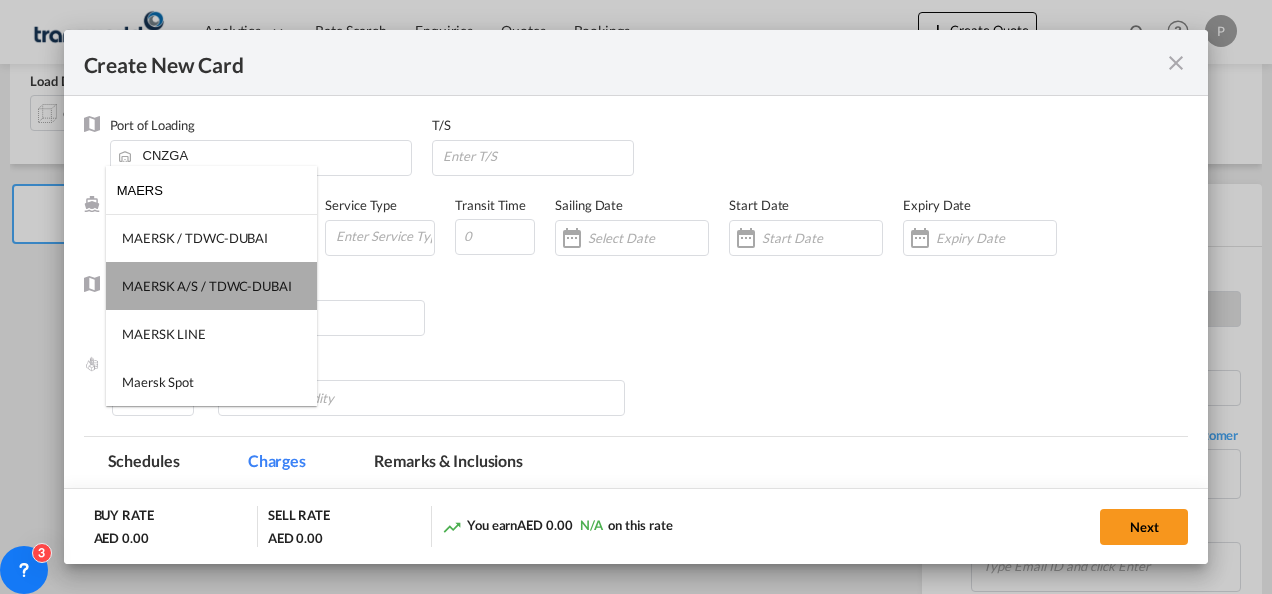 click on "MAERSK A/S / TDWC-DUBAI" at bounding box center [211, 286] 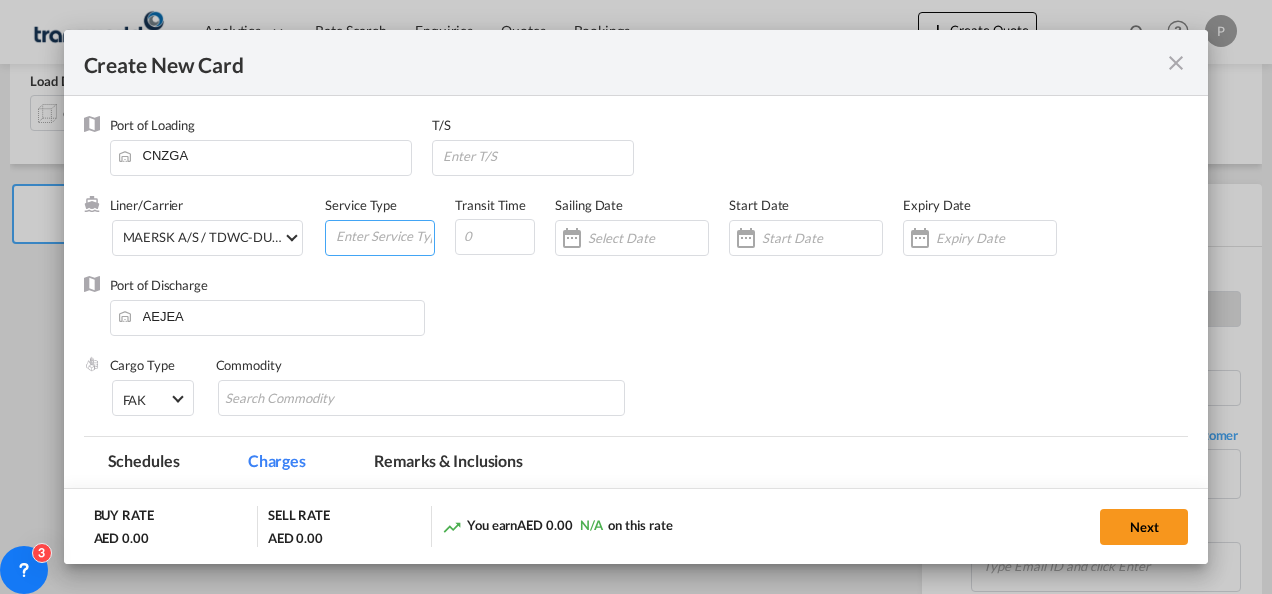 click at bounding box center (384, 236) 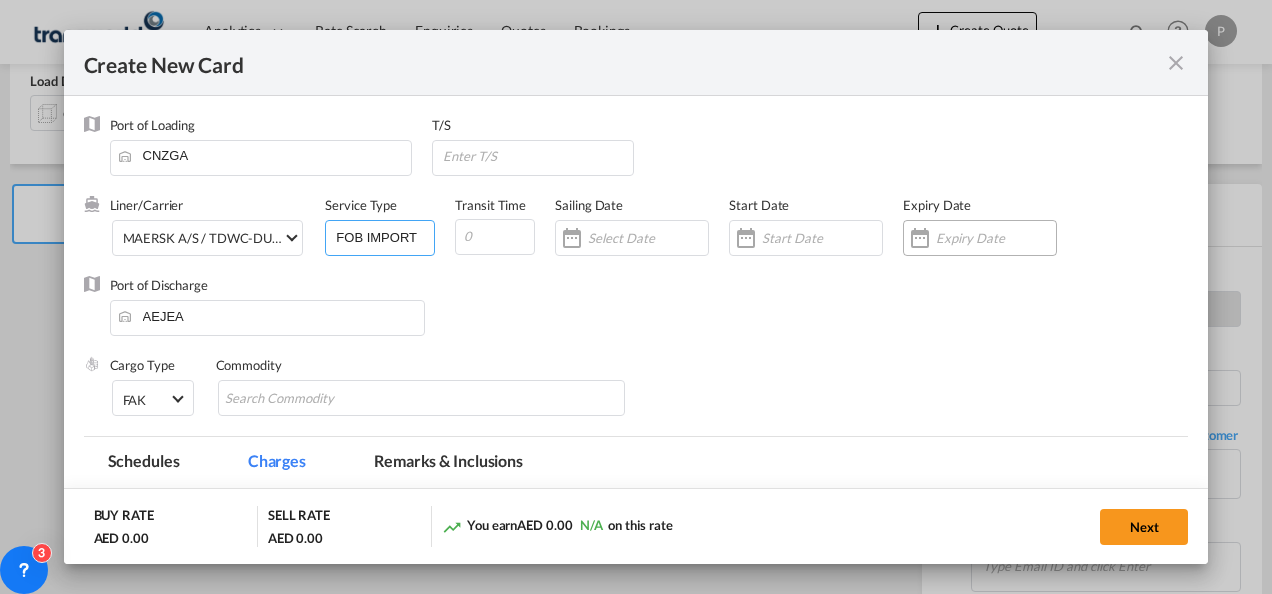 type on "FOB IMPORT" 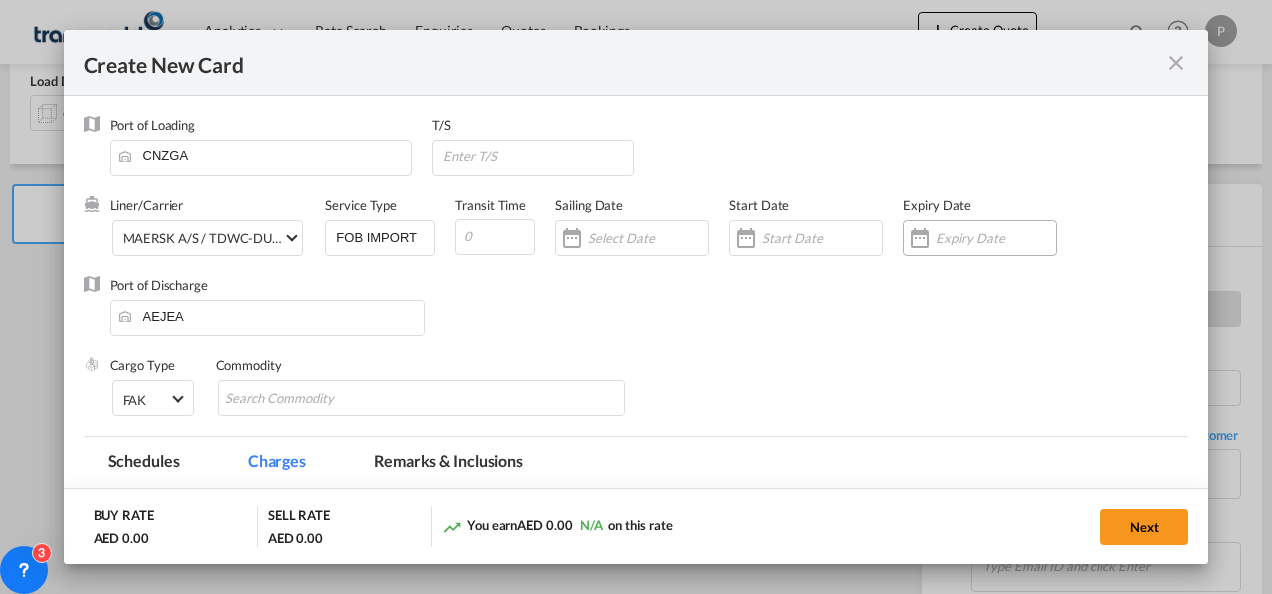 click at bounding box center [996, 238] 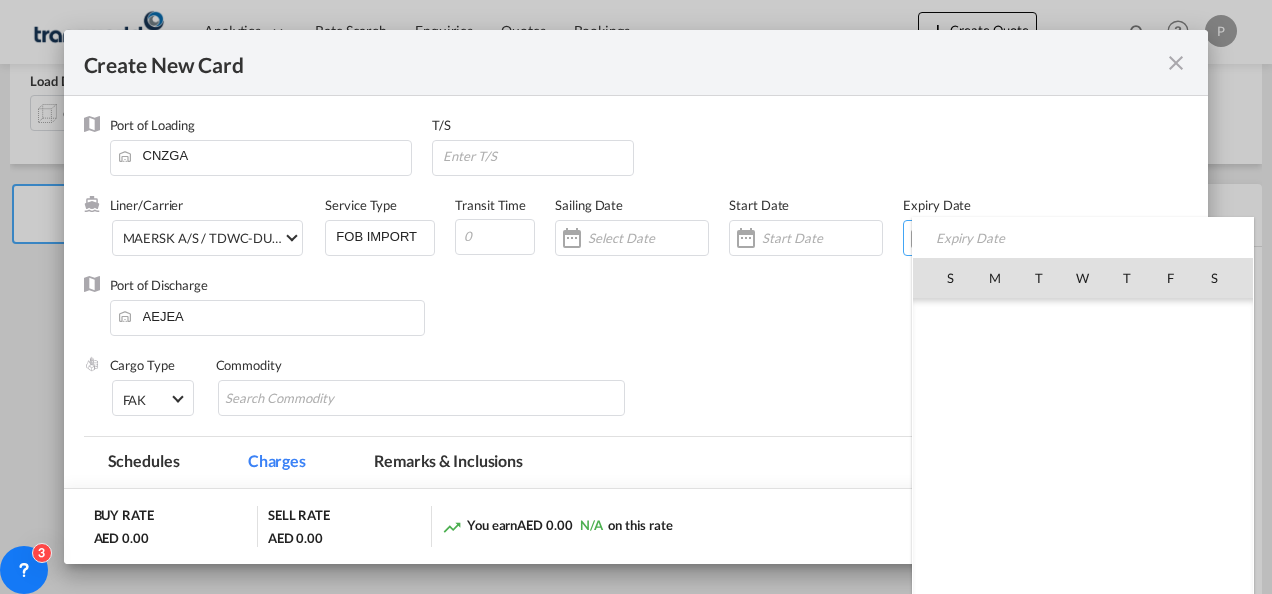 scroll, scrollTop: 462955, scrollLeft: 0, axis: vertical 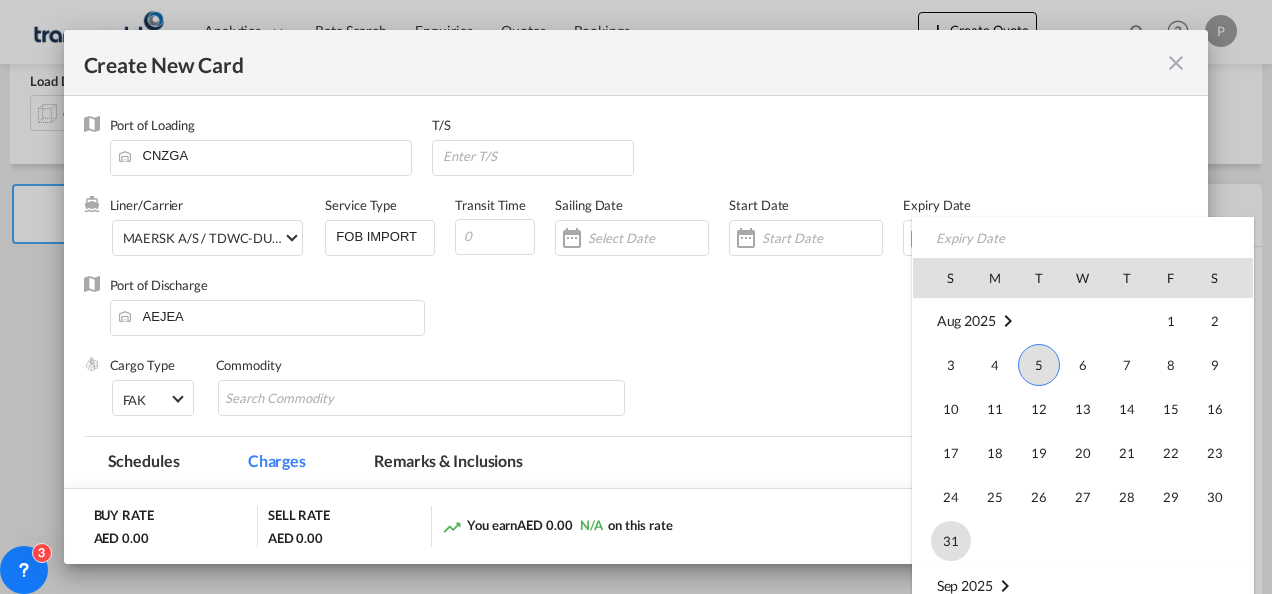 click on "31" at bounding box center [951, 541] 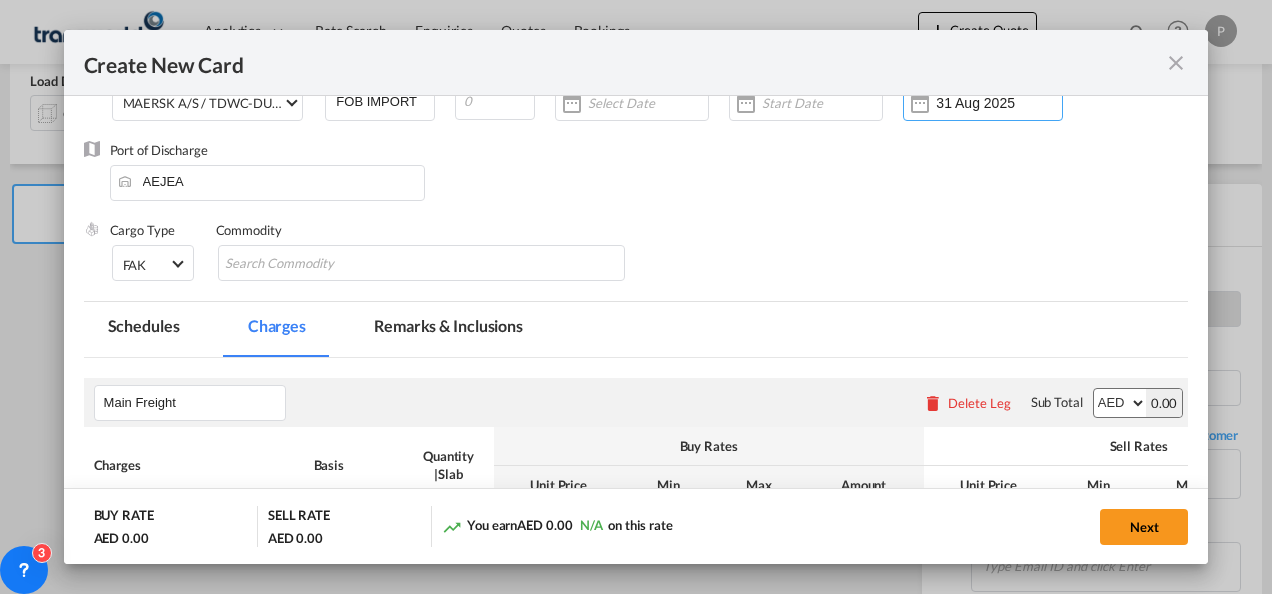 scroll, scrollTop: 144, scrollLeft: 0, axis: vertical 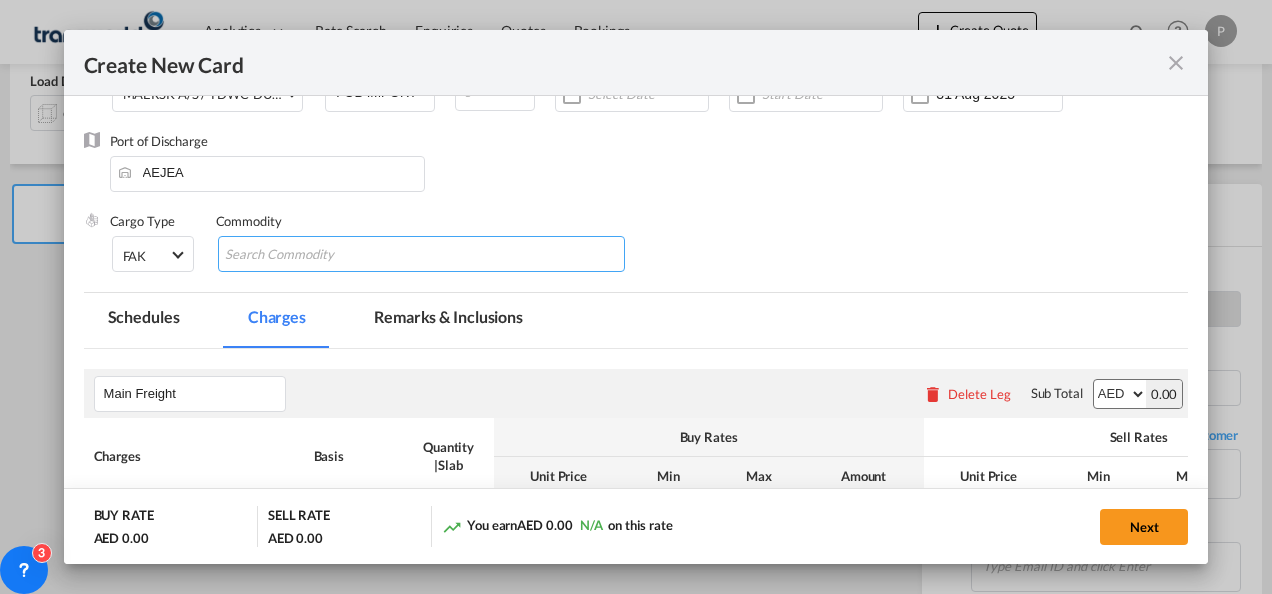click at bounding box center (422, 254) 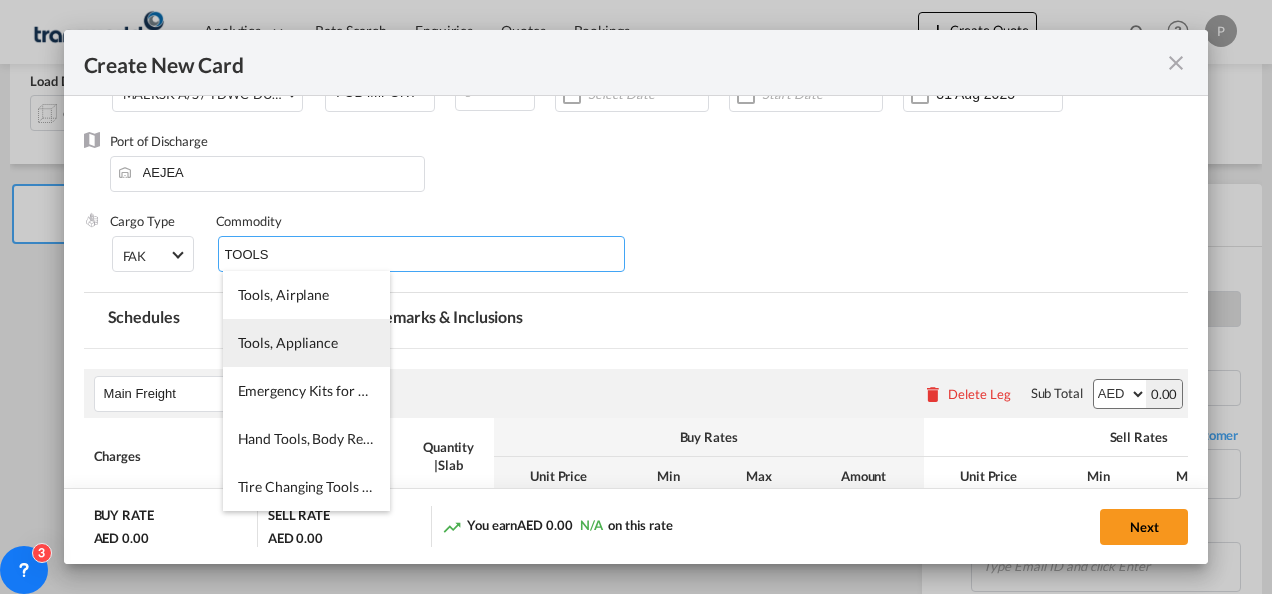 type on "TOOLS" 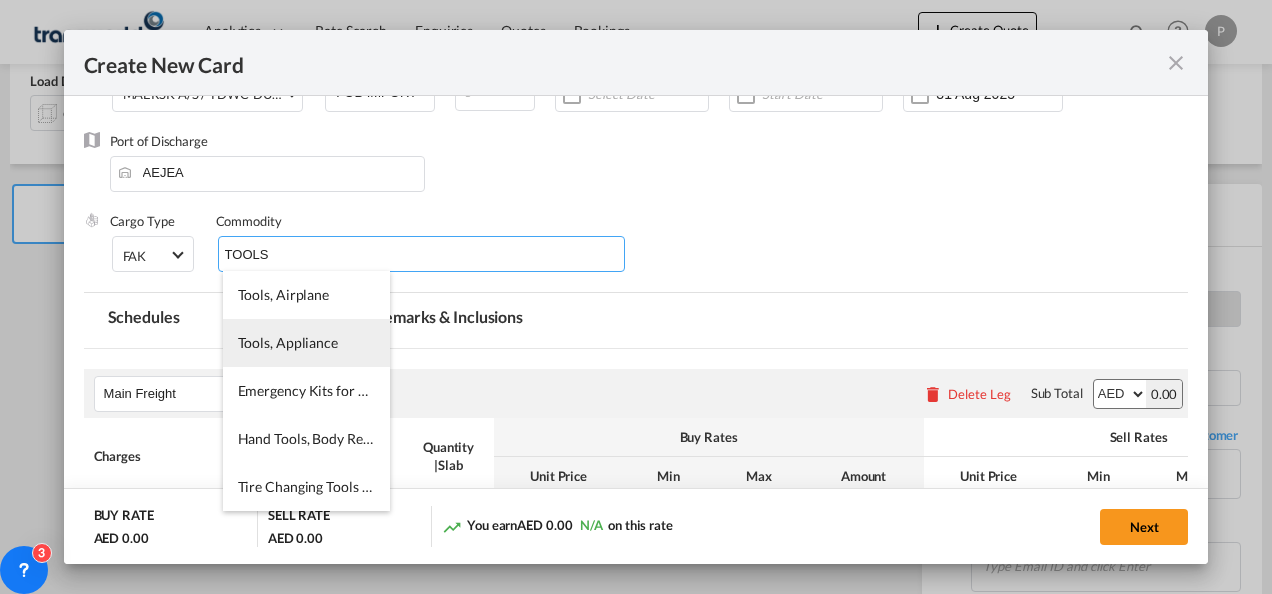 click on "Tools, Appliance" at bounding box center [306, 343] 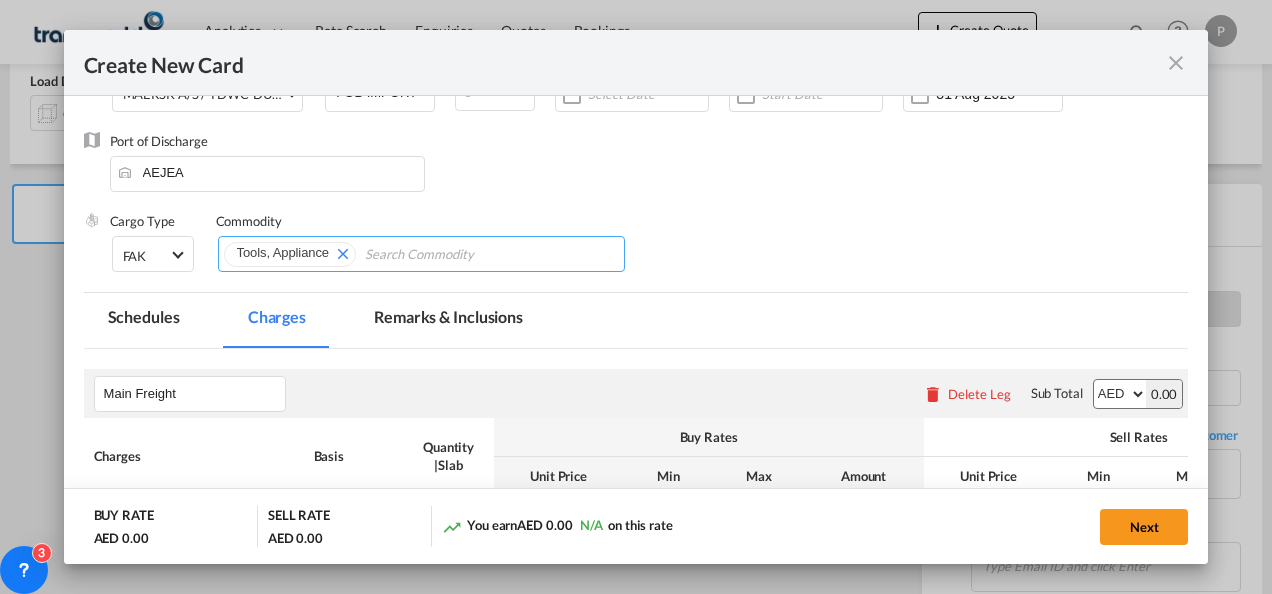 scroll, scrollTop: 394, scrollLeft: 0, axis: vertical 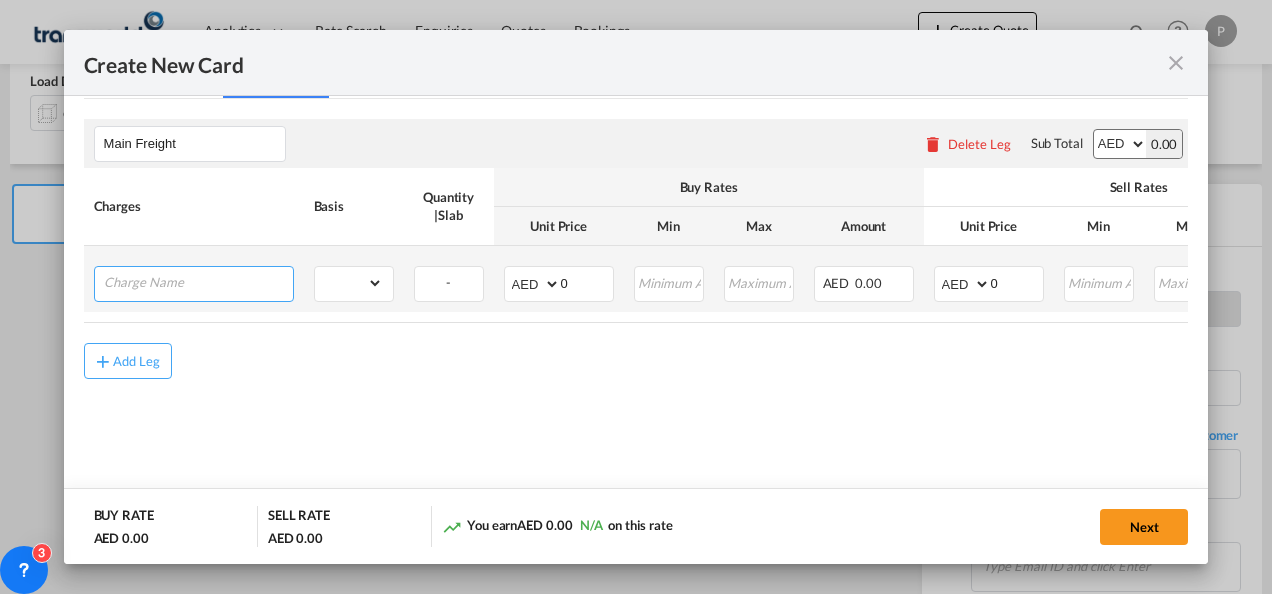 click at bounding box center [198, 282] 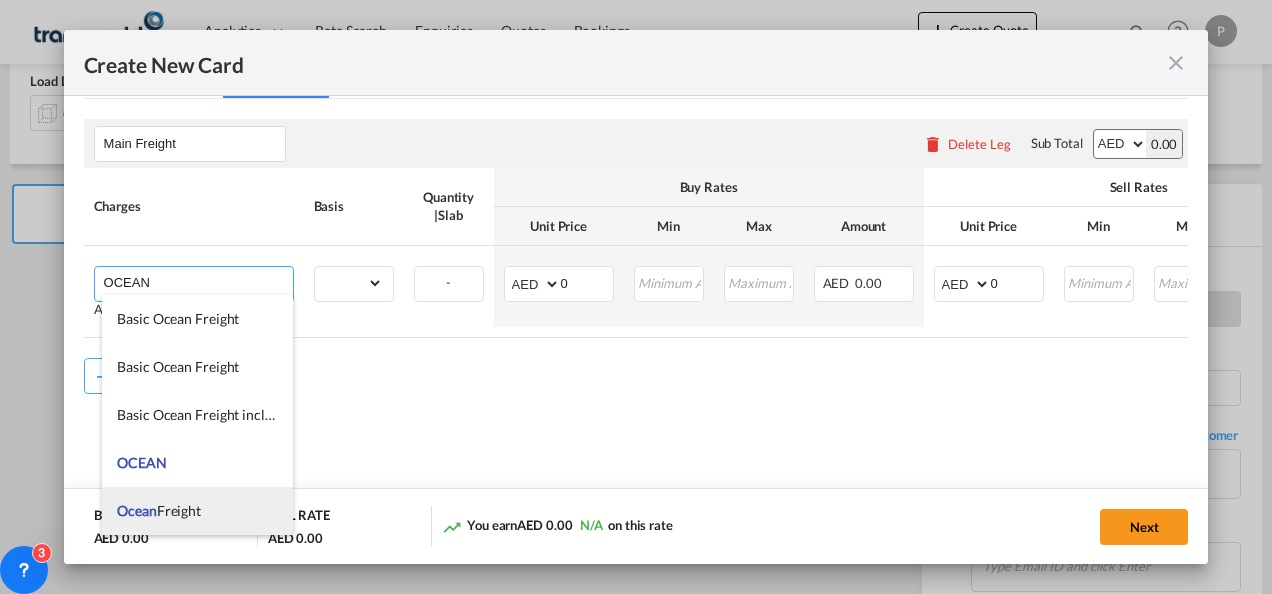 click on "Ocean  Freight" at bounding box center (197, 511) 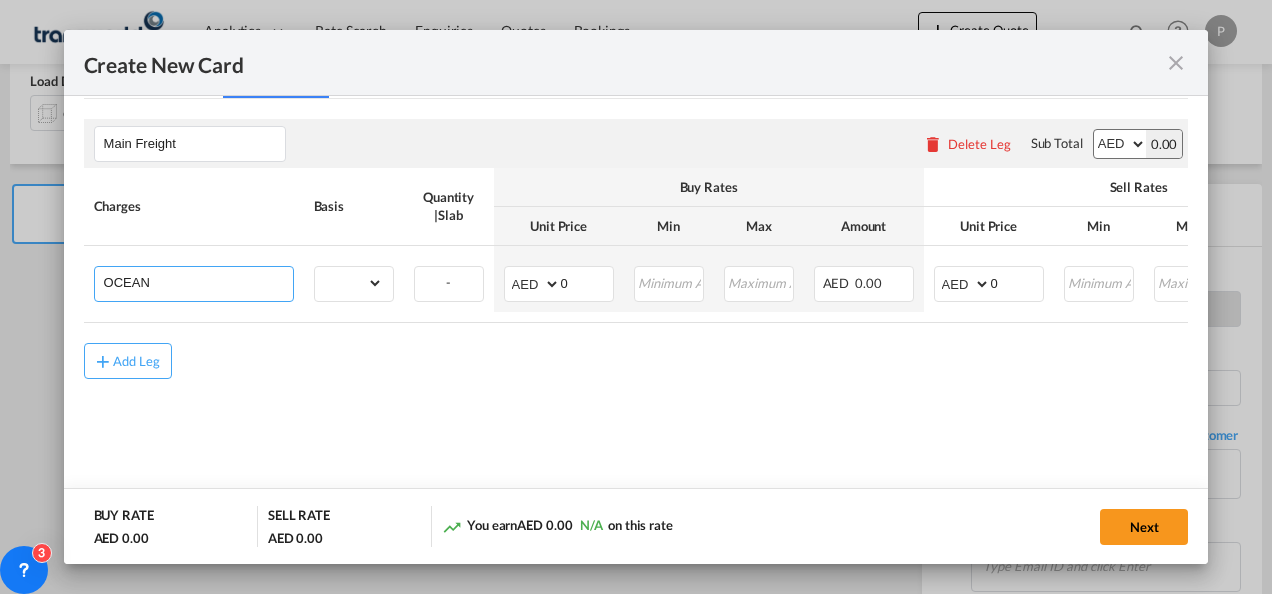 type on "Ocean Freight" 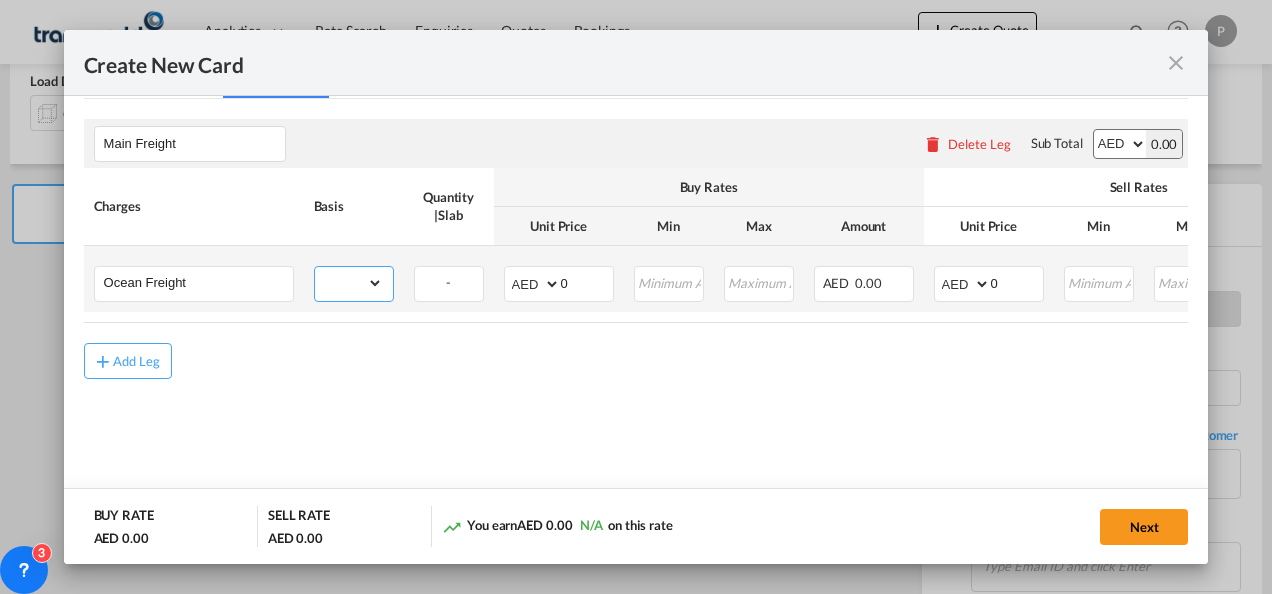 click on "gross_weight
volumetric_weight
per_shipment
per_bl
per_km
per_hawb
per_kg
flat
per_ton
per_cbm
per_hbl
per_w/m
per_awb
per_sbl
per_quintal
per_doc
N/A
per shipping bill
% on freight
per_lbs
per_pallet
per_carton
per_vehicle
per_shift
per_invoice
per_package
per_cft
per_day
per_revalidation
per_declaration
per_document
per clearance
MRN" at bounding box center [349, 283] 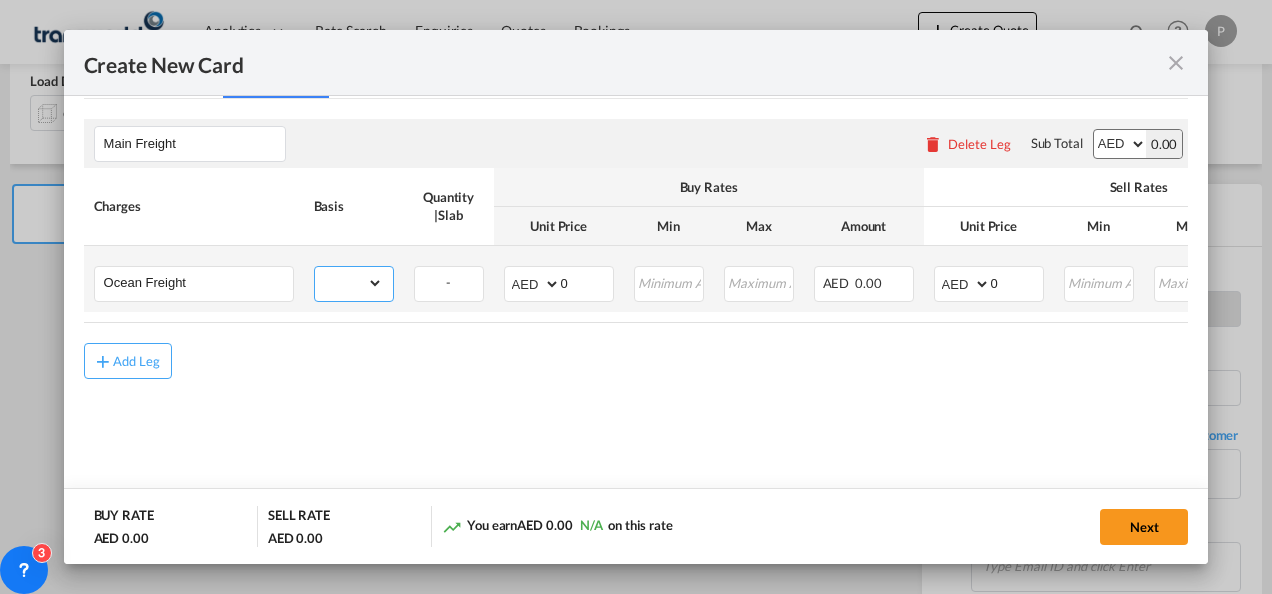select on "per_shipment" 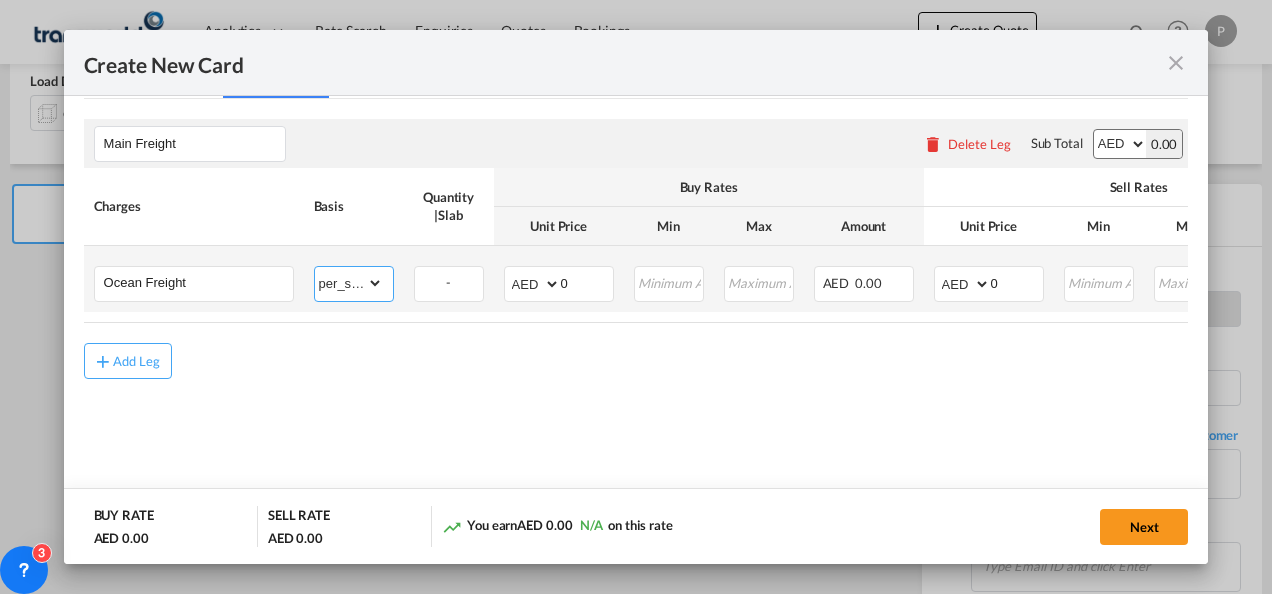 click on "gross_weight
volumetric_weight
per_shipment
per_bl
per_km
per_hawb
per_kg
flat
per_ton
per_cbm
per_hbl
per_w/m
per_awb
per_sbl
per_quintal
per_doc
N/A
per shipping bill
% on freight
per_lbs
per_pallet
per_carton
per_vehicle
per_shift
per_invoice
per_package
per_cft
per_day
per_revalidation
per_declaration
per_document
per clearance
MRN" at bounding box center (349, 283) 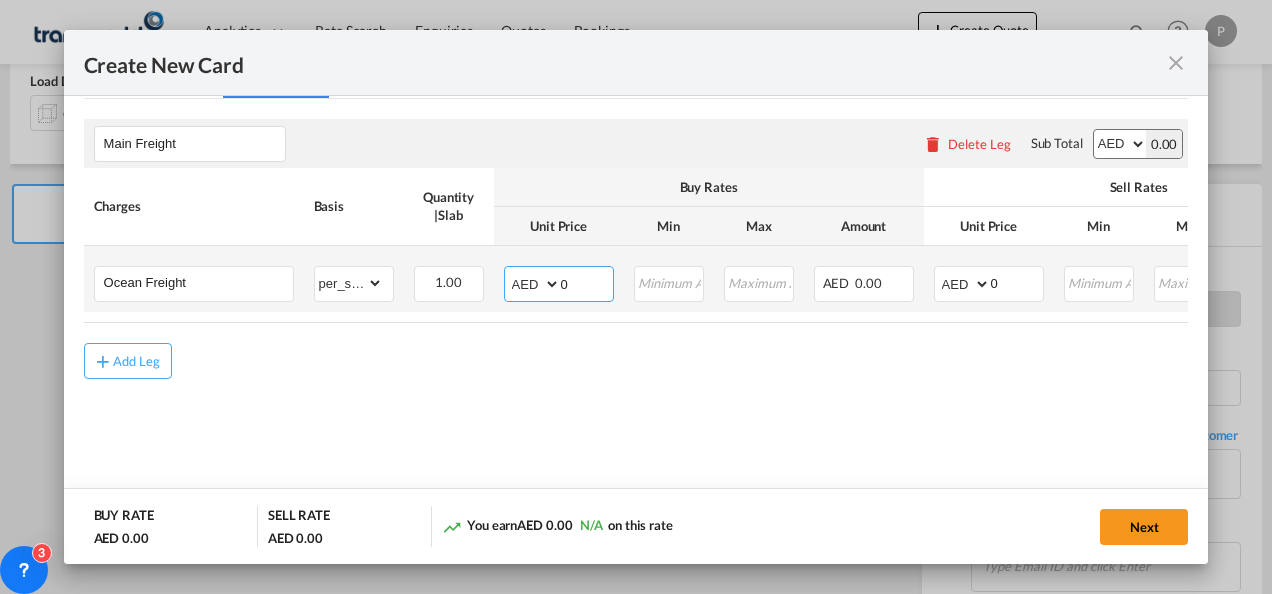 click on "0" at bounding box center (587, 282) 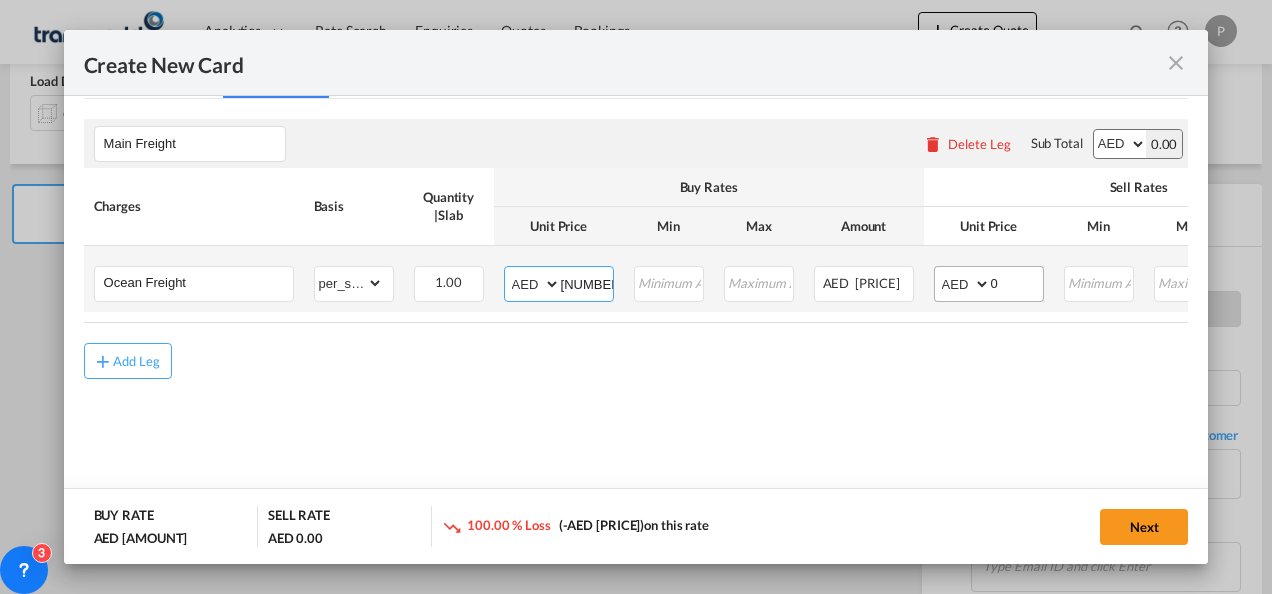 type on "[NUMBER]" 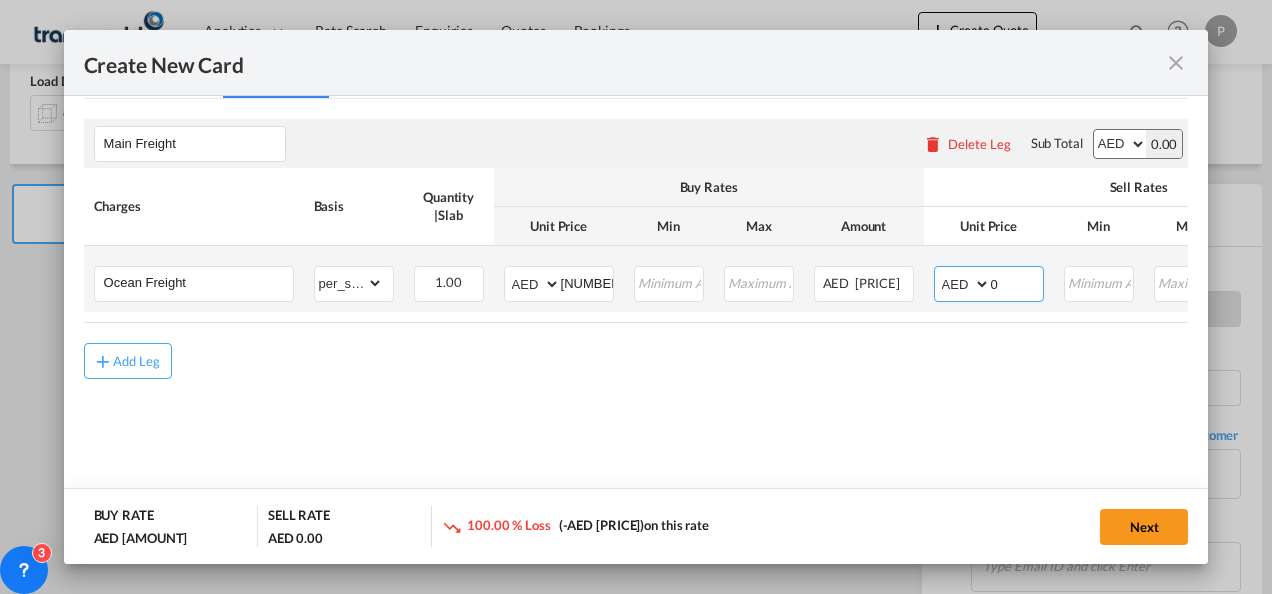 click on "0" at bounding box center [1017, 282] 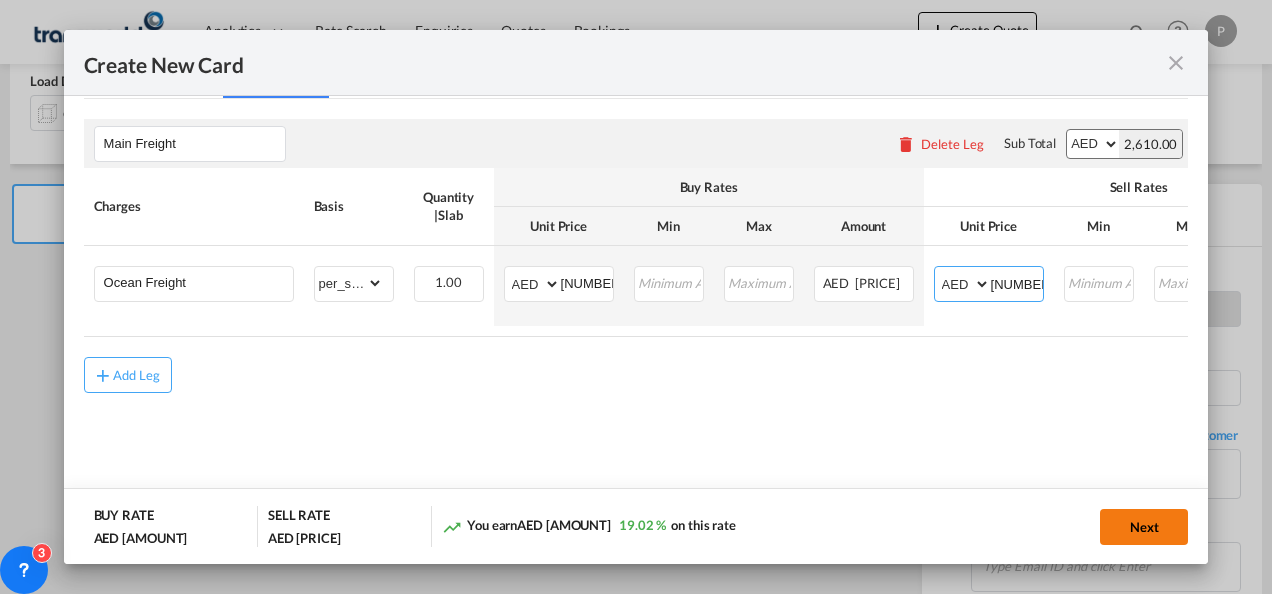type on "[NUMBER]" 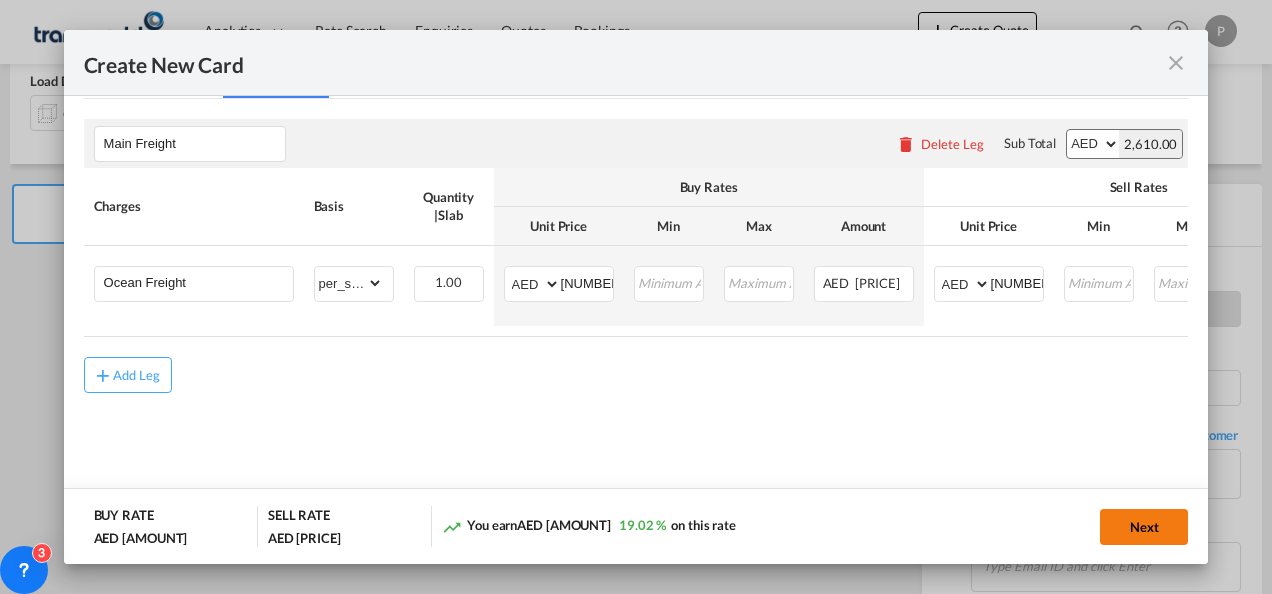click on "Next" 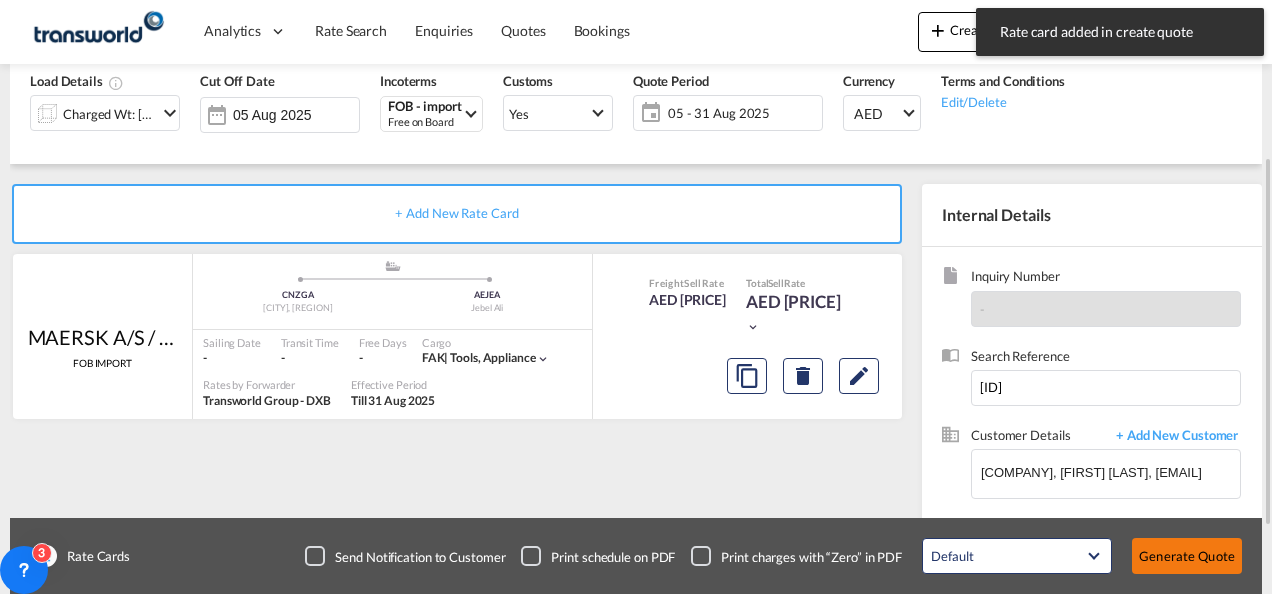 click on "Generate Quote" at bounding box center [1187, 556] 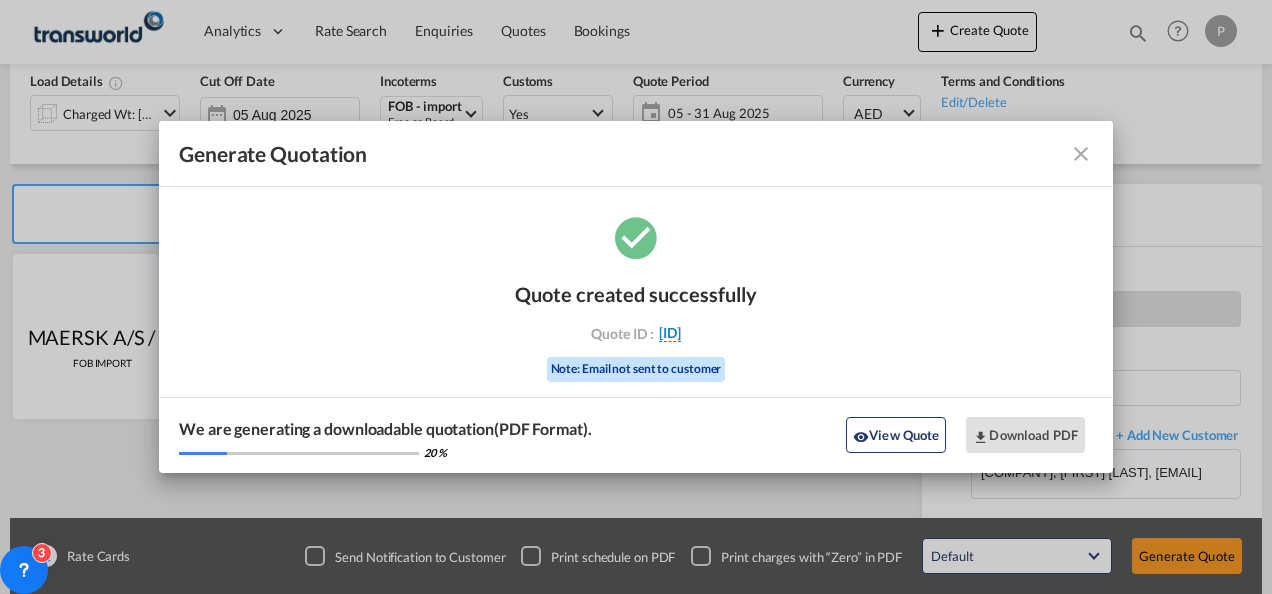 click on "[ID]" at bounding box center (670, 333) 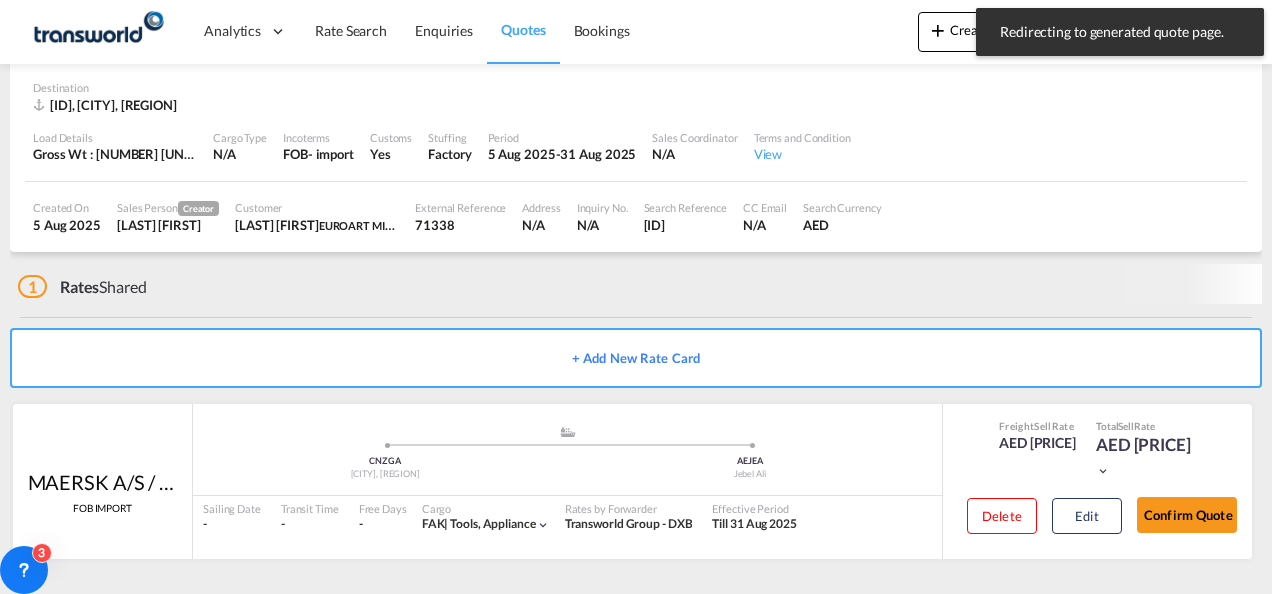 scroll, scrollTop: 134, scrollLeft: 0, axis: vertical 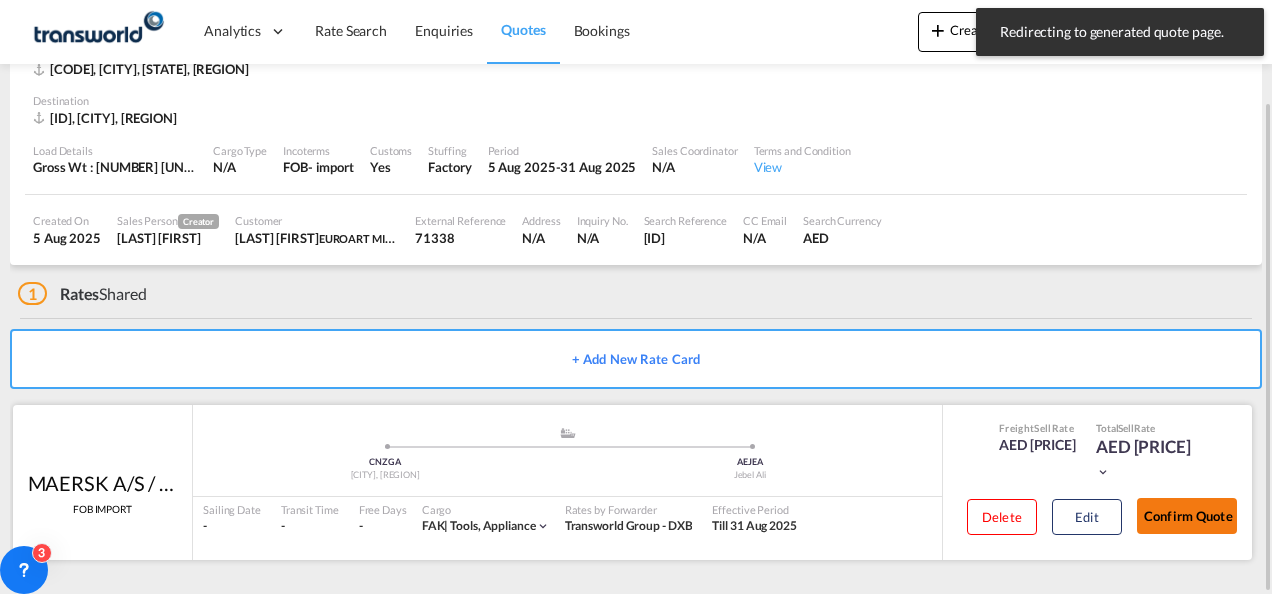 click on "Confirm Quote" at bounding box center (1187, 516) 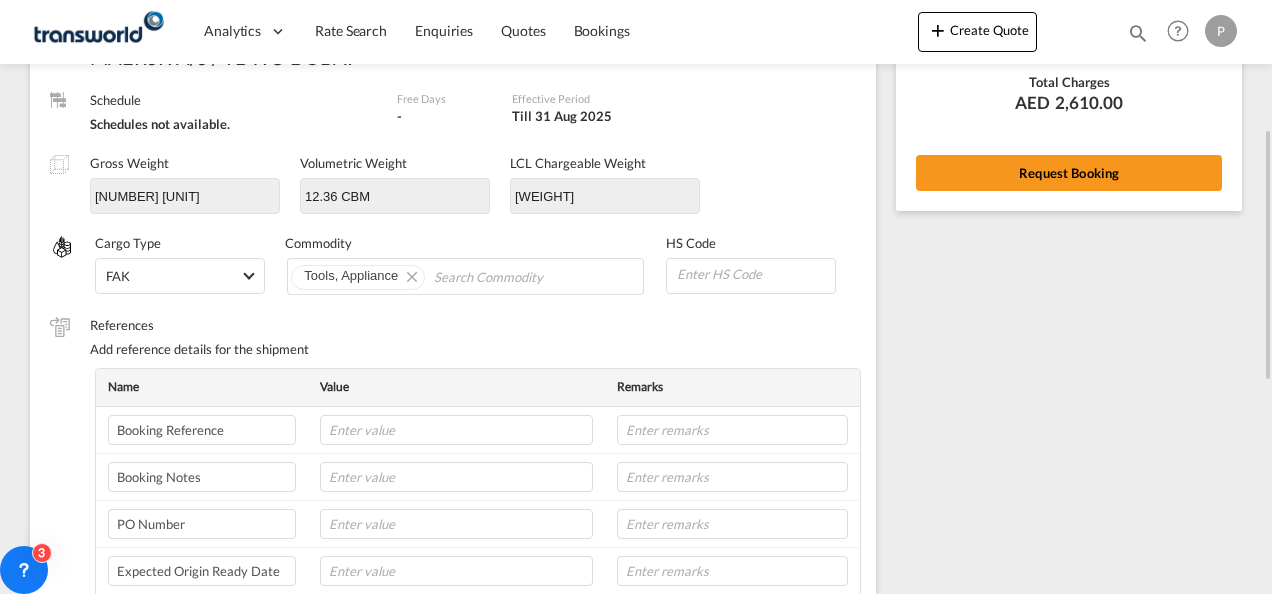 scroll, scrollTop: 301, scrollLeft: 0, axis: vertical 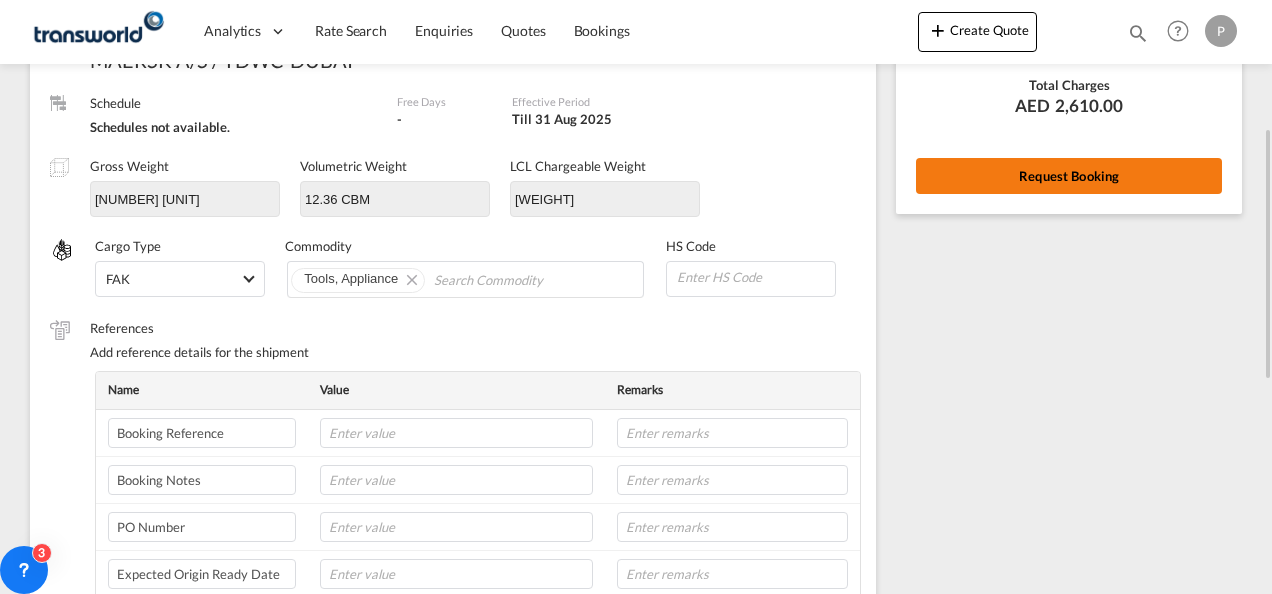 click on "Request Booking" at bounding box center [1069, 176] 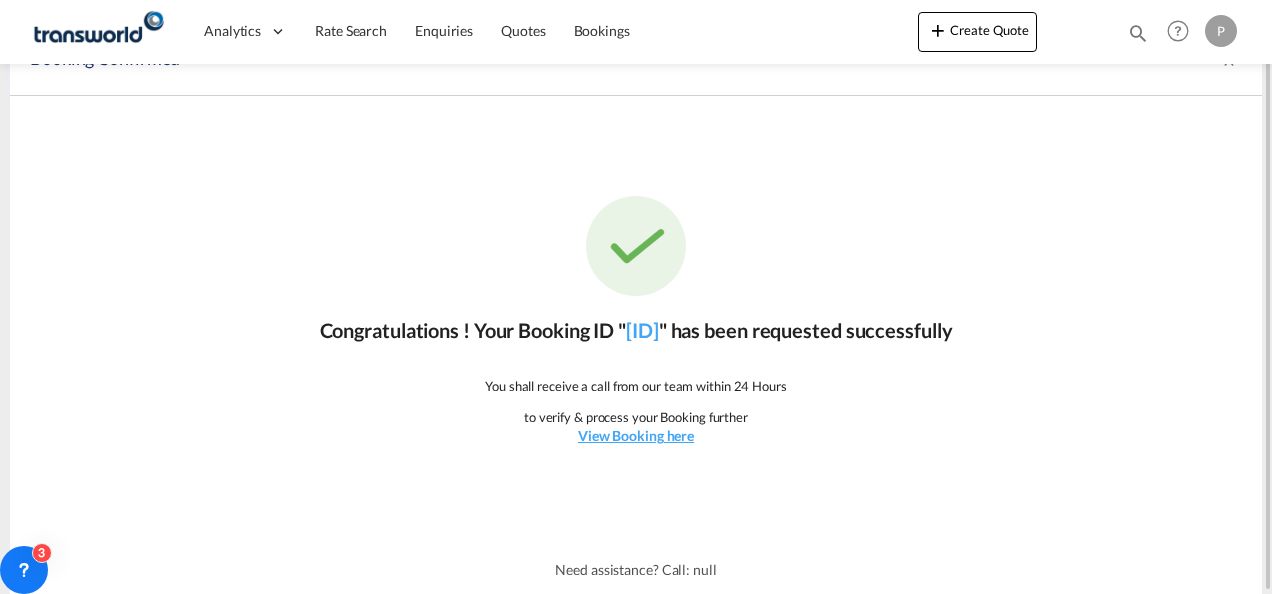 scroll, scrollTop: 37, scrollLeft: 0, axis: vertical 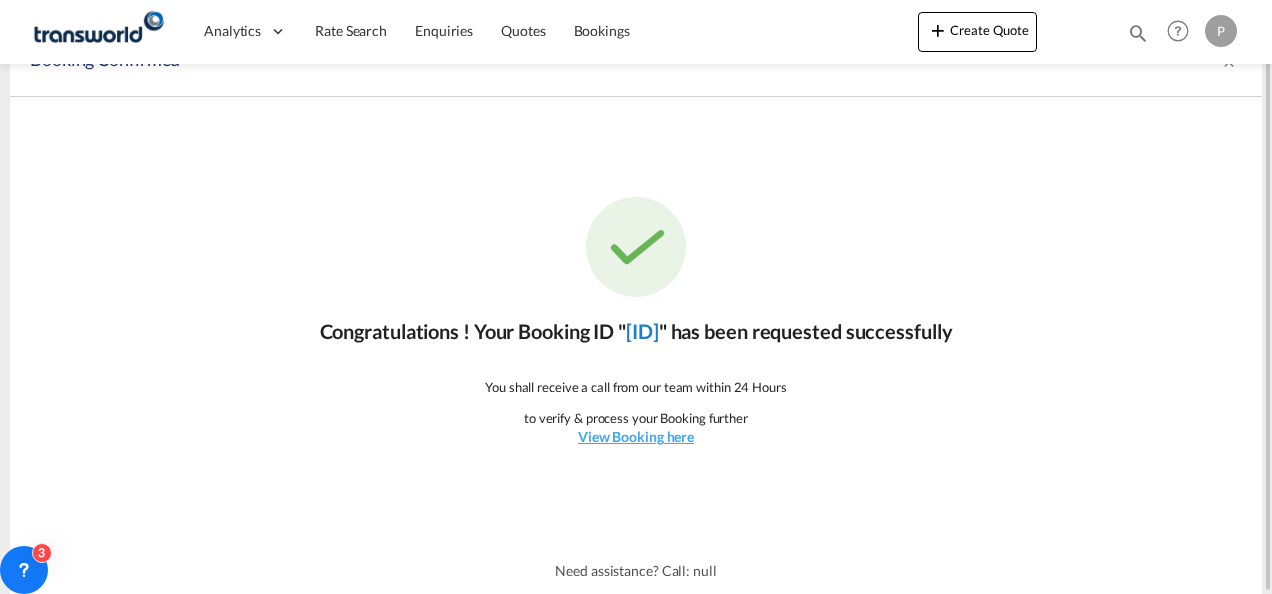 click on "[ID]" 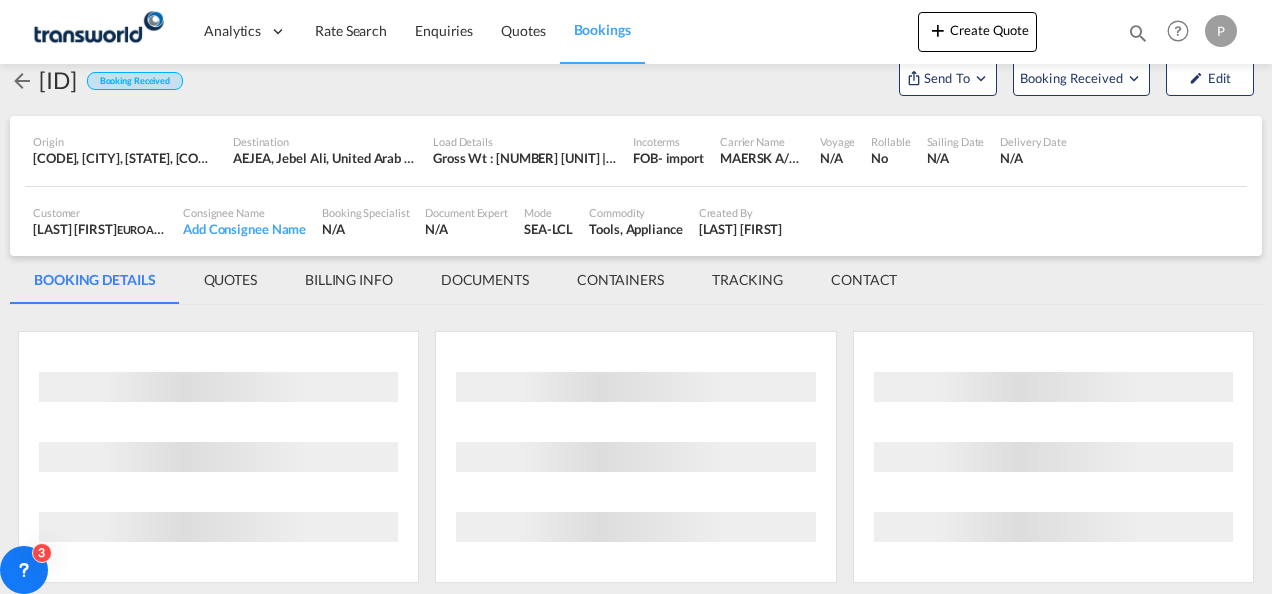 scroll, scrollTop: 1176, scrollLeft: 0, axis: vertical 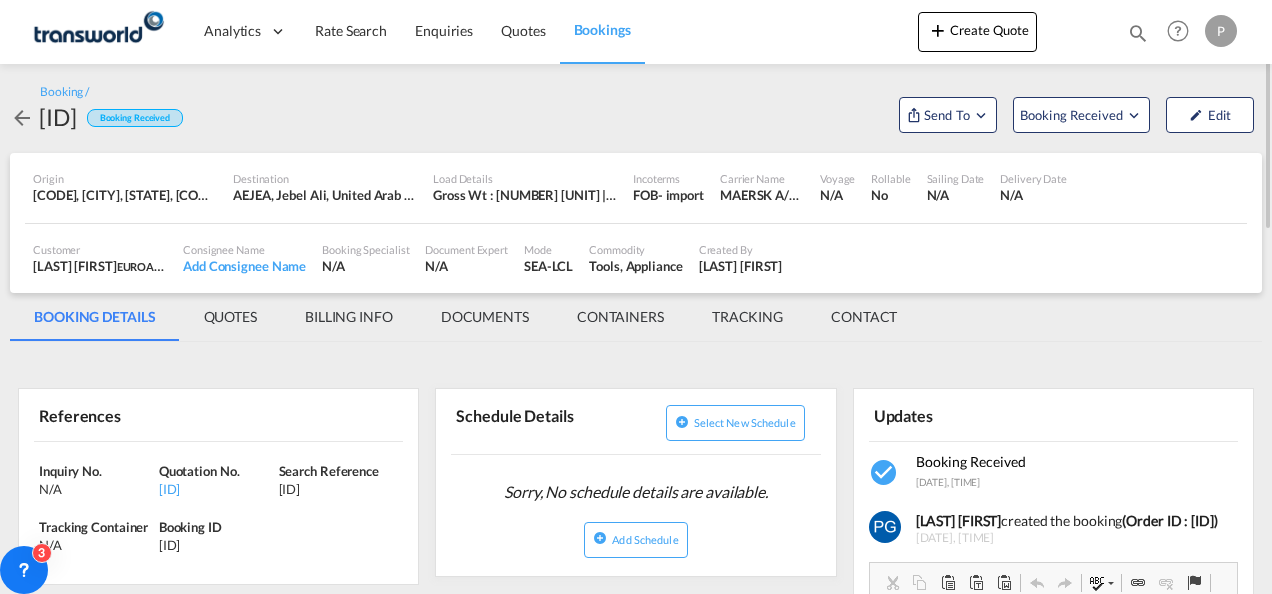 drag, startPoint x: 255, startPoint y: 488, endPoint x: 162, endPoint y: 462, distance: 96.56604 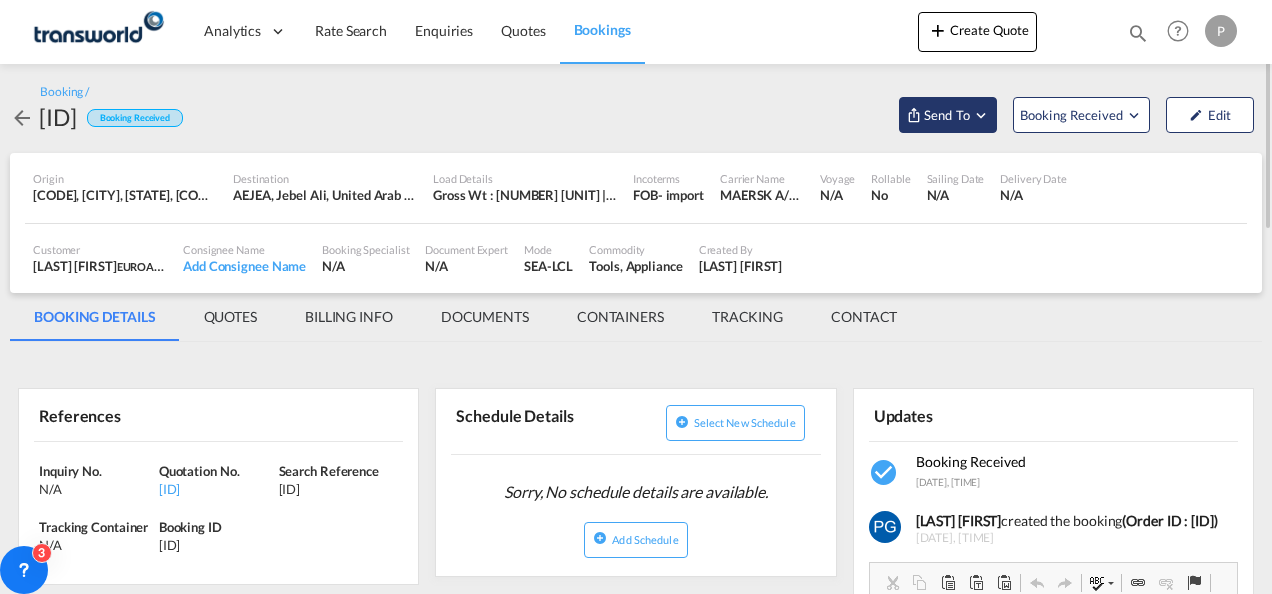 click on "Send To" at bounding box center [947, 115] 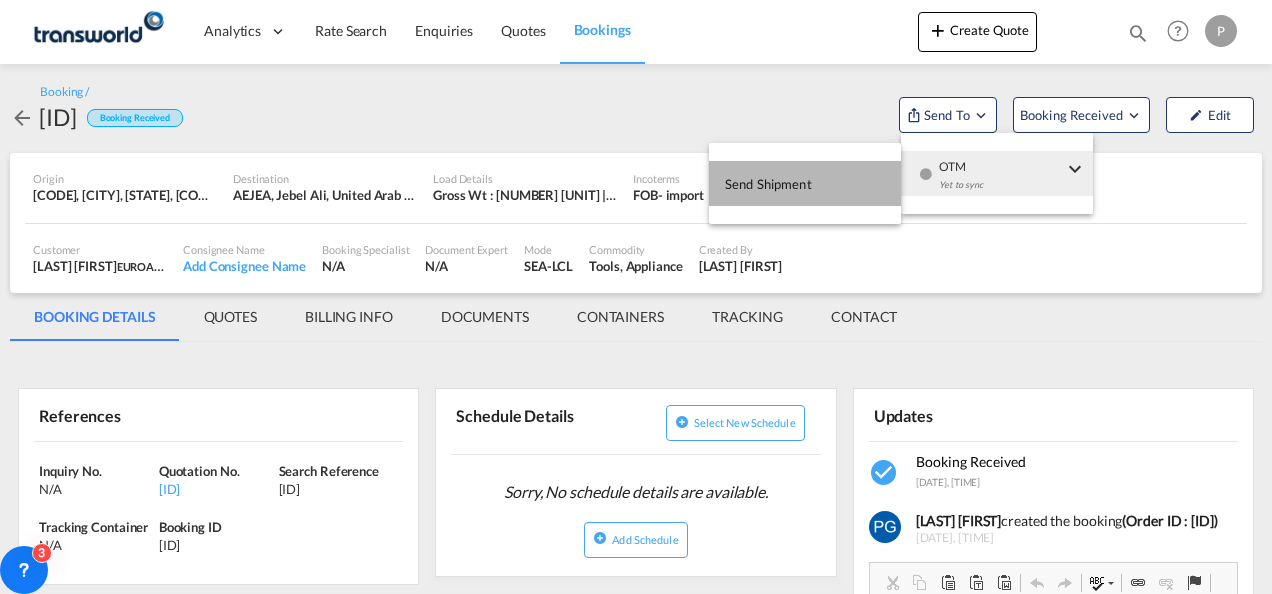 click on "Send Shipment" at bounding box center (805, 183) 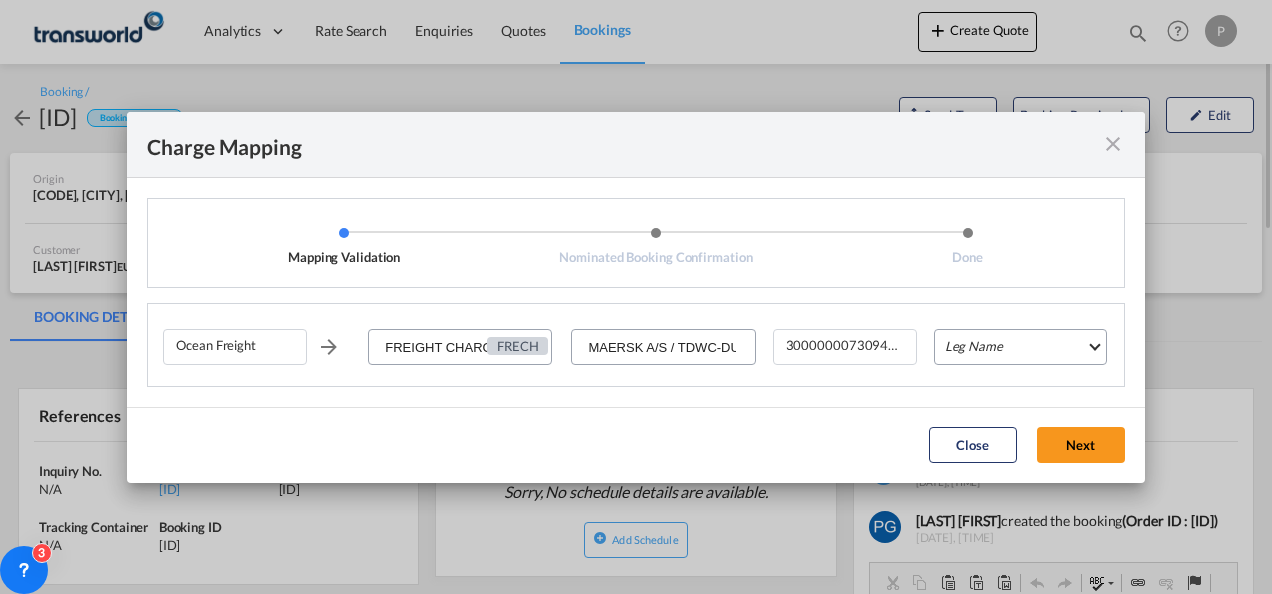 click on "Leg Name HANDLING ORIGIN VESSEL HANDLING DESTINATION OTHERS TL PICK UP CUSTOMS ORIGIN CUSTOMS DESTINATION TL DELIVERY" at bounding box center [1020, 347] 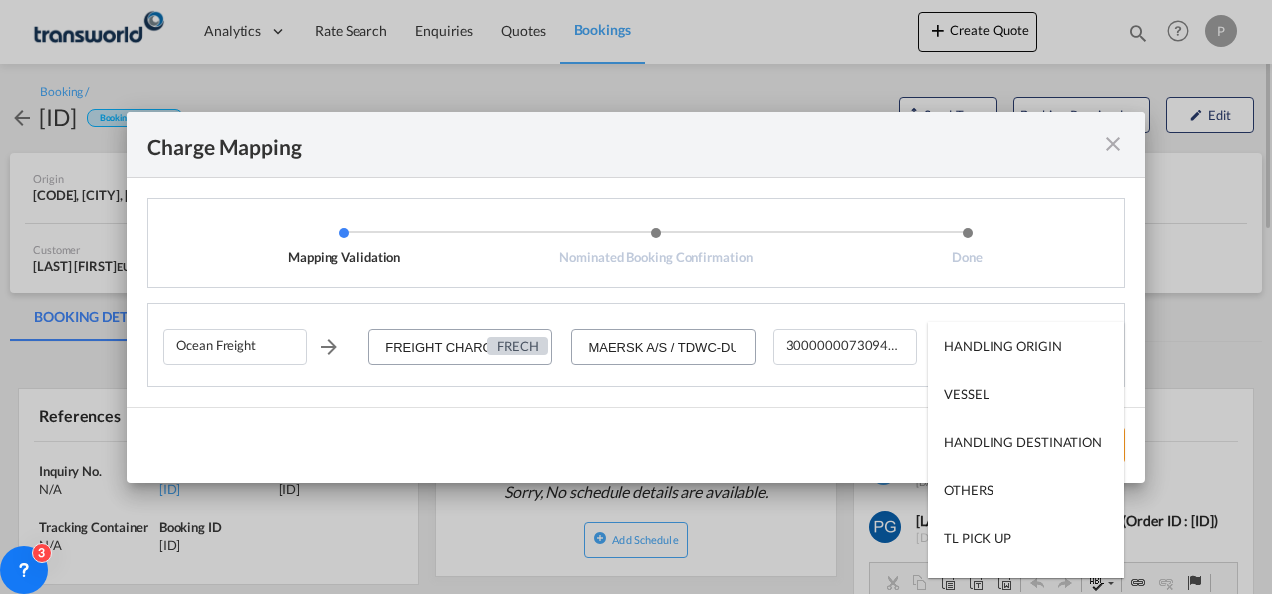 click on "HANDLING ORIGIN" at bounding box center (1026, 346) 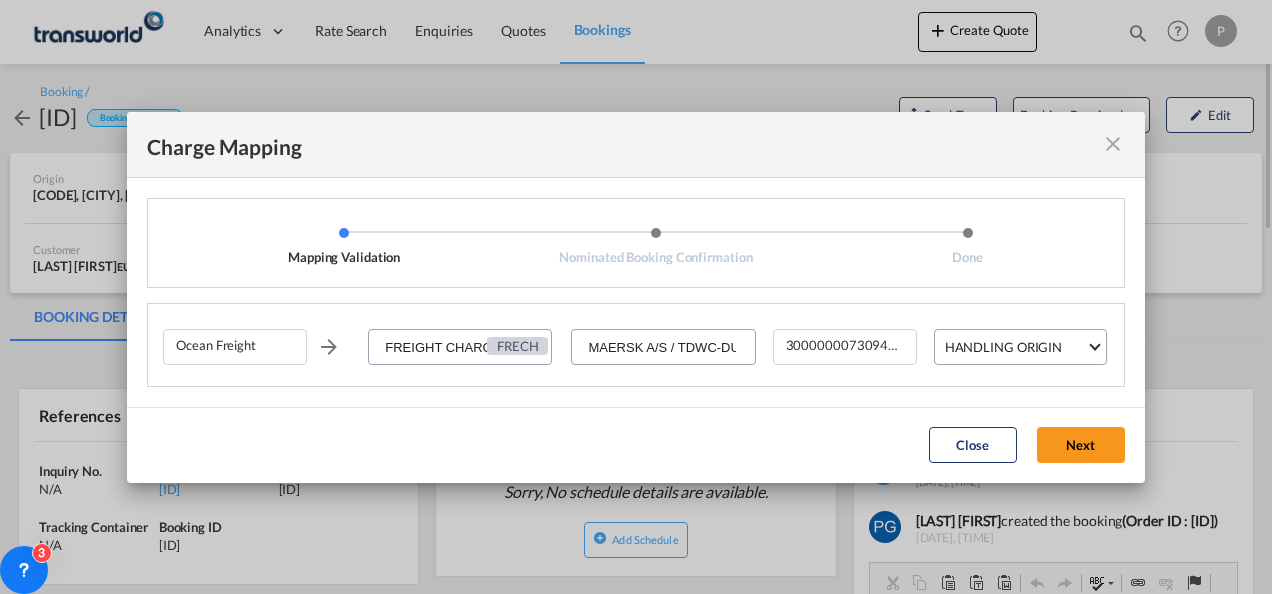 click on "HANDLING ORIGIN" at bounding box center (1015, 347) 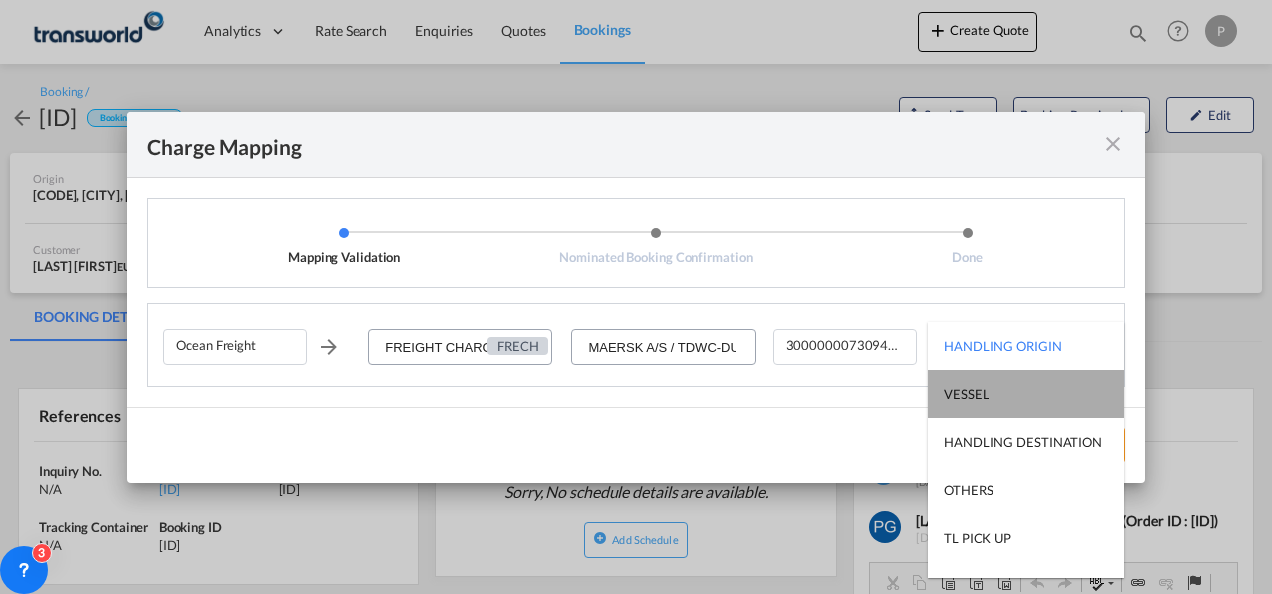 click on "VESSEL" at bounding box center (1026, 394) 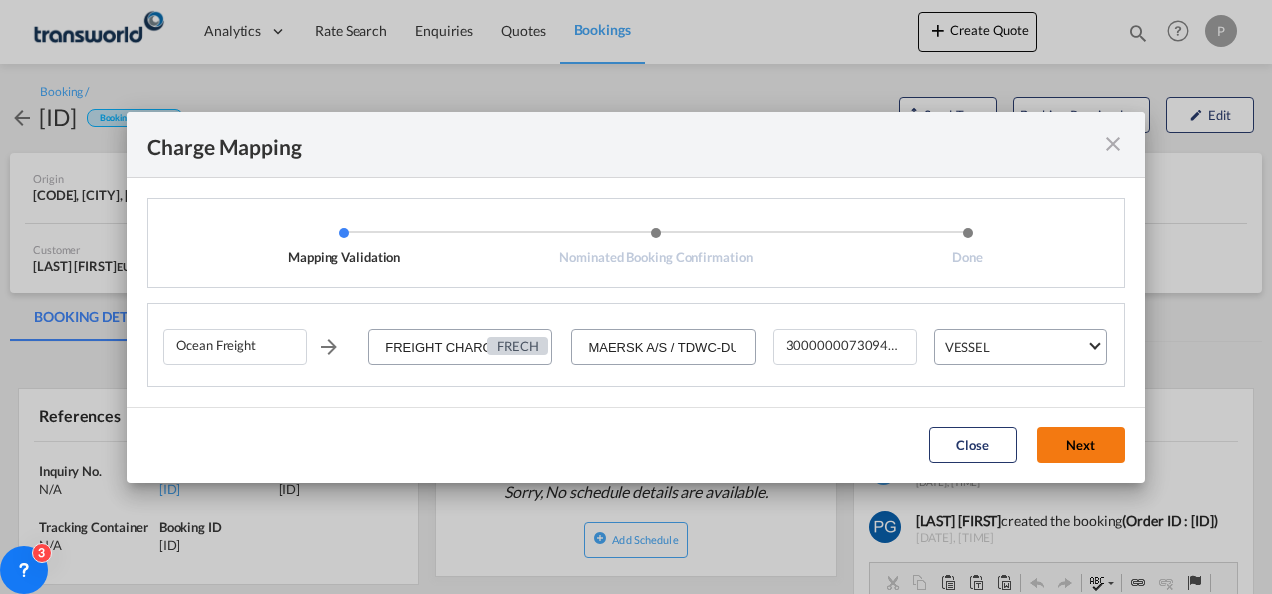 click on "Next" 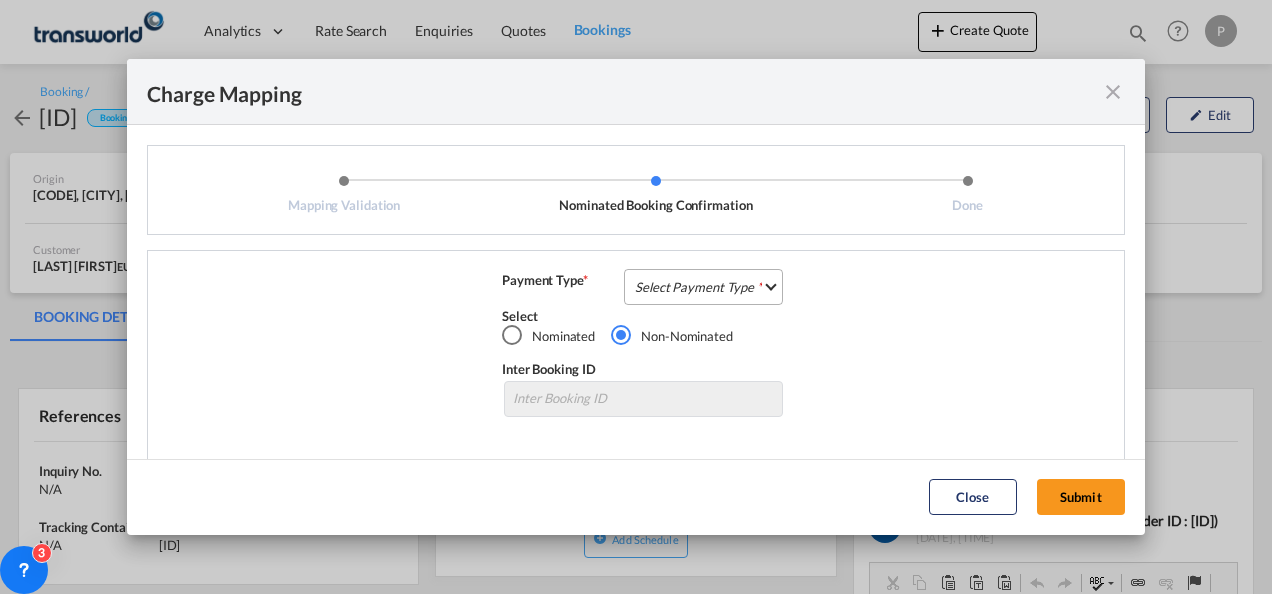 click on "Select Payment Type
COLLECT
PREPAID" at bounding box center [703, 287] 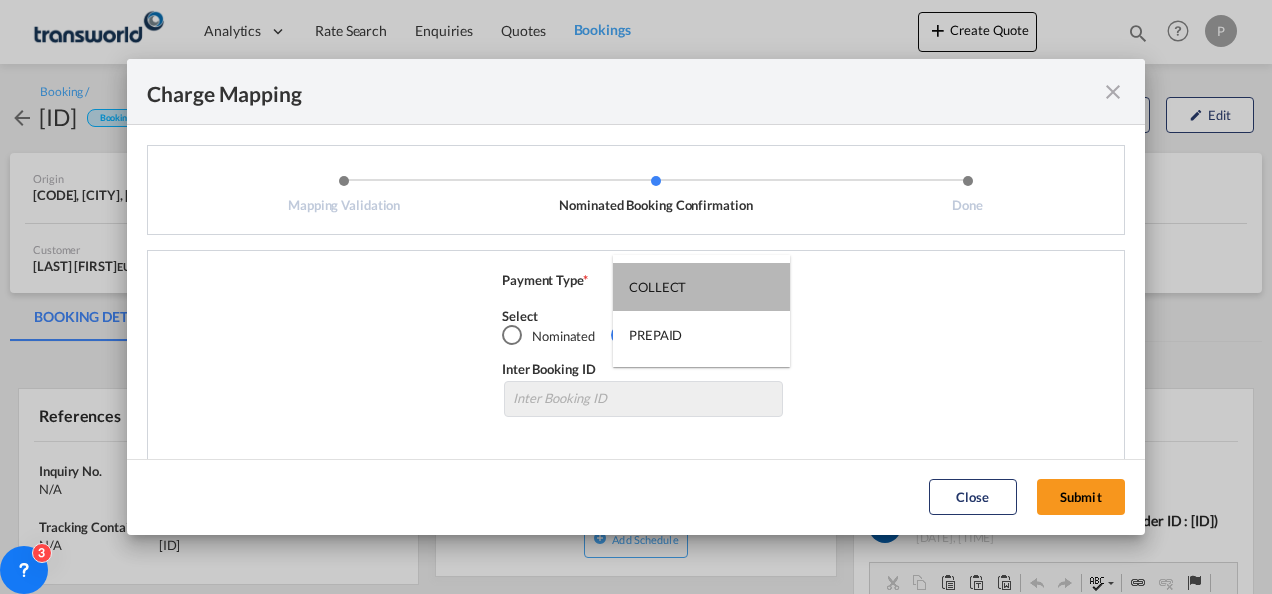 click on "COLLECT" at bounding box center [701, 287] 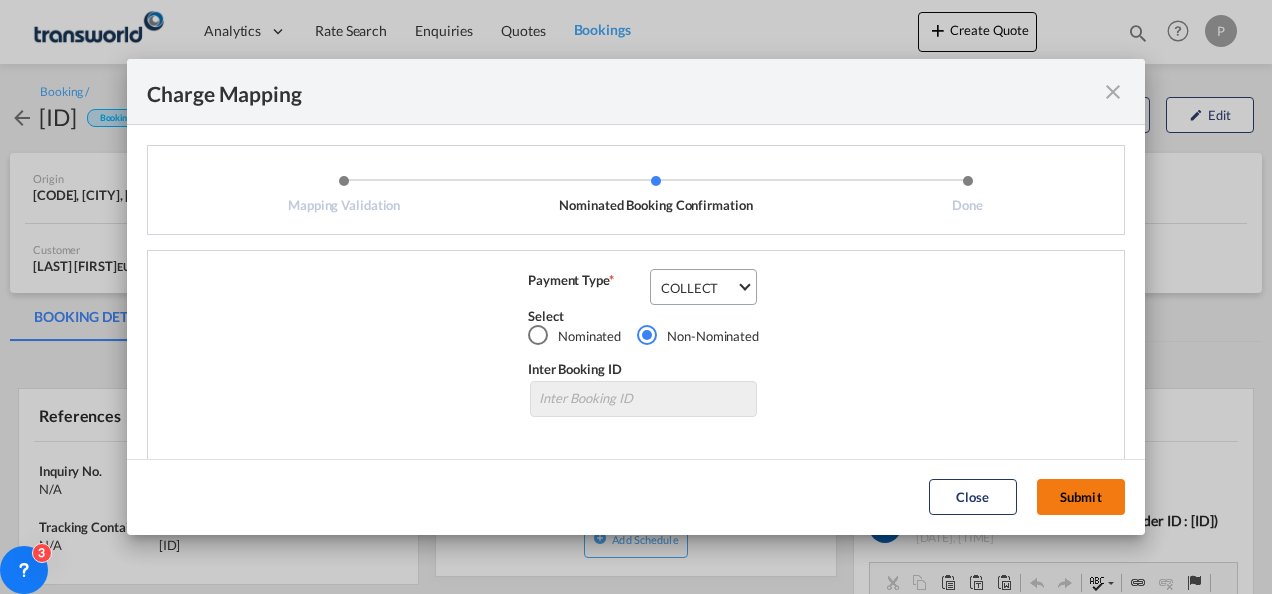 click on "Submit" 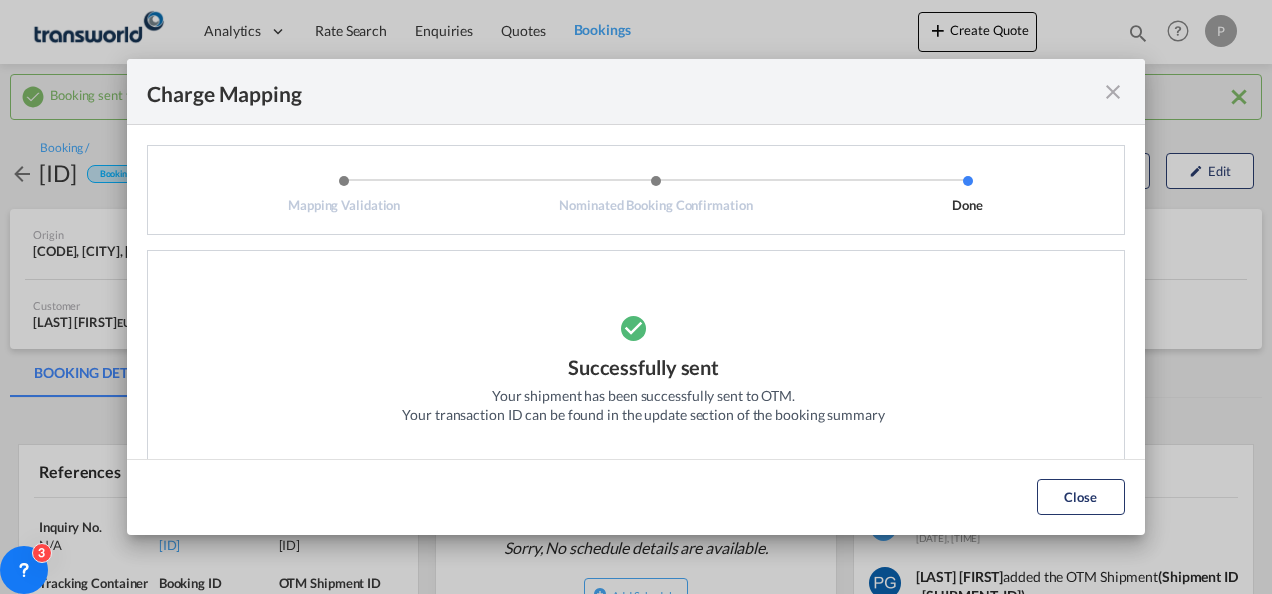 click at bounding box center [1113, 92] 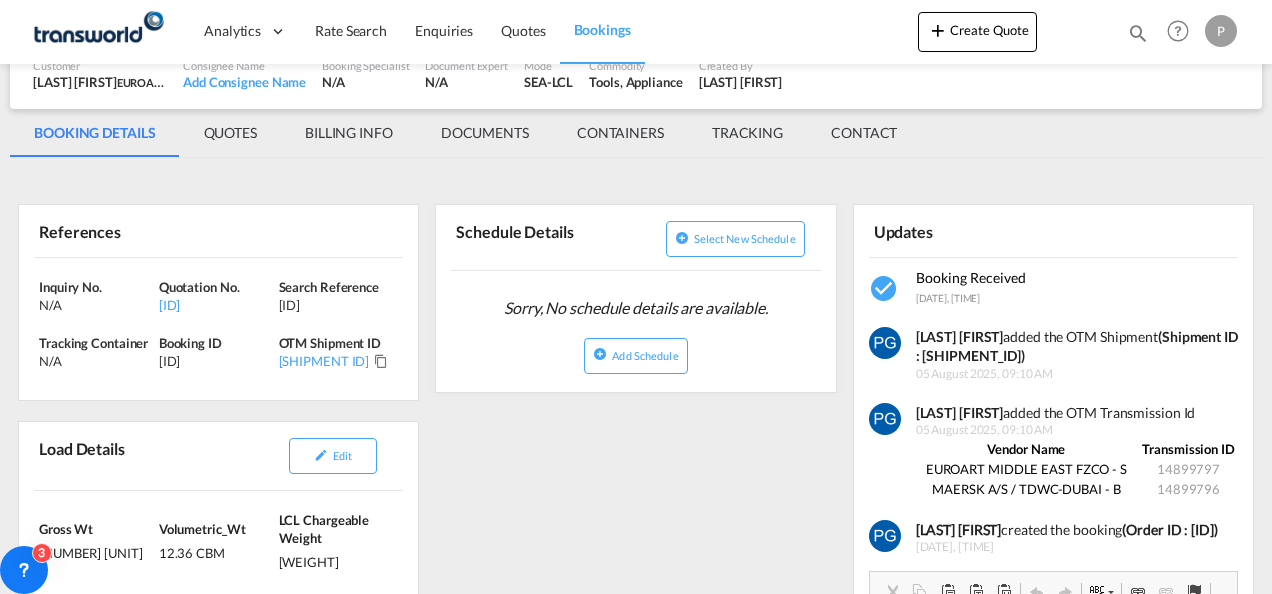 scroll, scrollTop: 247, scrollLeft: 0, axis: vertical 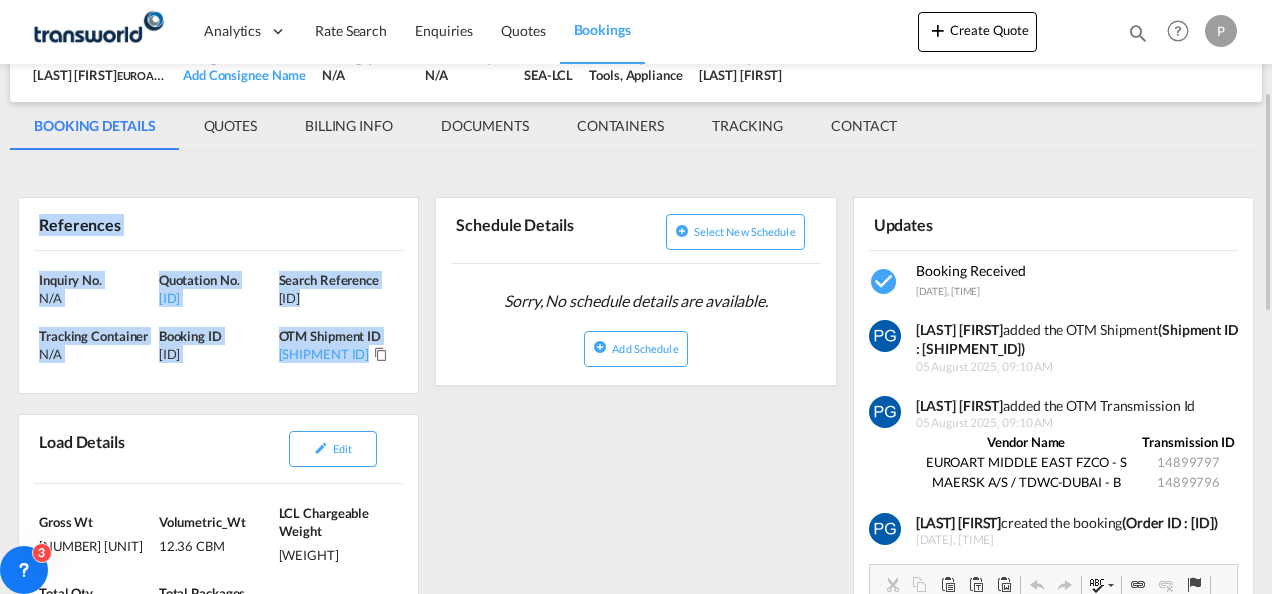 drag, startPoint x: 38, startPoint y: 220, endPoint x: 372, endPoint y: 361, distance: 362.54242 